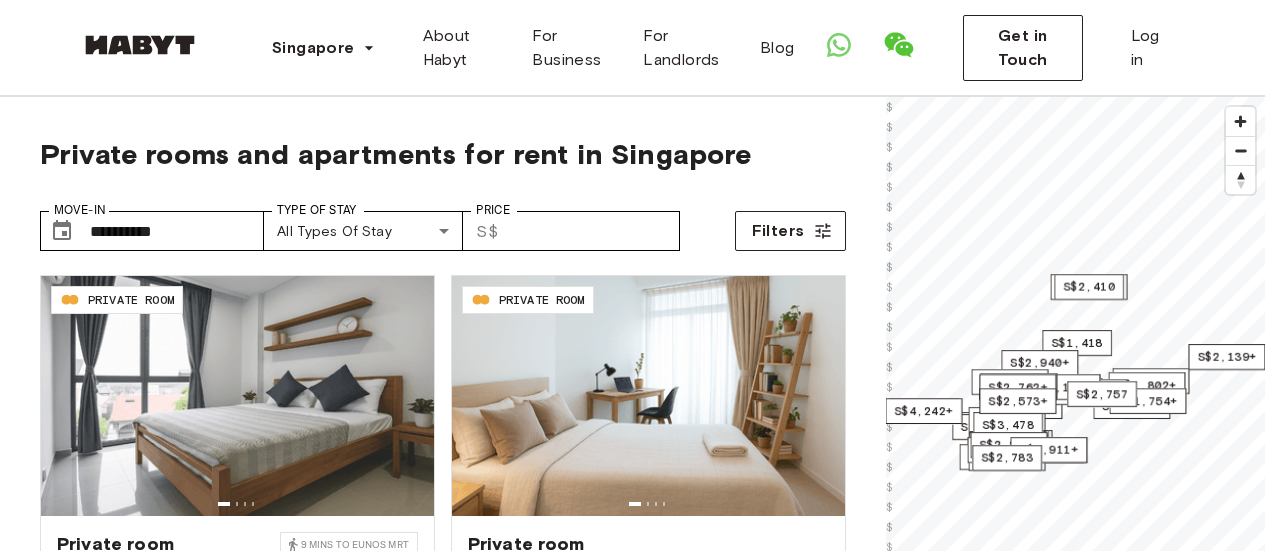 scroll, scrollTop: 0, scrollLeft: 0, axis: both 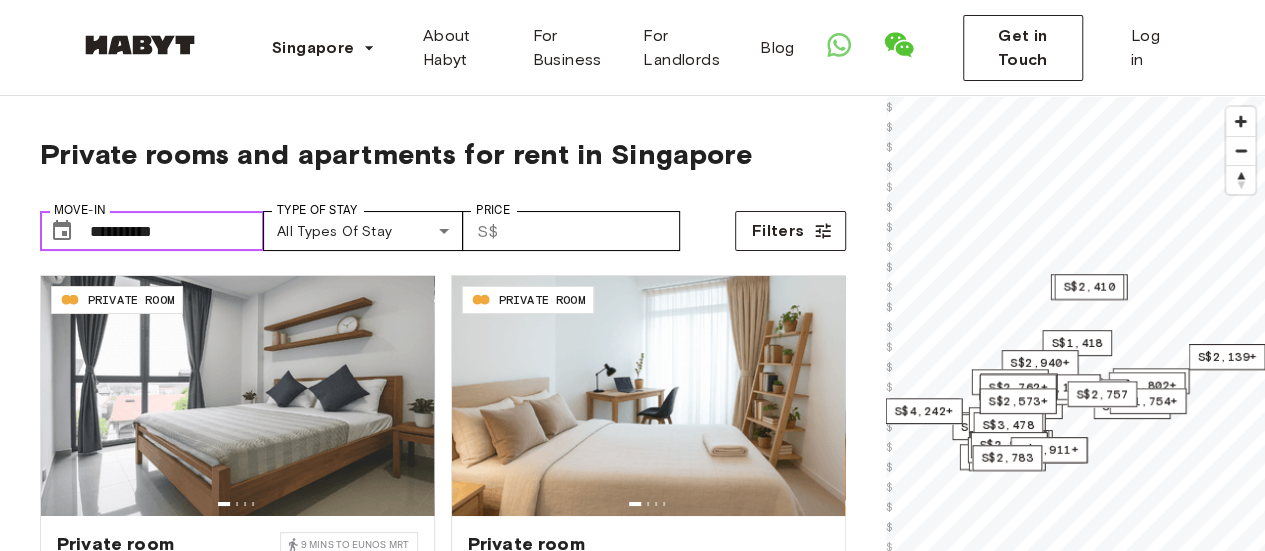 click on "**********" at bounding box center [177, 231] 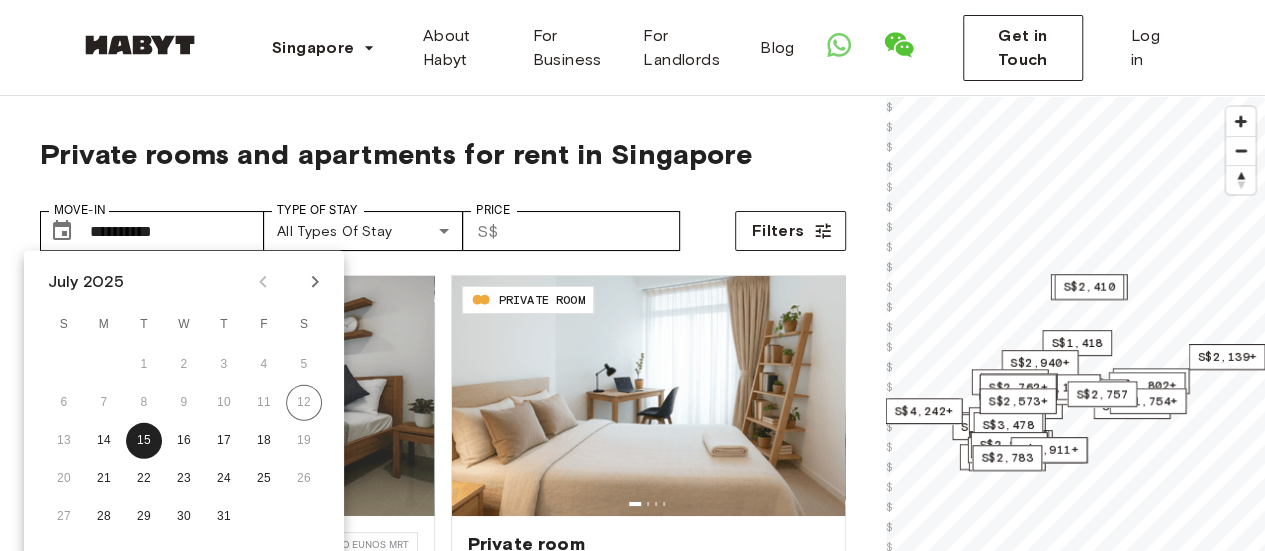 click 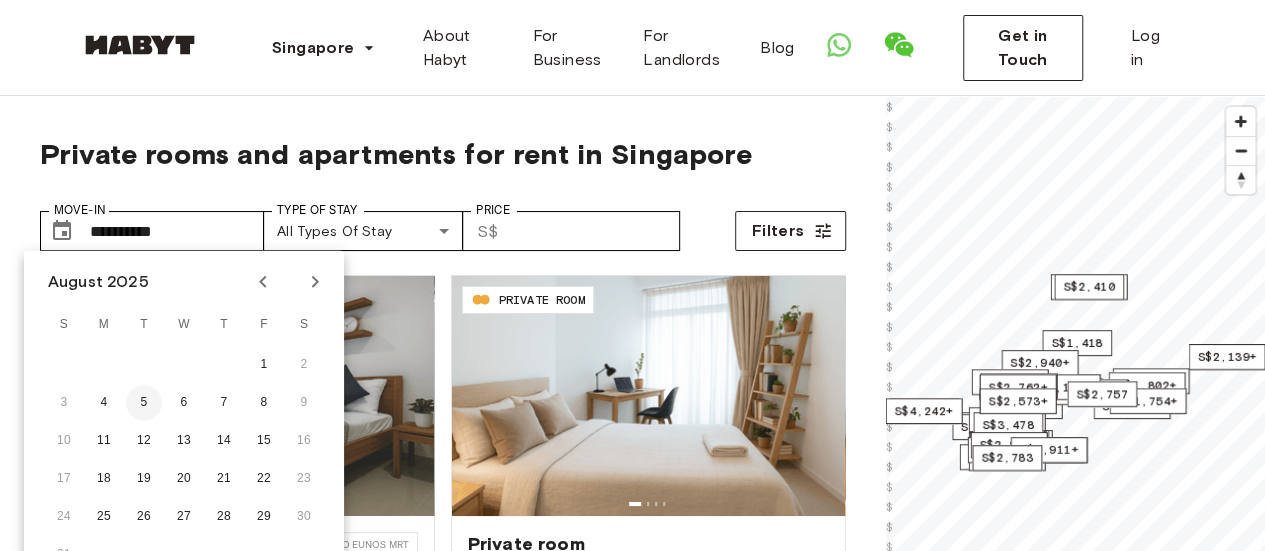 click on "5" at bounding box center [144, 403] 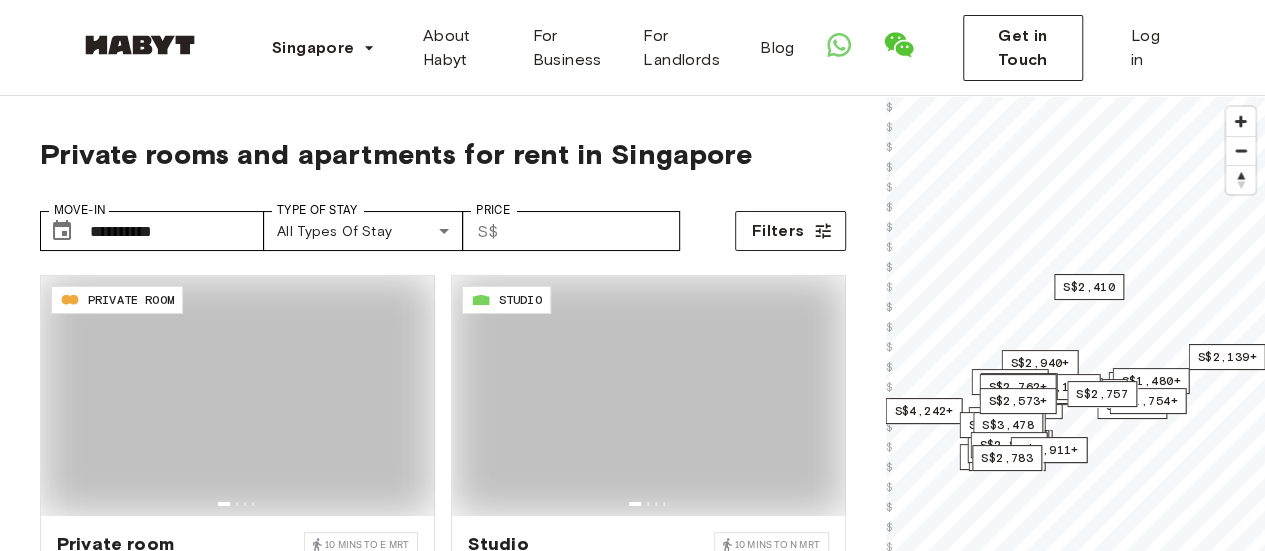 type on "**********" 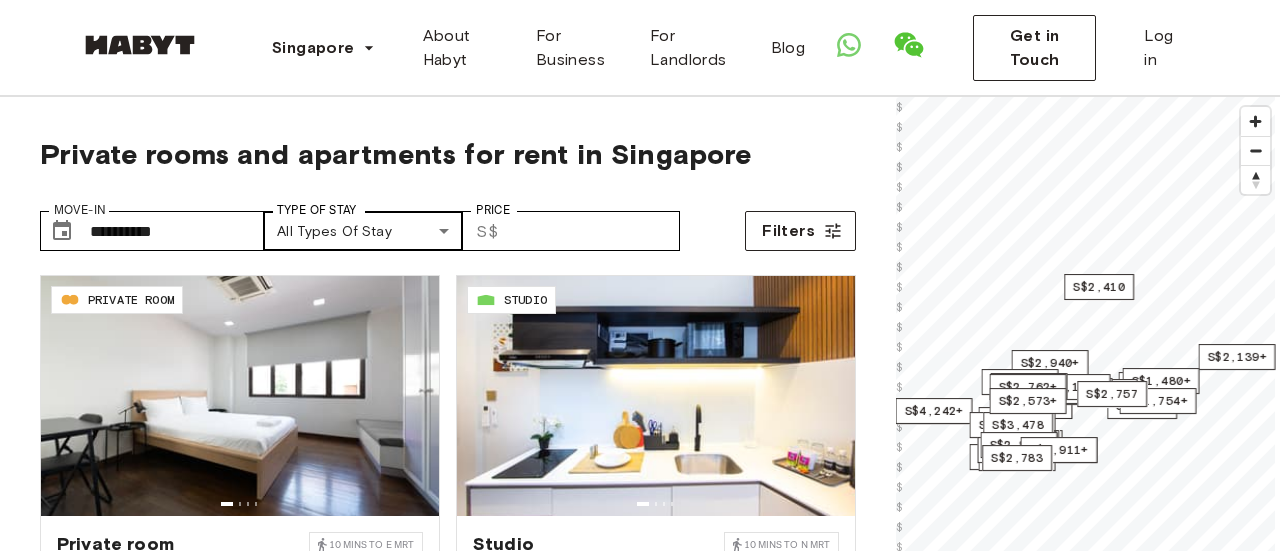 click on "Singapore Europe Amsterdam Berlin Frankfurt Hamburg Lisbon Madrid Milan Modena Paris Turin Munich Rotterdam Stuttgart Dusseldorf Cologne Zurich The Hague Graz Brussels Leipzig Asia Hong Kong Singapore Seoul Phuket Tokyo About Habyt For Business For Landlords Blog Get in Touch Log in Private rooms and apartments for rent in Singapore Move-In ​ [DATE] Move-In Type of Stay All types of stay Type of Stay Price ​ S$ Price Filters SG-01-102-001-004 PRIVATE ROOM Private room [NUMBER] [STREET], [NUMBER] mins to E MRT [NUMBER] sqm. [NUMBER] bedrooms [NUMBER]st Floor From  [DATE] SGD [PRICE] from SGD [PRICE] monthly SG-01-110-004-001 STUDIO Studio [NUMBER] [STREET] [NUMBER] mins to N MRT [NUMBER] sqm. [NUMBER] bedrooms [NUMBER]nd Floor From  [DATE] SGD [PRICE] from SGD [PRICE] monthly SG-01-107-002-001 STUDIO Studio [NUMBER] [STREET] [NUMBER] mins to TM MRT [NUMBER] sqm. [NUMBER] bedrooms [NUMBER]st Floor From  [DATE] SGD [PRICE] from SGD [PRICE] monthly SG-01-110-009-001 STUDIO Studio [NUMBER] [STREET] [NUMBER] mins to N MRT [NUMBER] sqm. [NUMBER] bedrooms [NUMBER]nd Floor From  from" at bounding box center (640, 2304) 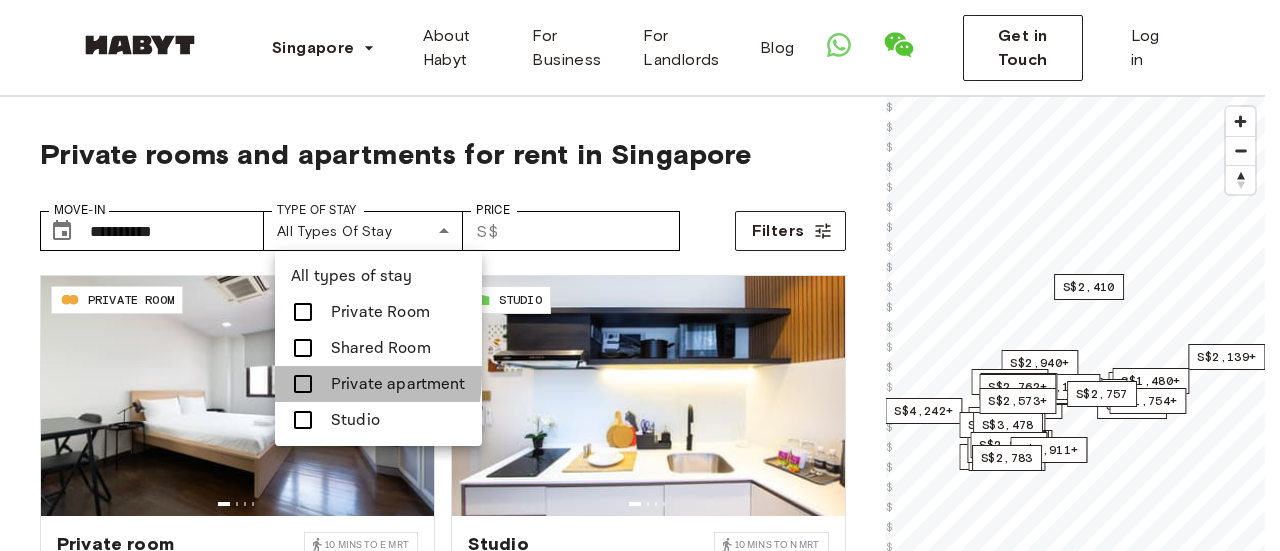 click at bounding box center [303, 384] 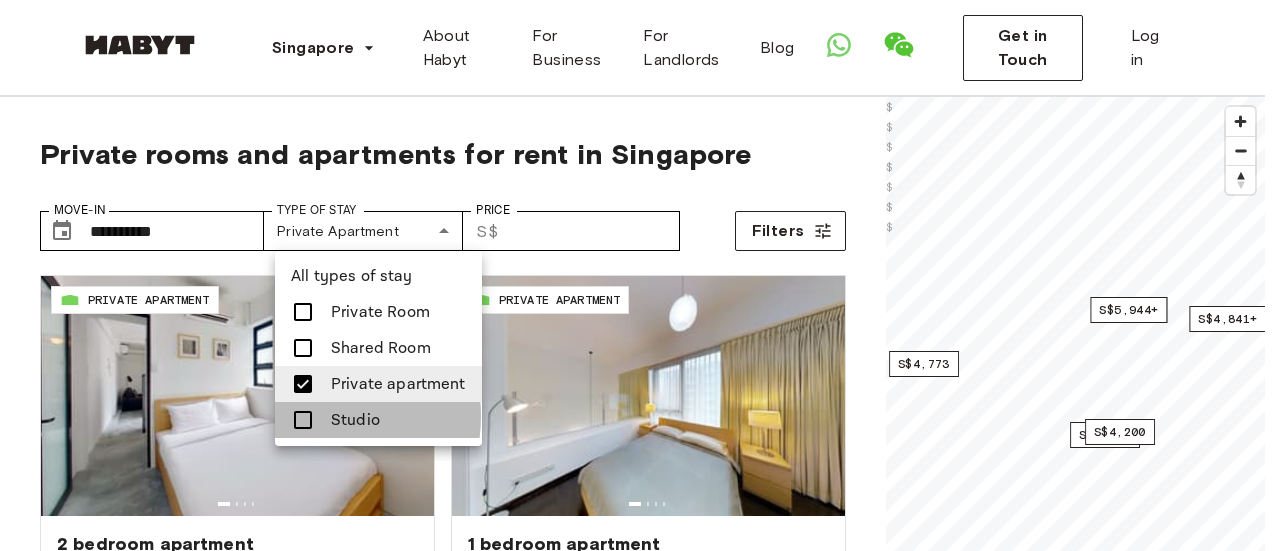 click at bounding box center (303, 420) 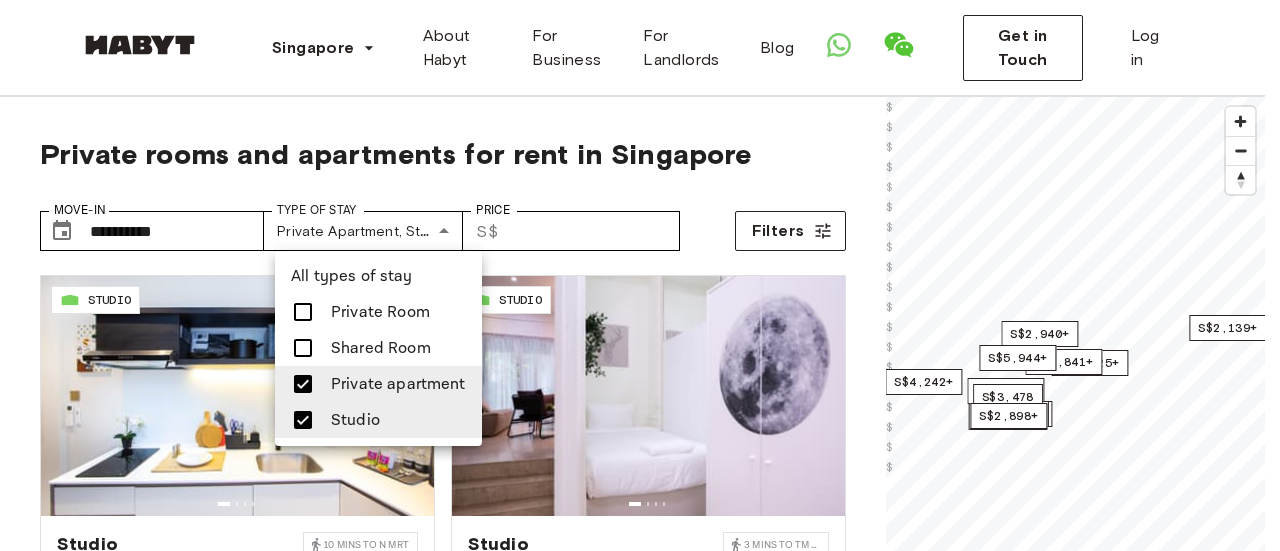 click at bounding box center (640, 275) 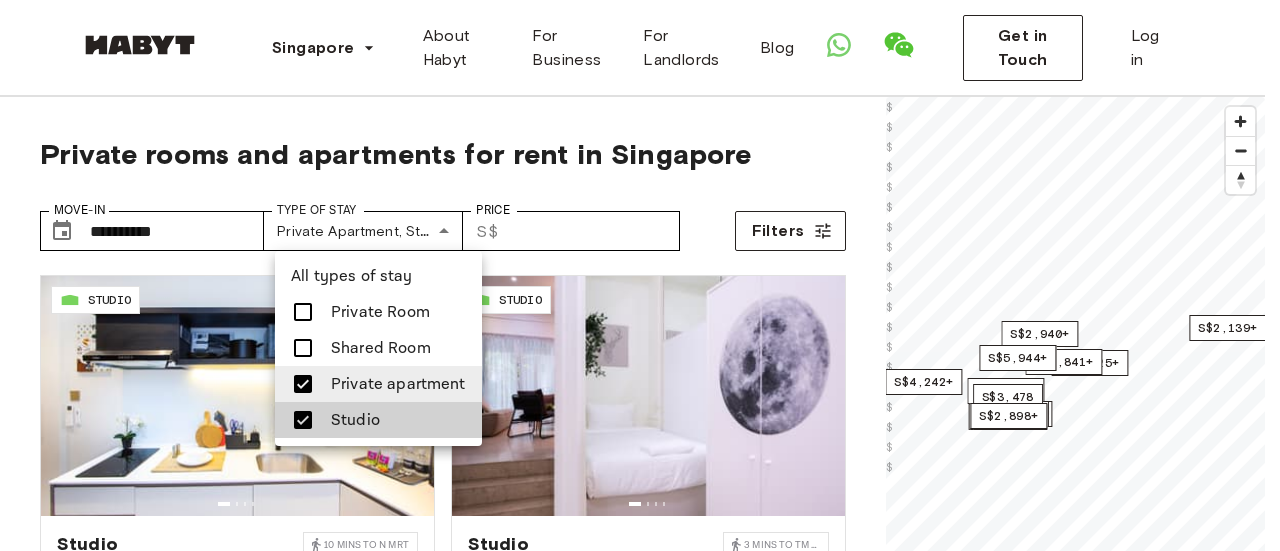 type 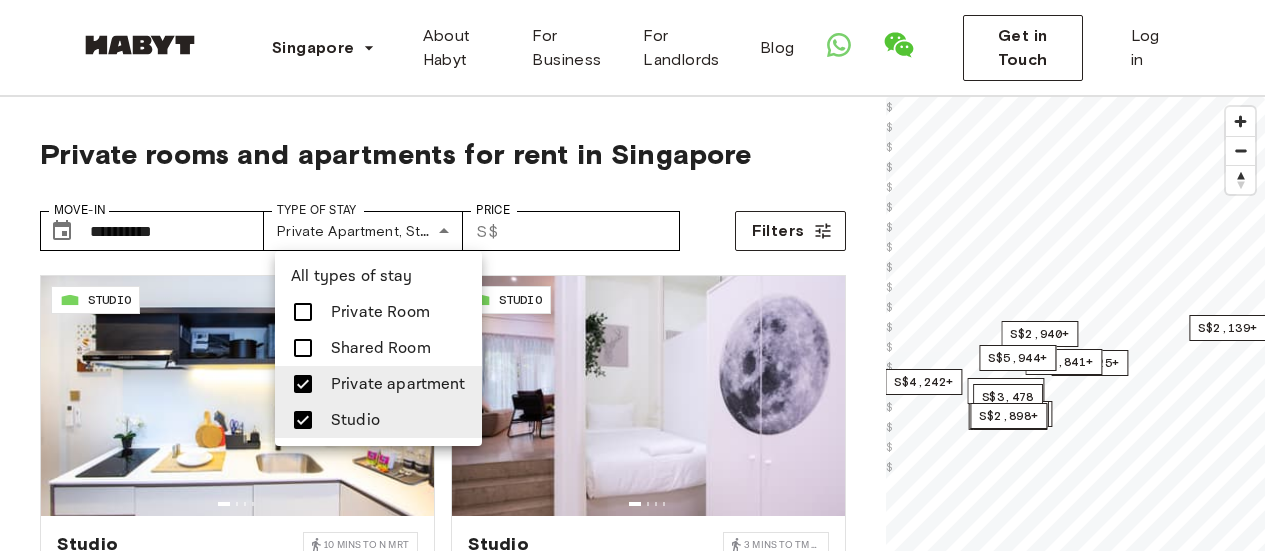 click at bounding box center [640, 275] 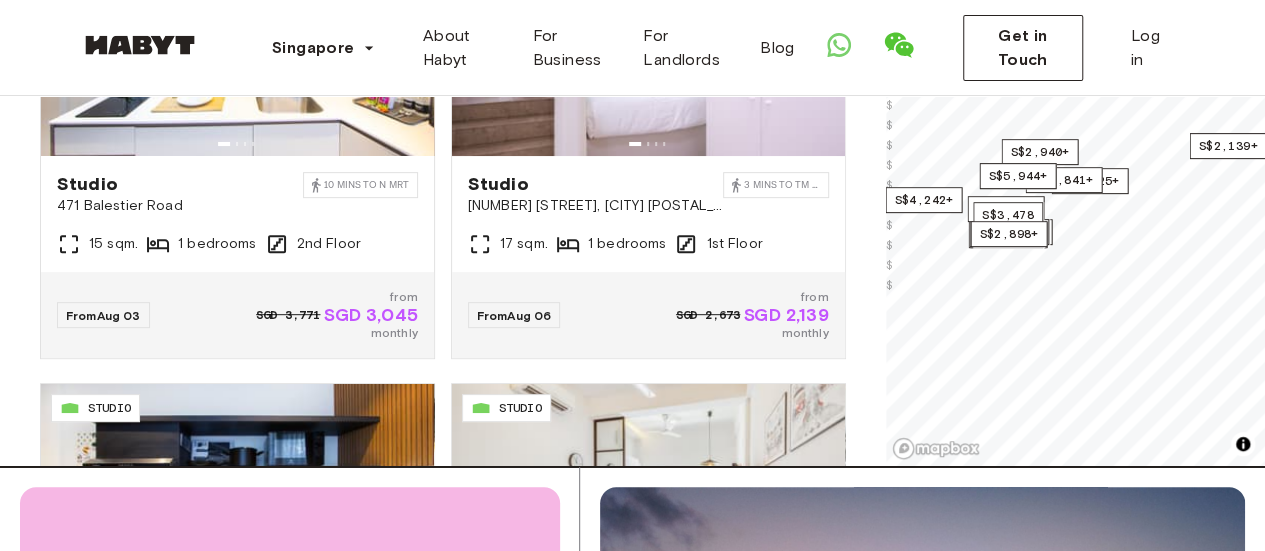 scroll, scrollTop: 348, scrollLeft: 0, axis: vertical 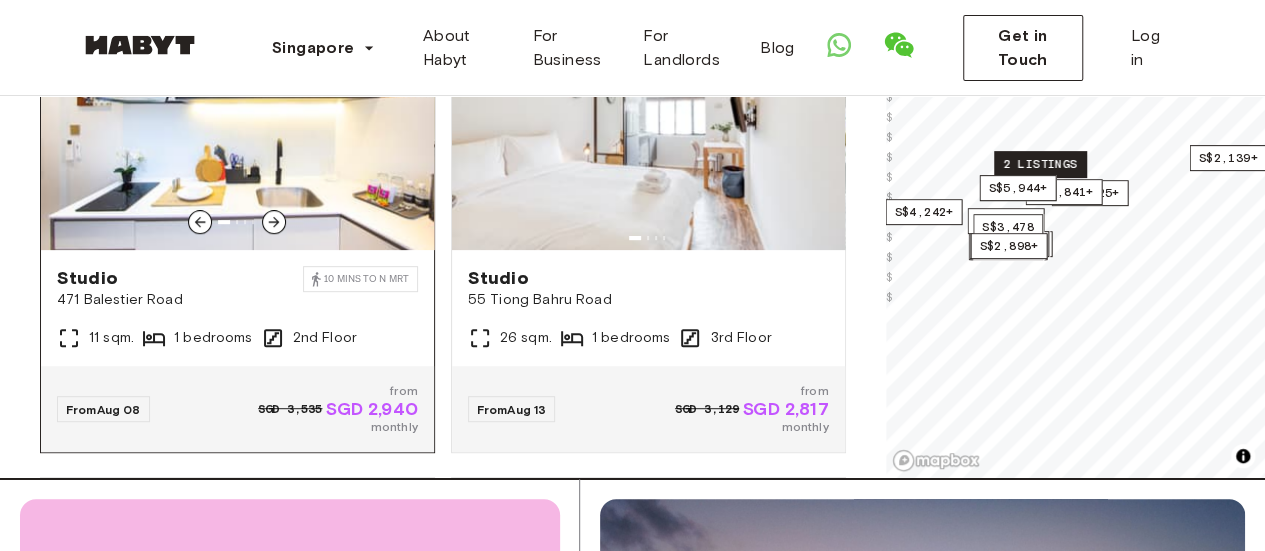click on "10 mins to N MRT" at bounding box center (366, 279) 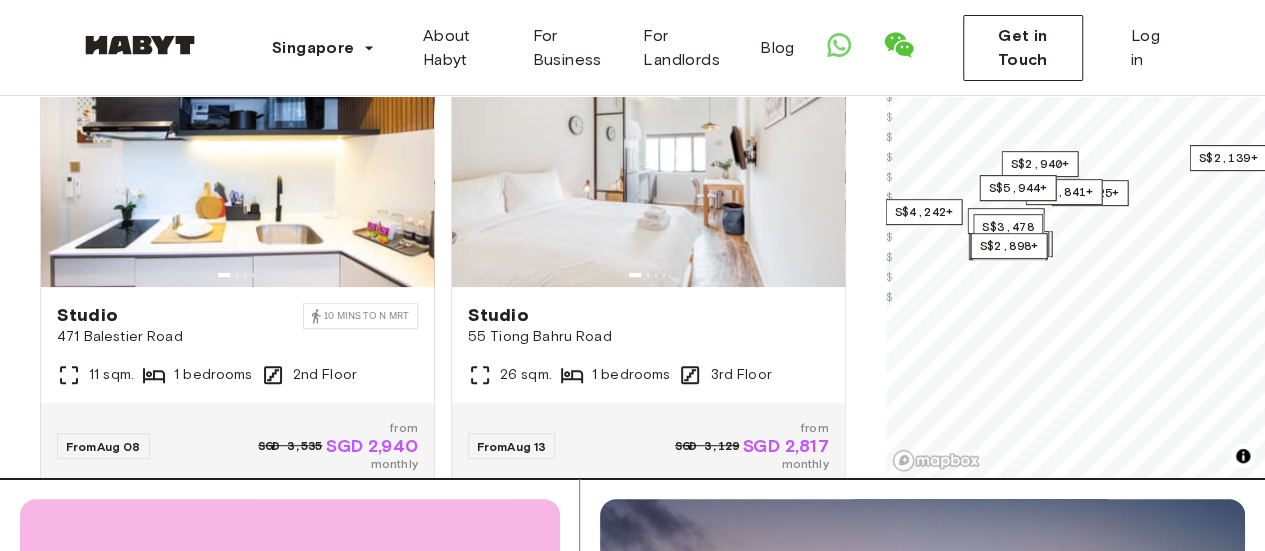 scroll, scrollTop: 346, scrollLeft: 0, axis: vertical 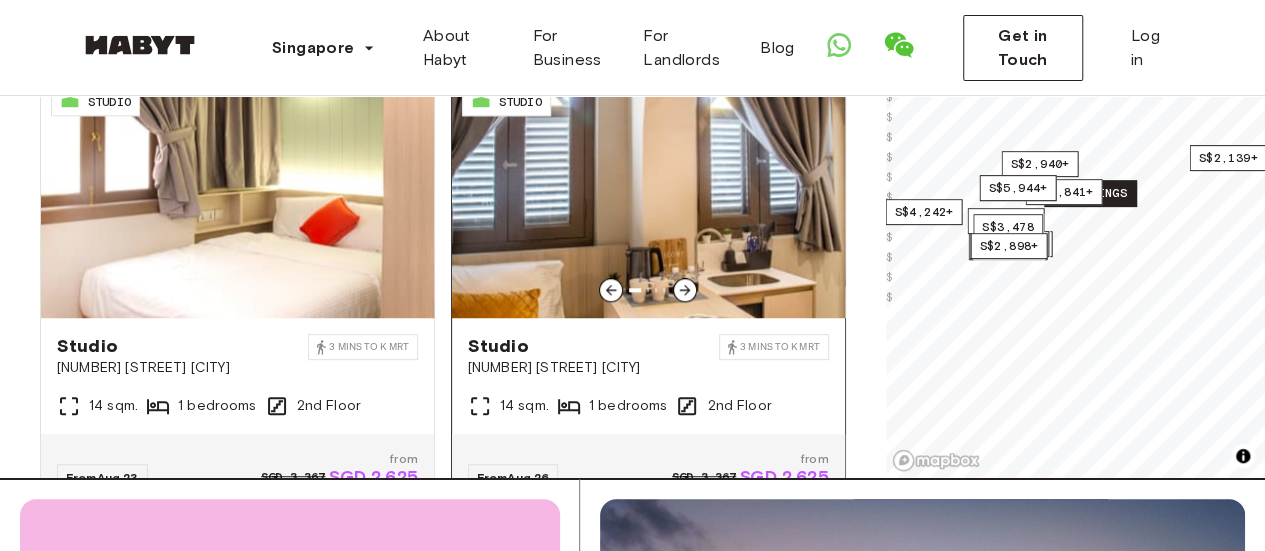 click 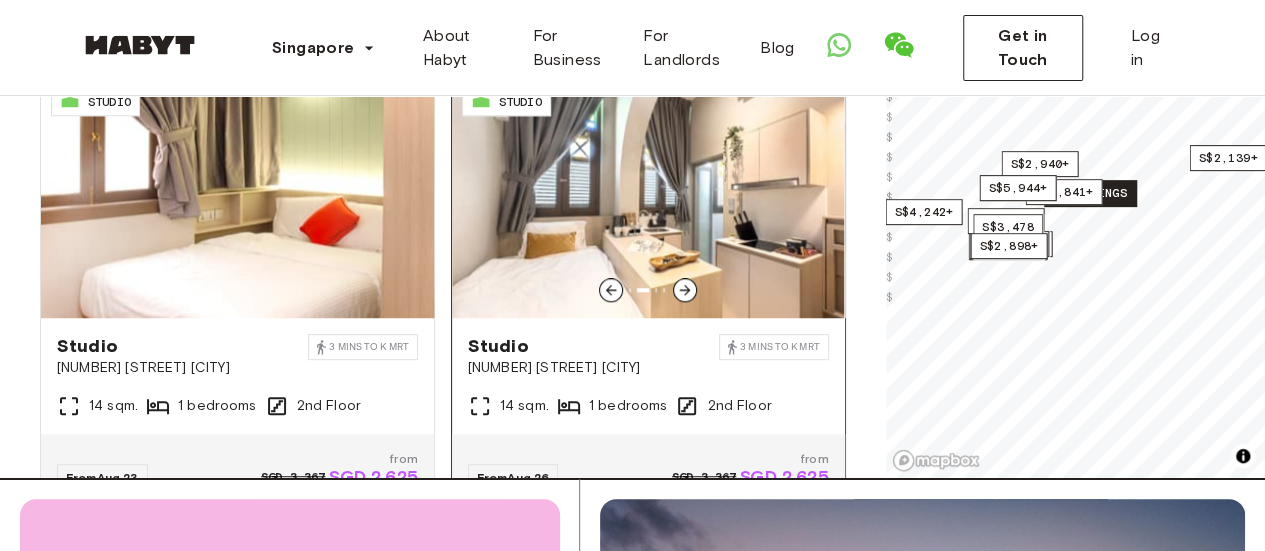 click 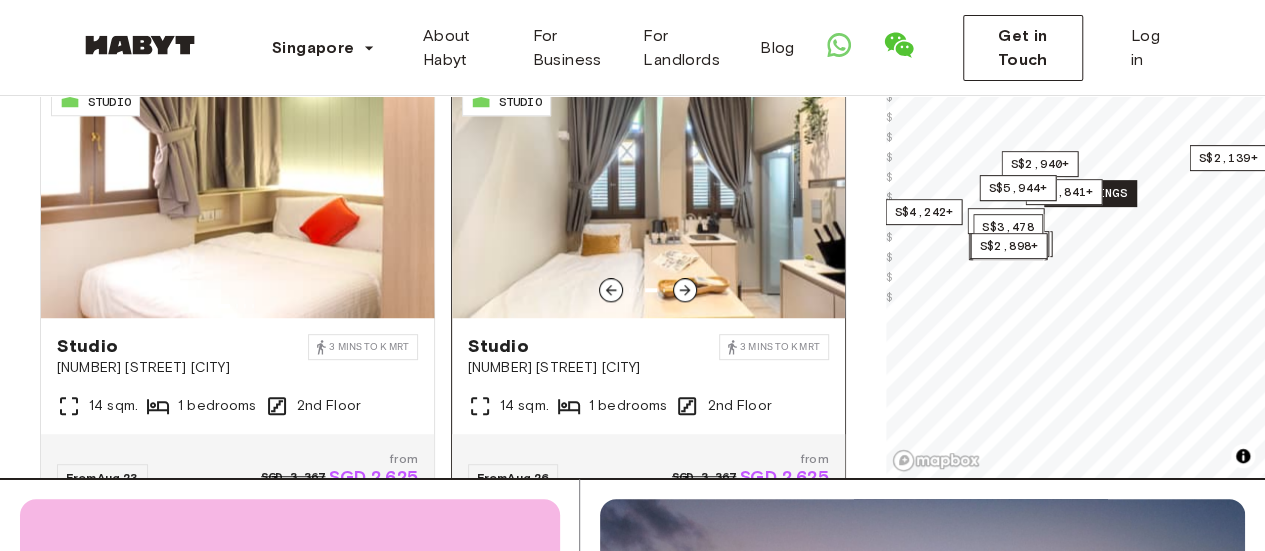 click 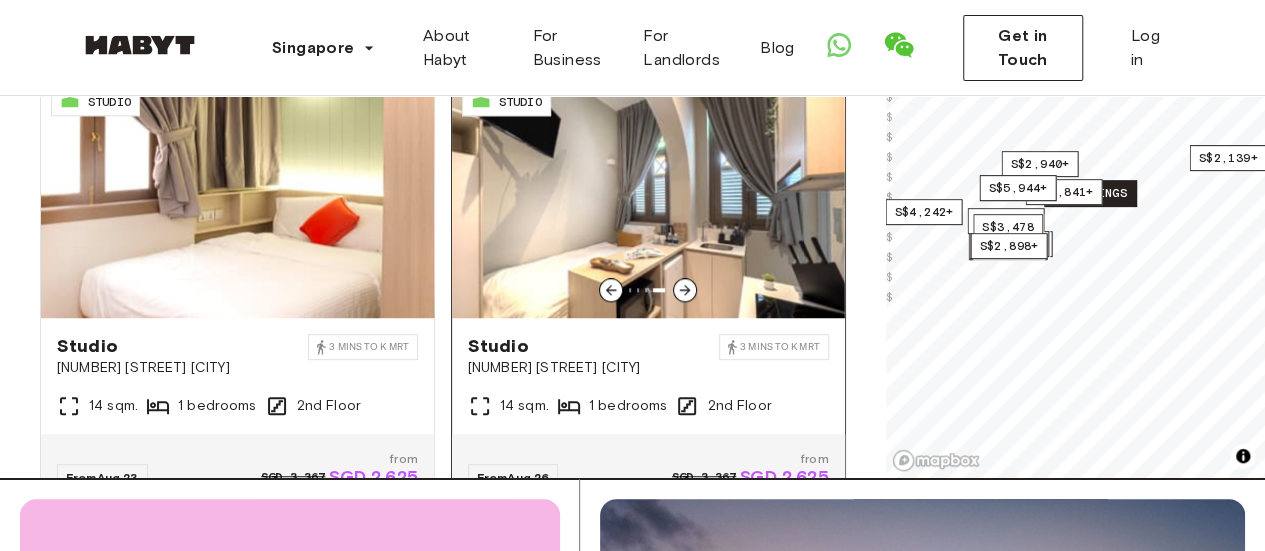 click at bounding box center [685, 290] 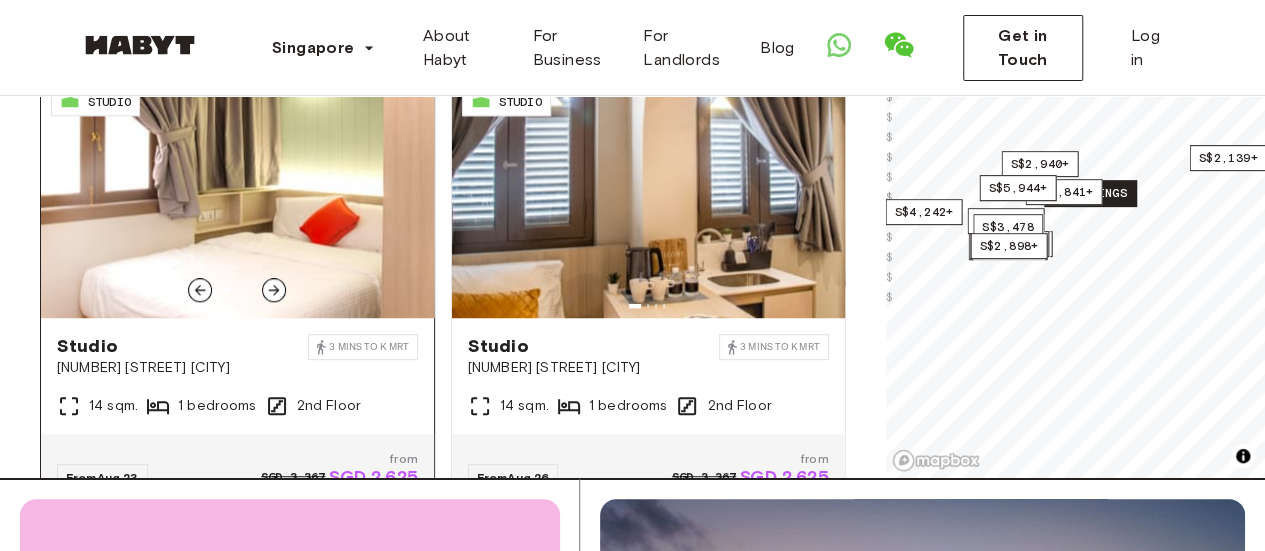 click 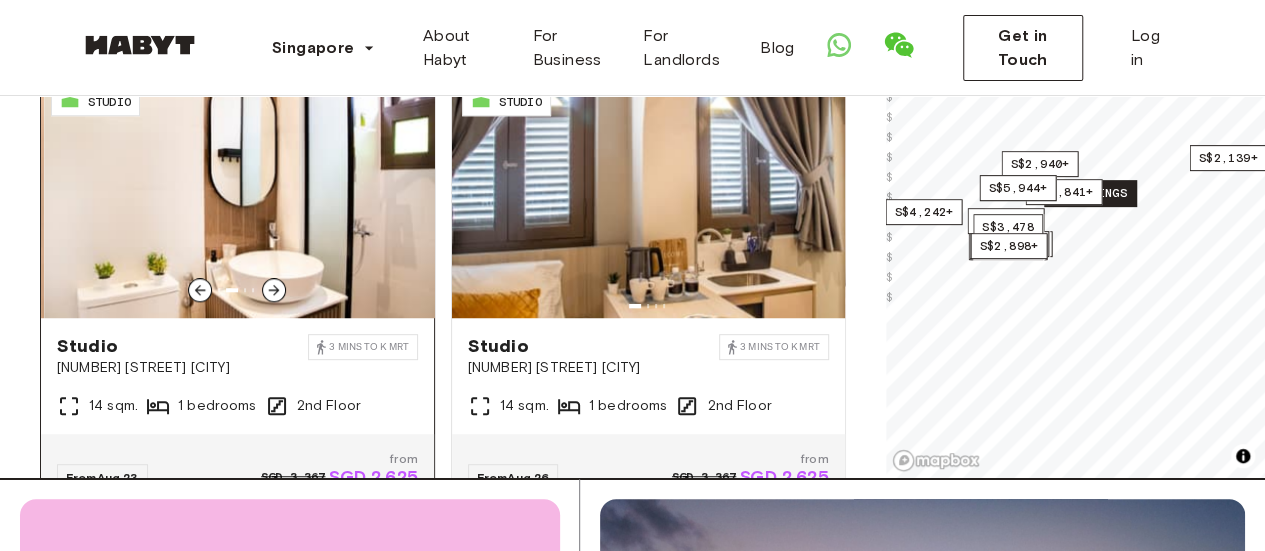click 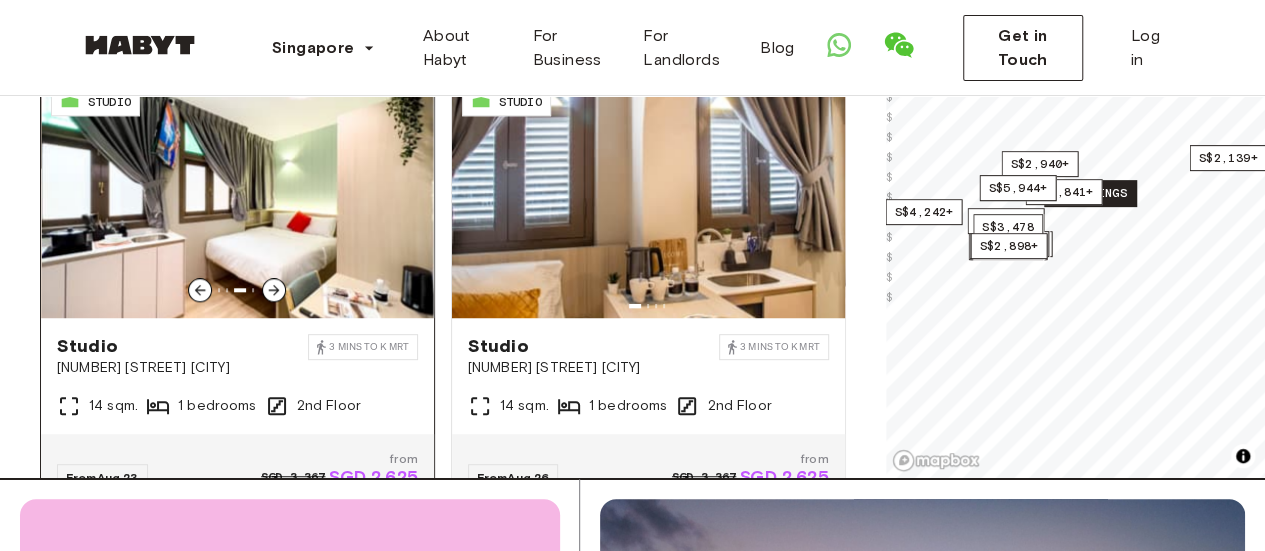 click 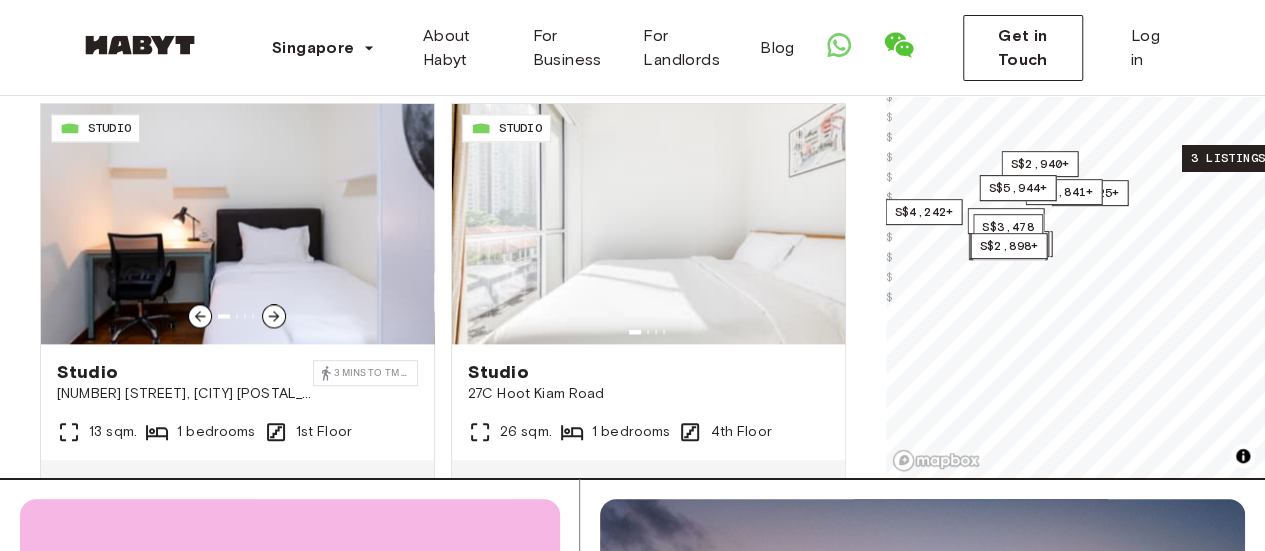 scroll, scrollTop: 1226, scrollLeft: 0, axis: vertical 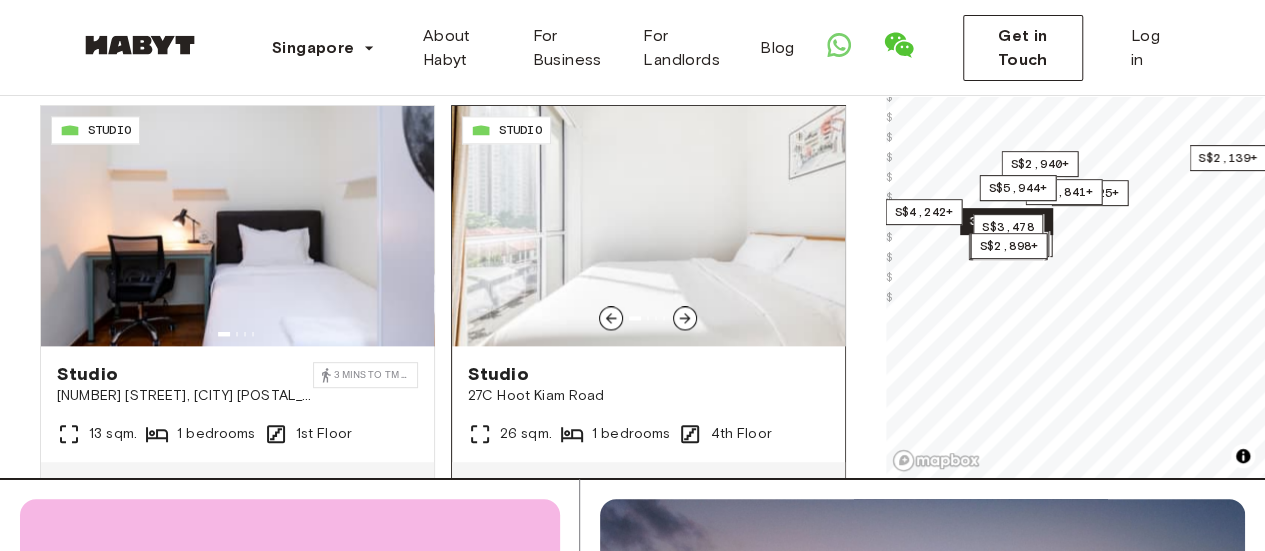click 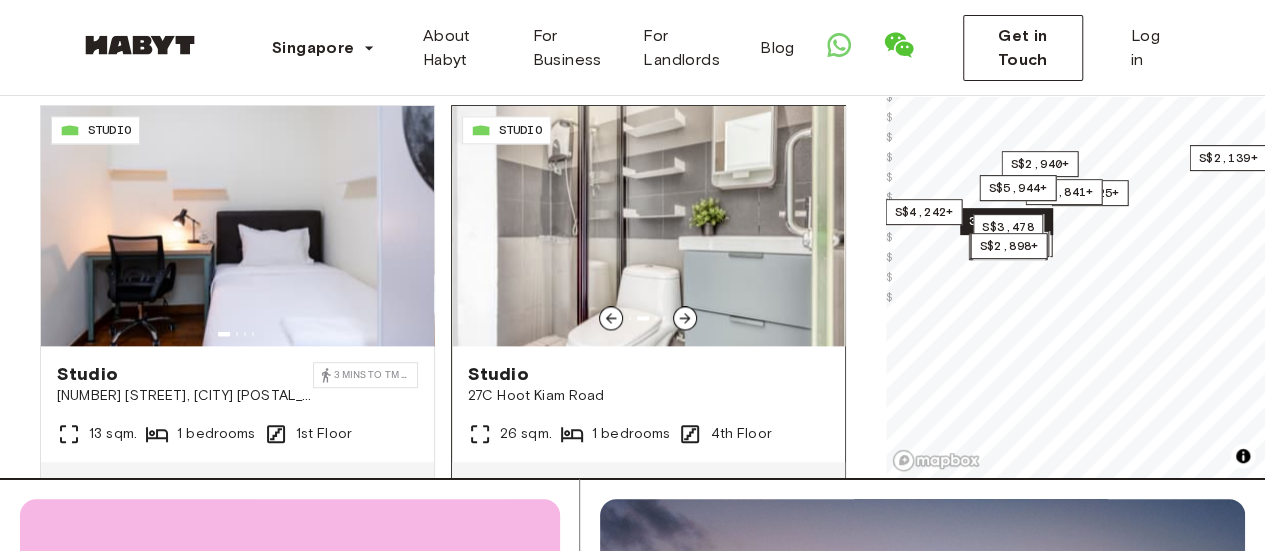 click 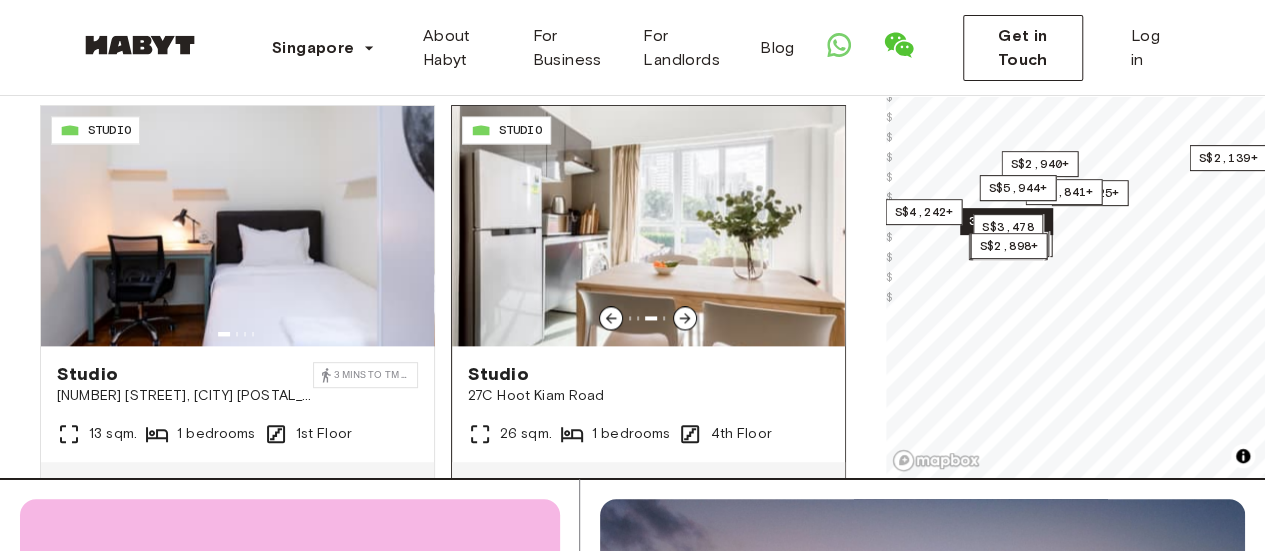 click 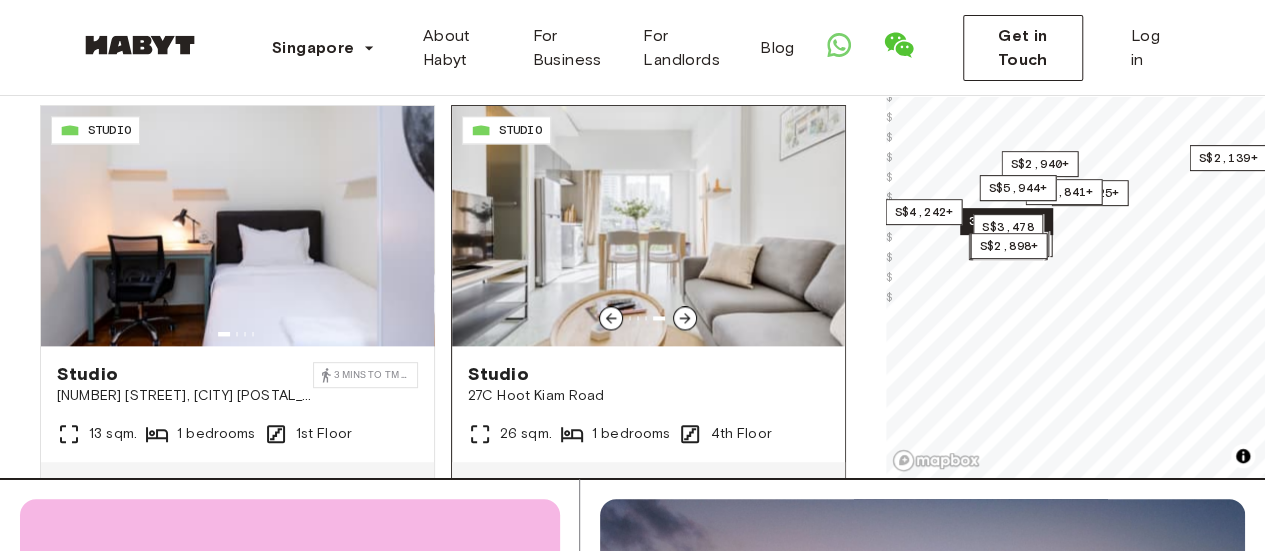 click 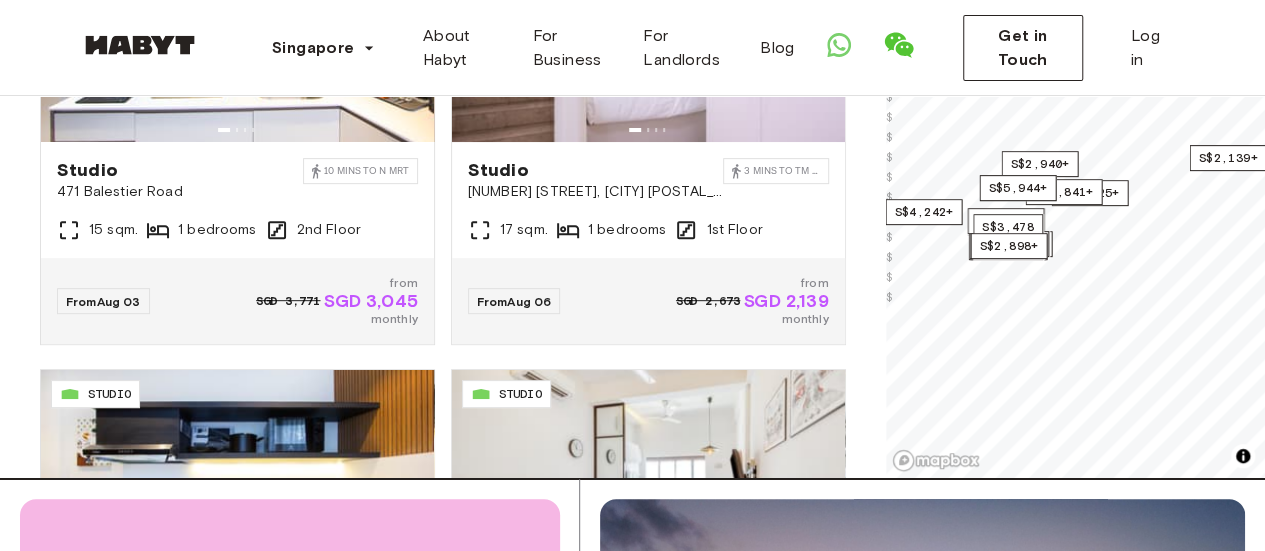 scroll, scrollTop: 0, scrollLeft: 0, axis: both 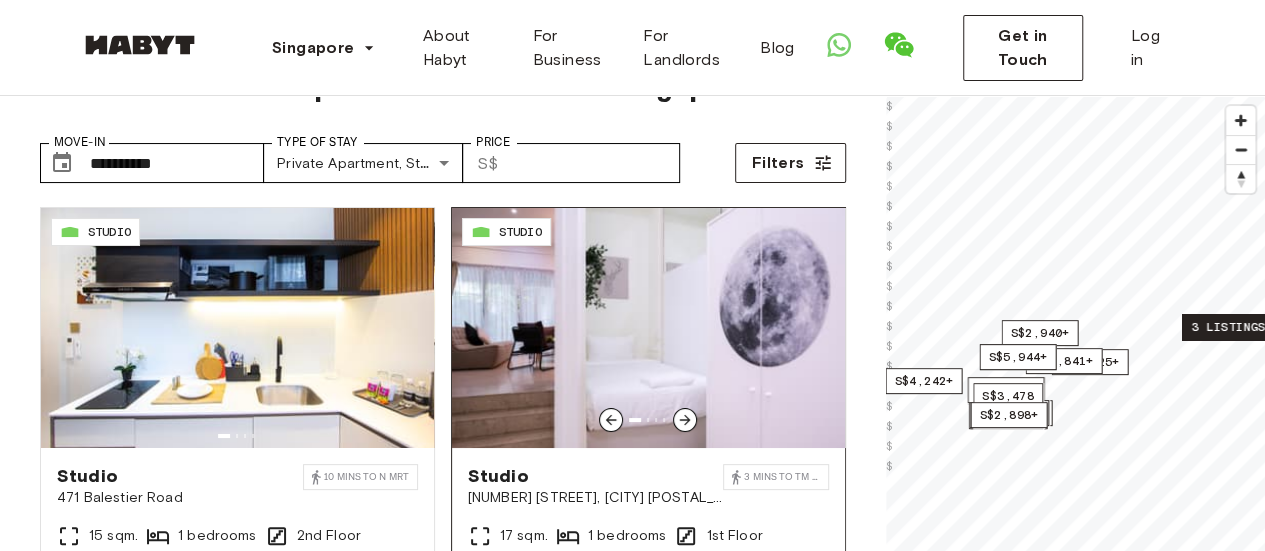 click 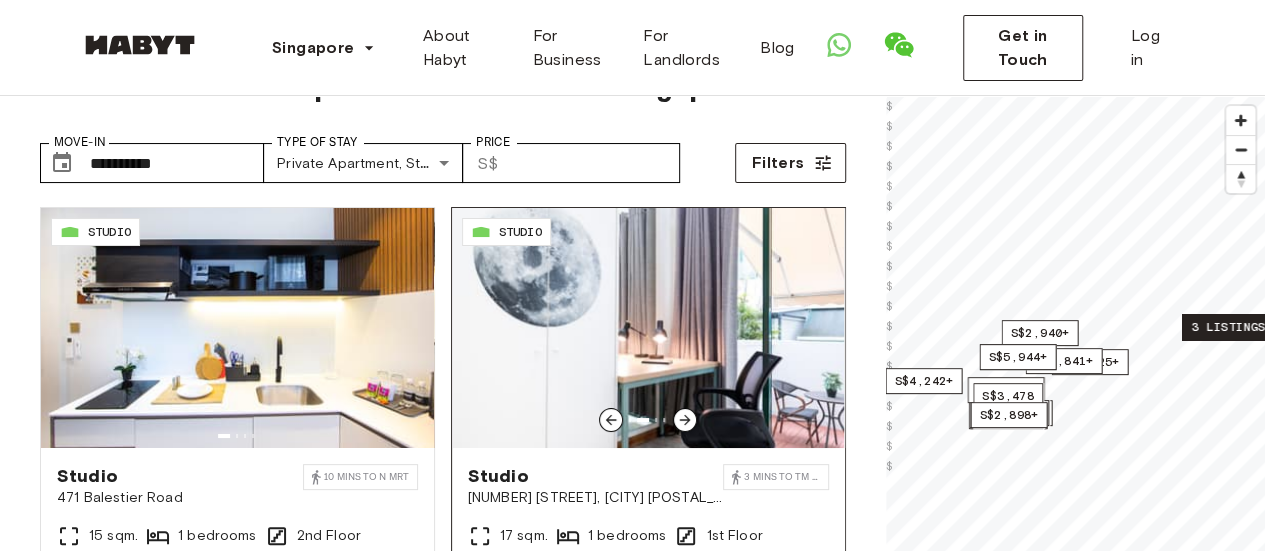 click 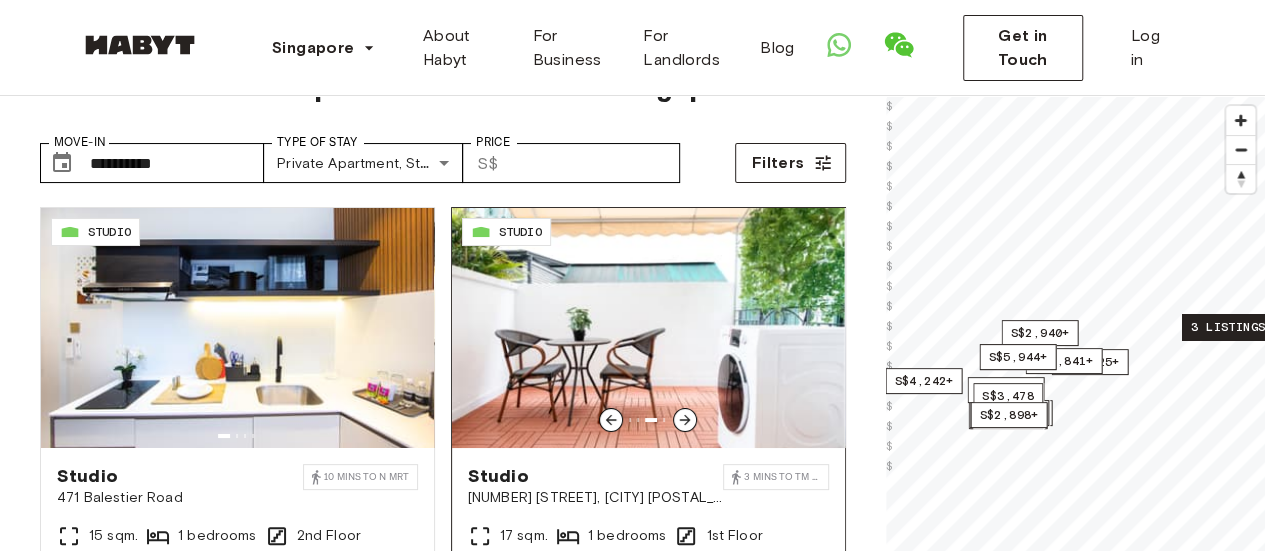 click 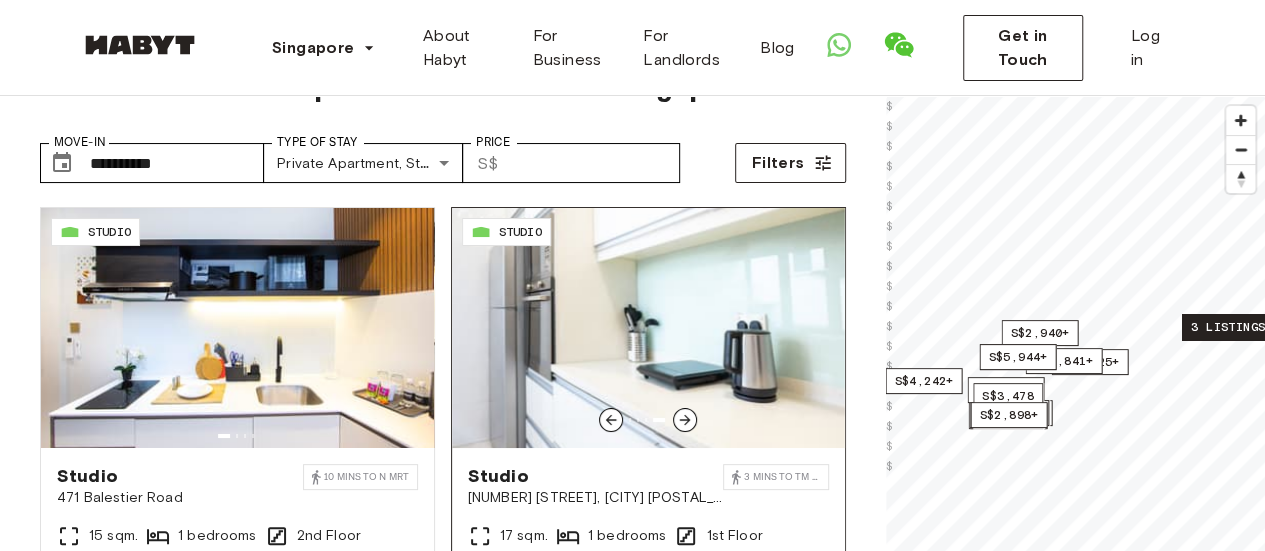 click 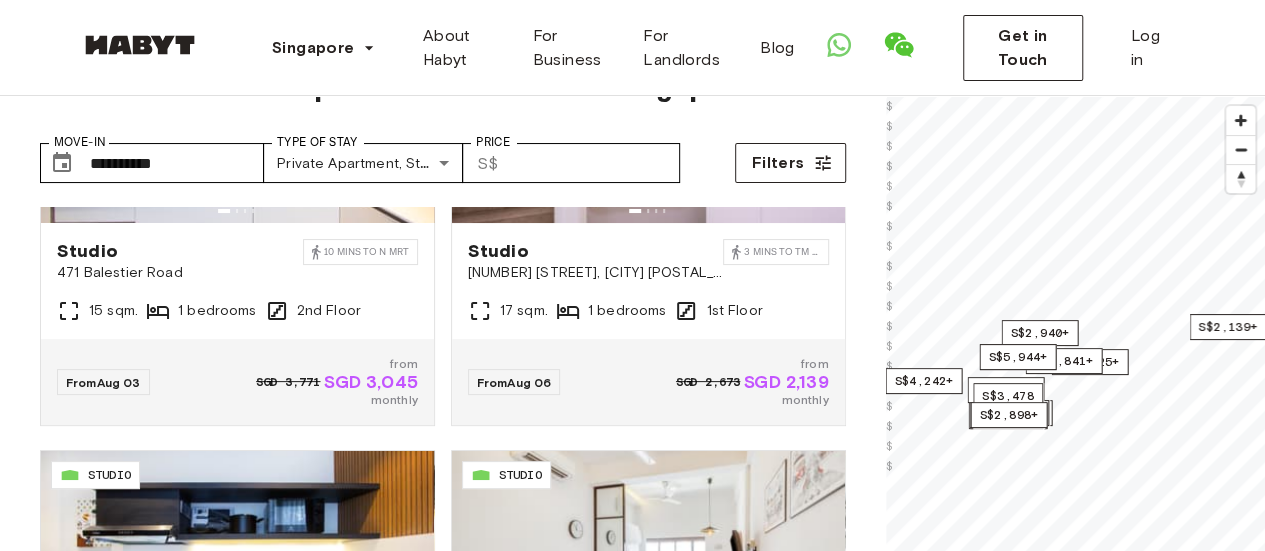scroll, scrollTop: 193, scrollLeft: 0, axis: vertical 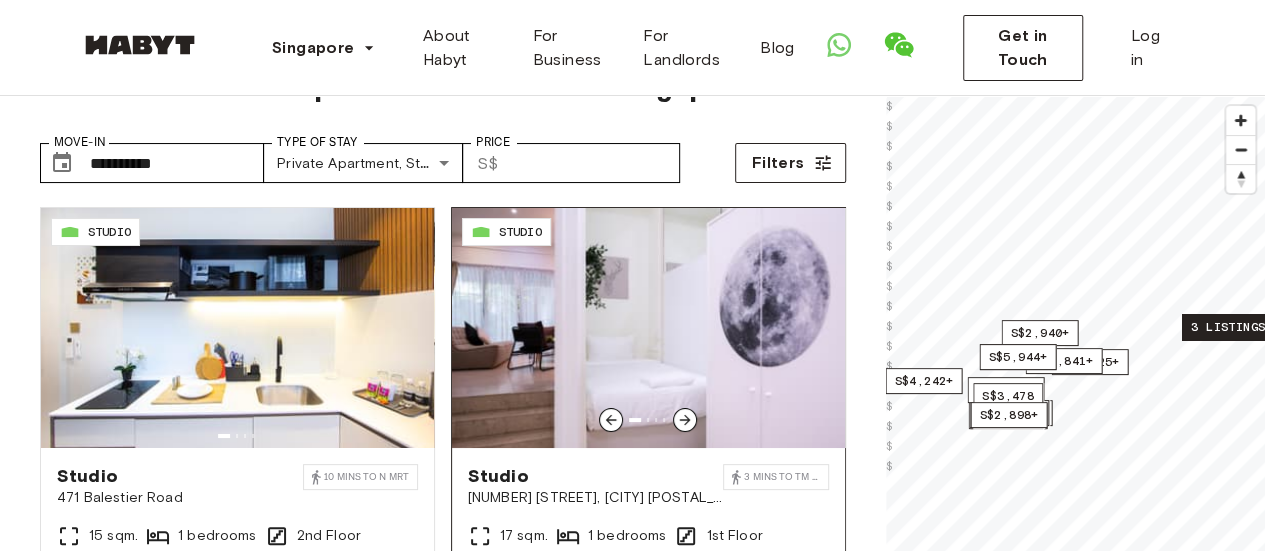 click at bounding box center (648, 328) 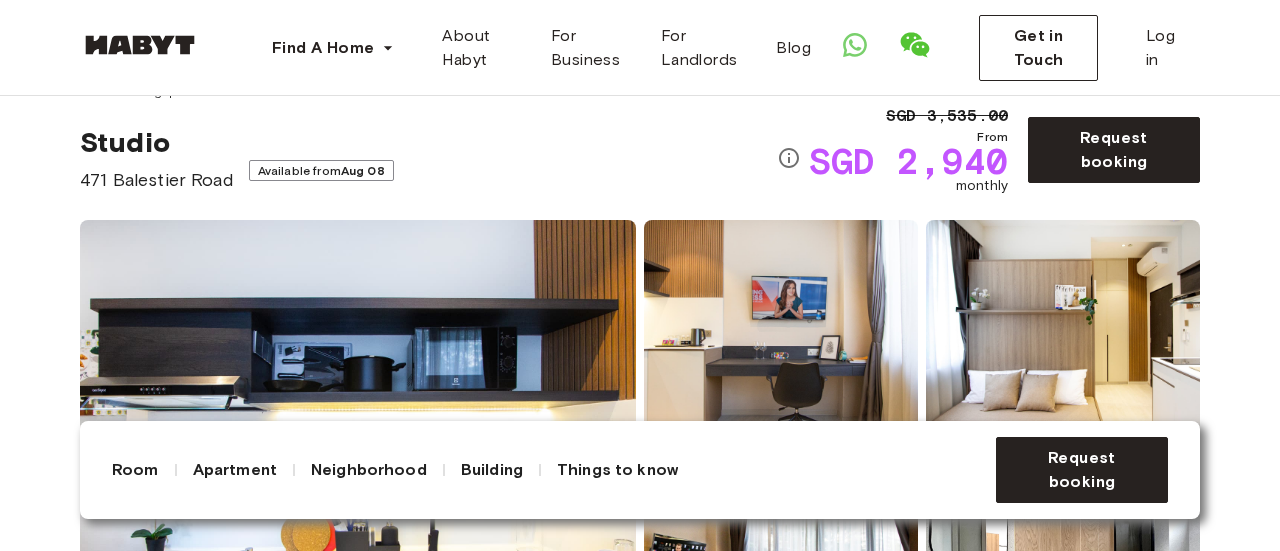 scroll, scrollTop: 0, scrollLeft: 0, axis: both 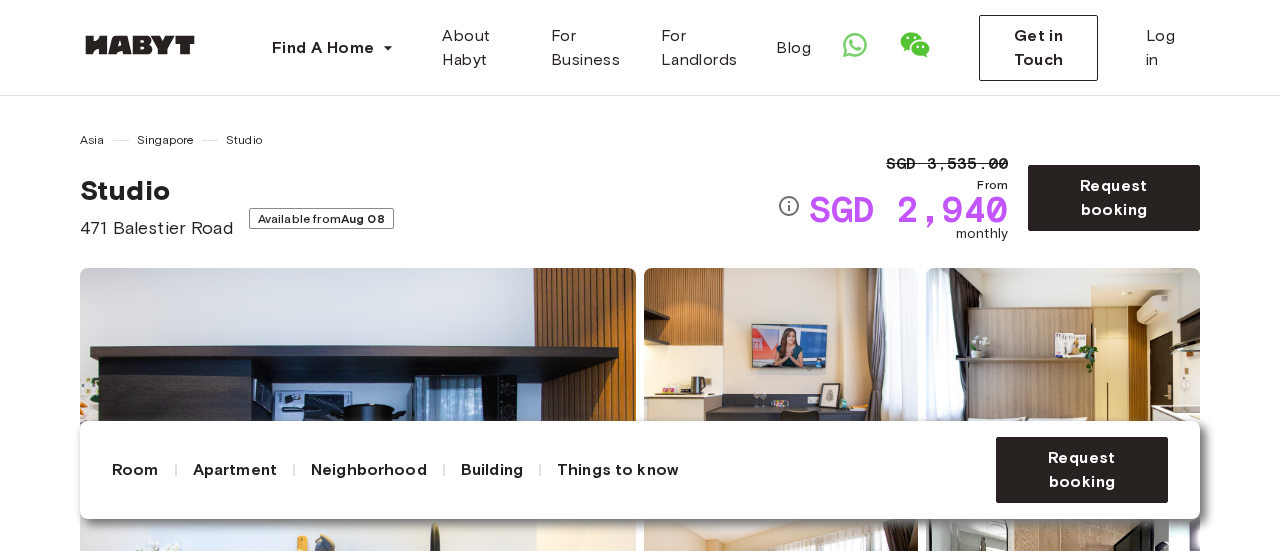 click at bounding box center [358, 508] 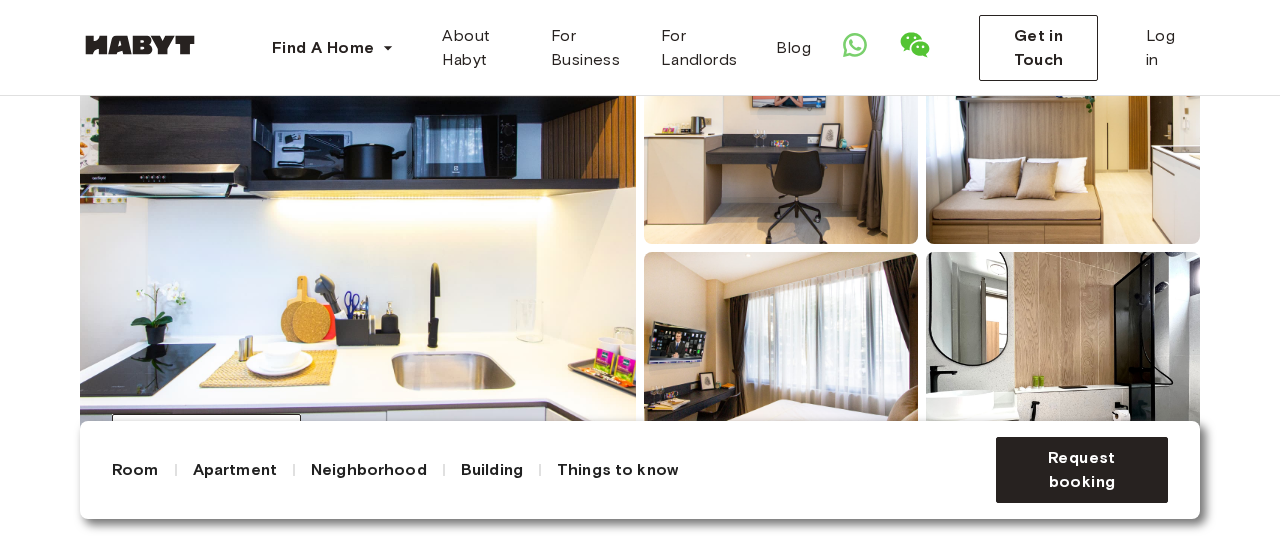 scroll, scrollTop: 360, scrollLeft: 0, axis: vertical 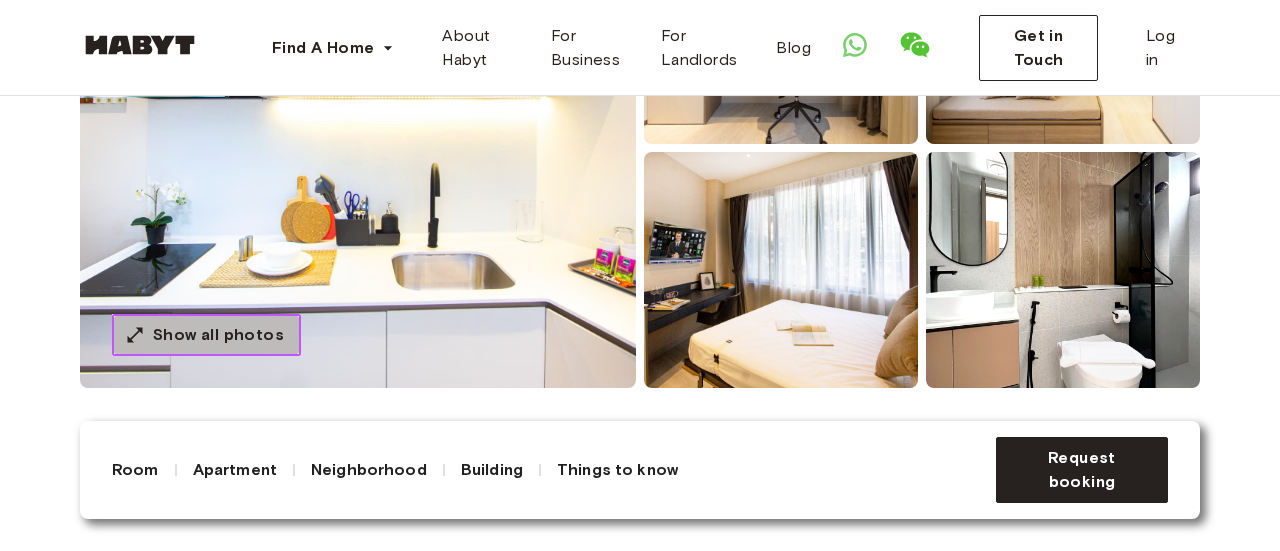 click on "Show all photos" at bounding box center (218, 335) 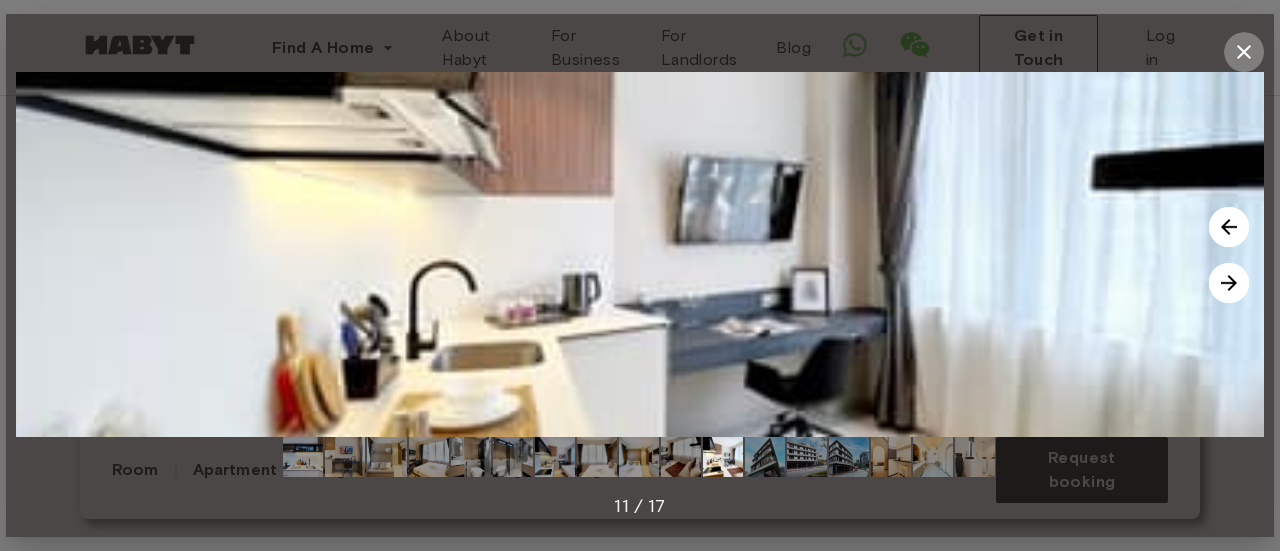 click 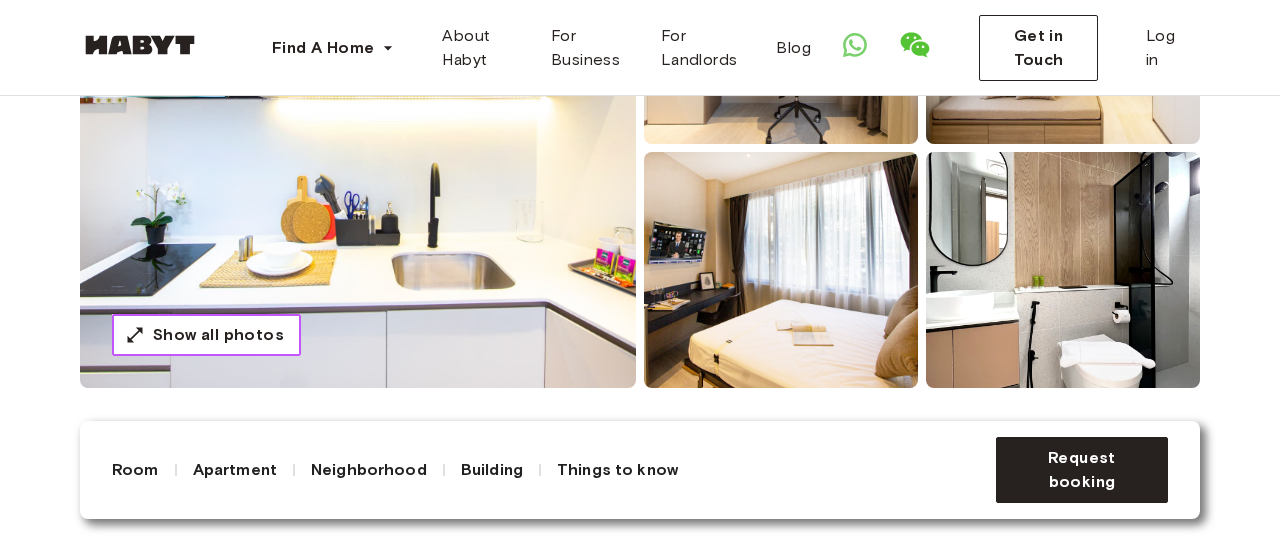 type 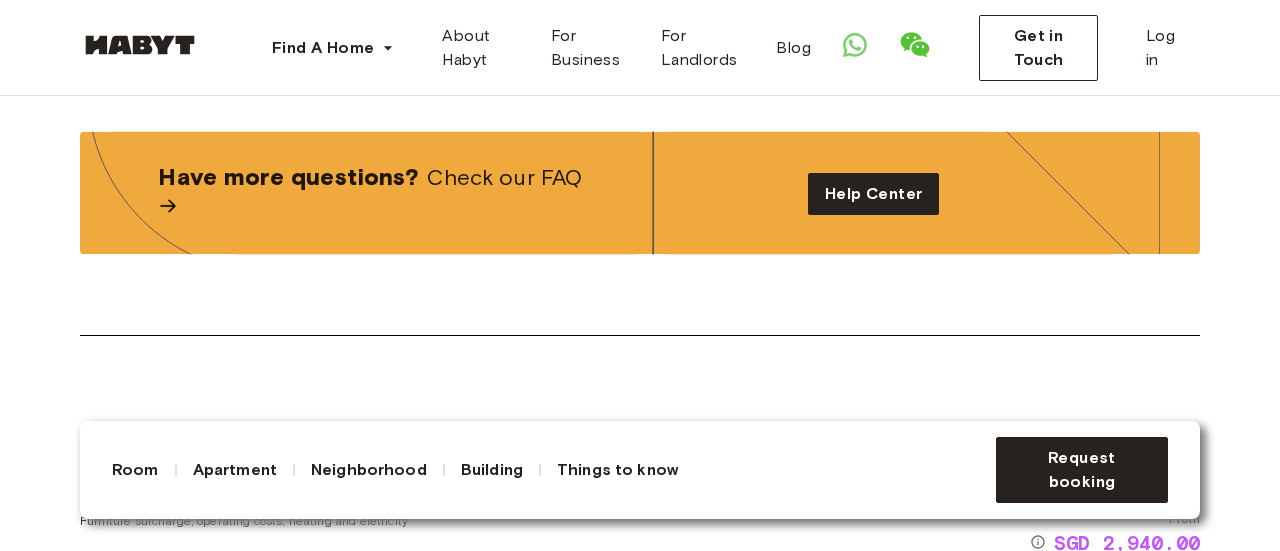 scroll, scrollTop: 0, scrollLeft: 0, axis: both 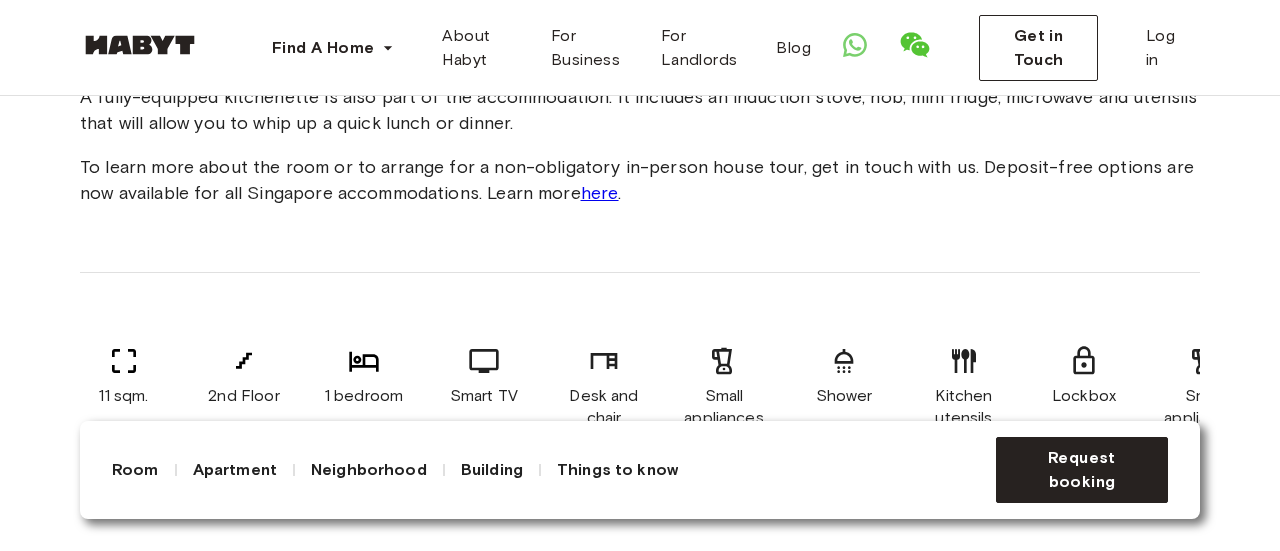 click on "here" at bounding box center (600, 193) 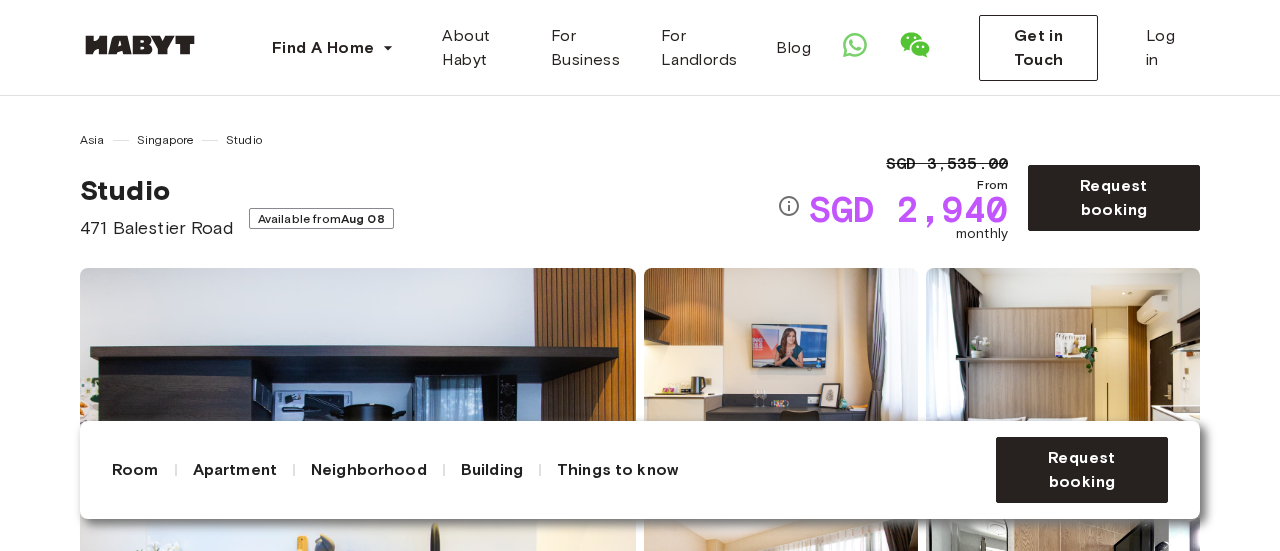 scroll, scrollTop: 976, scrollLeft: 0, axis: vertical 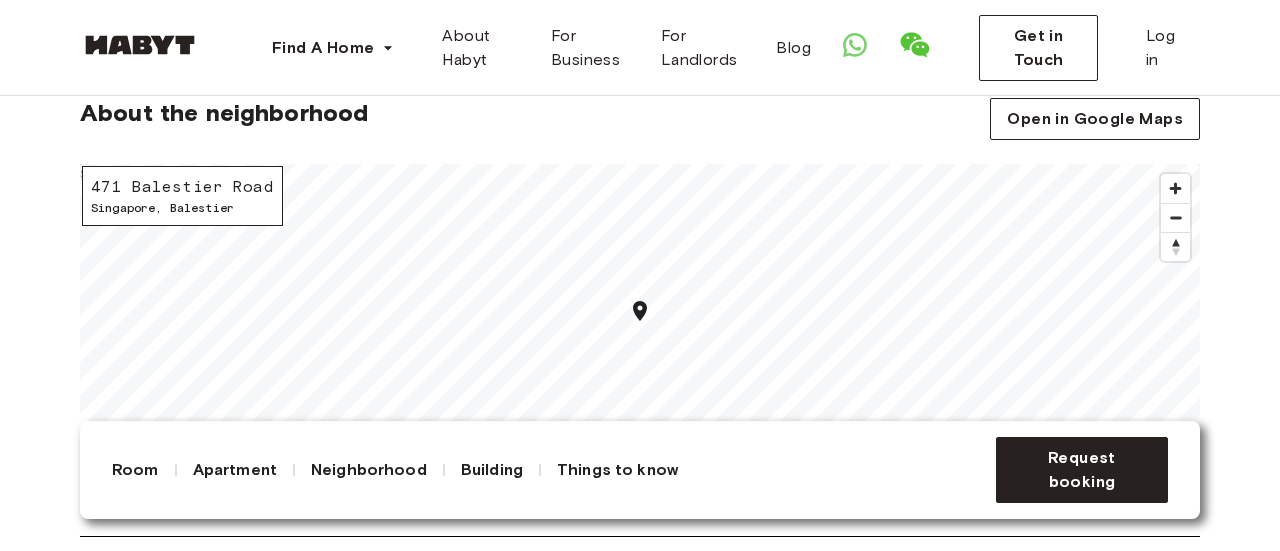 click on "Things to know" at bounding box center [617, 470] 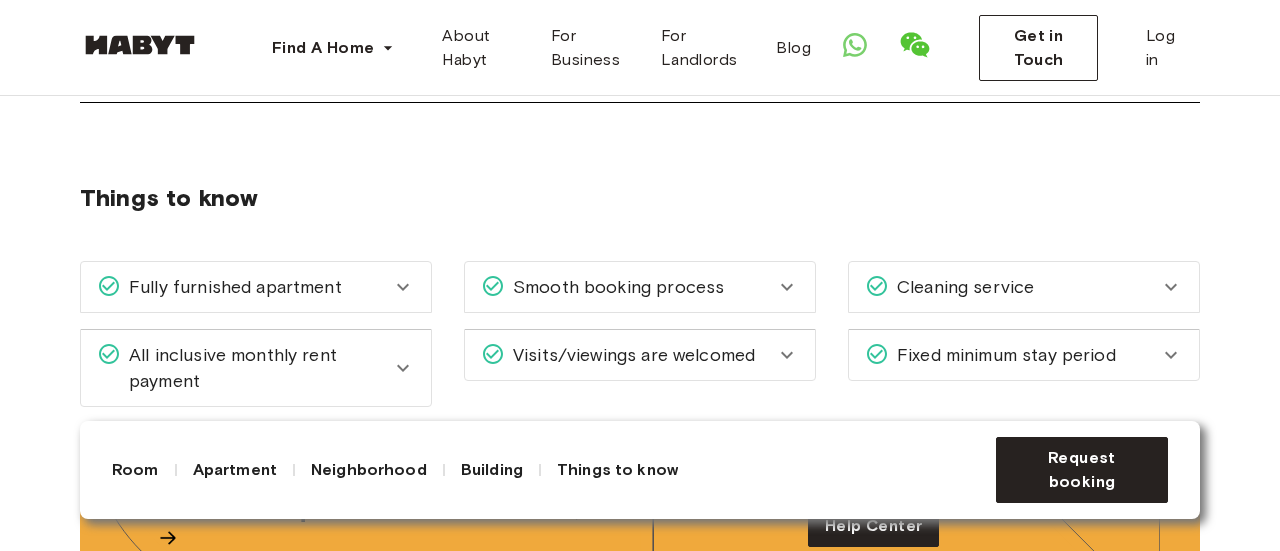click 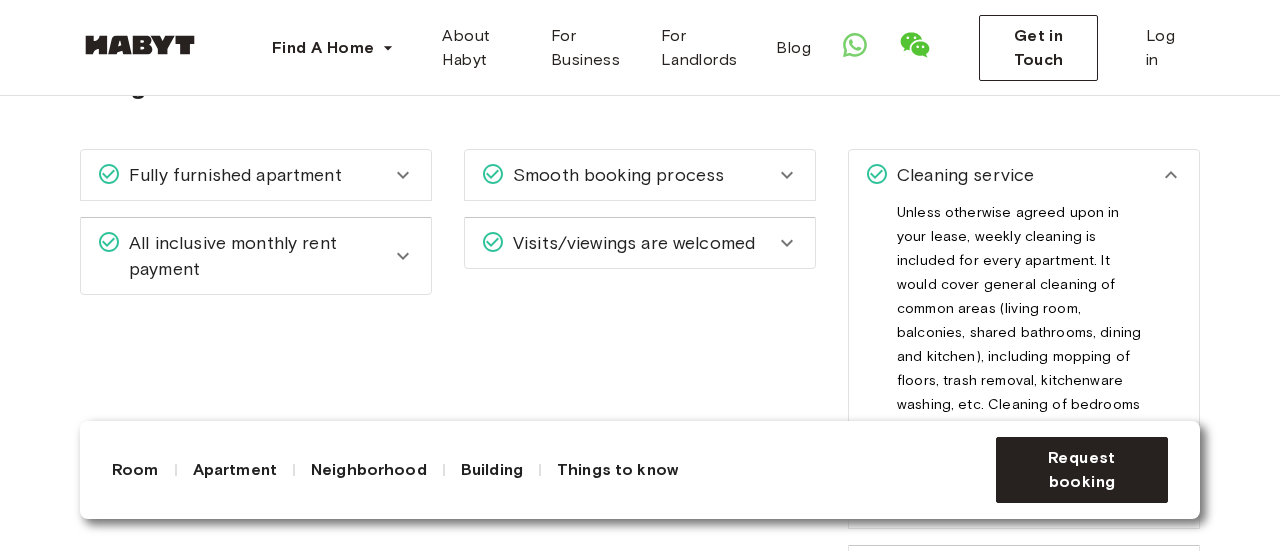 scroll, scrollTop: 2650, scrollLeft: 0, axis: vertical 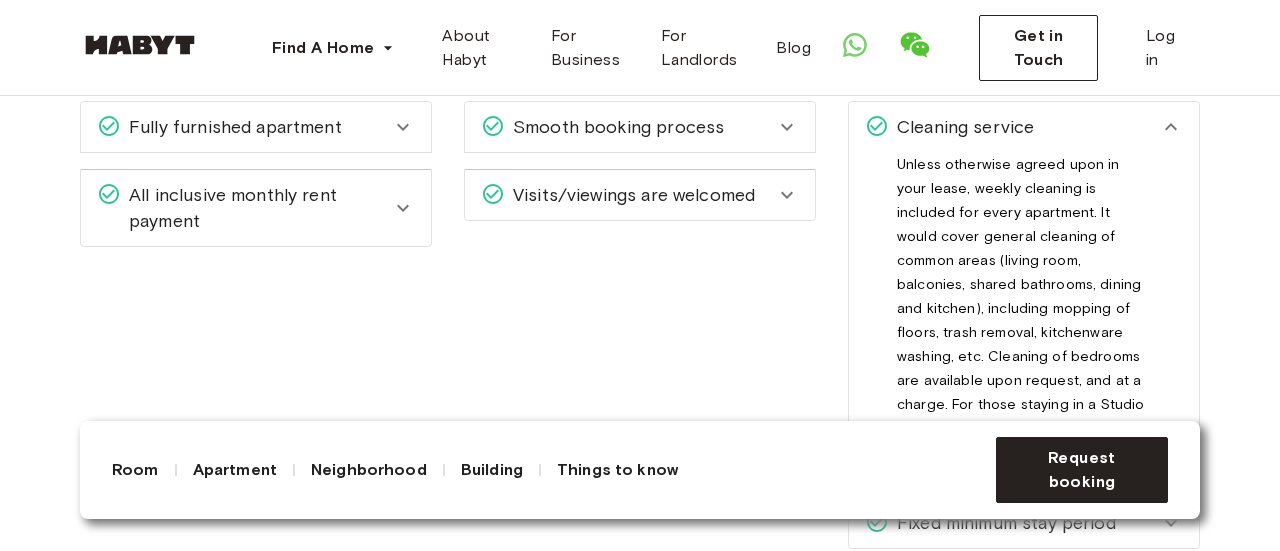 click 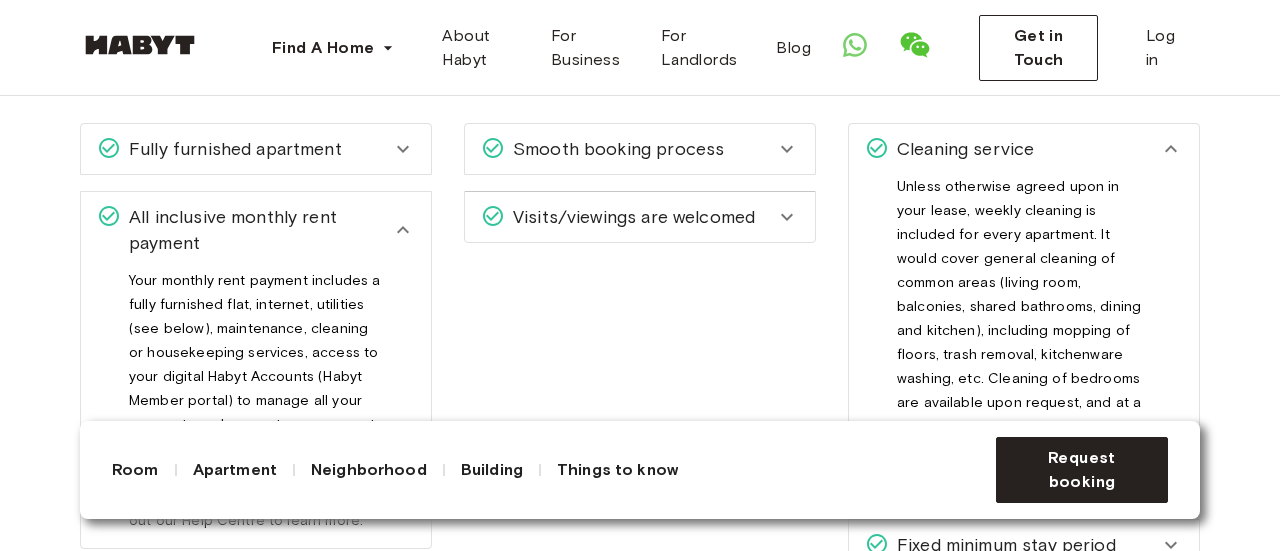 scroll, scrollTop: 2610, scrollLeft: 0, axis: vertical 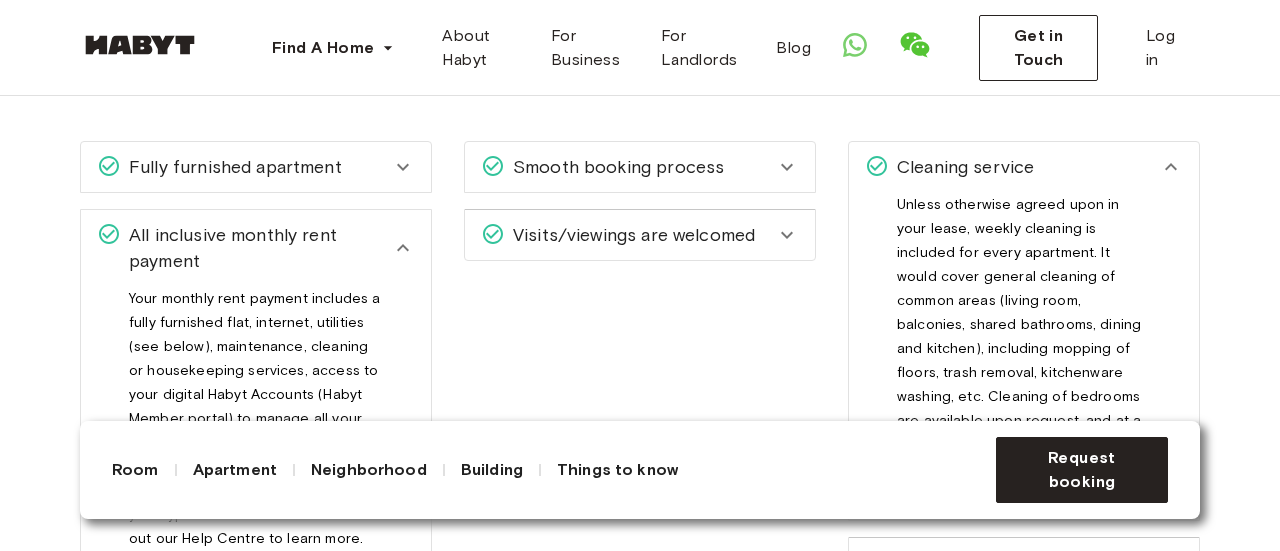 click 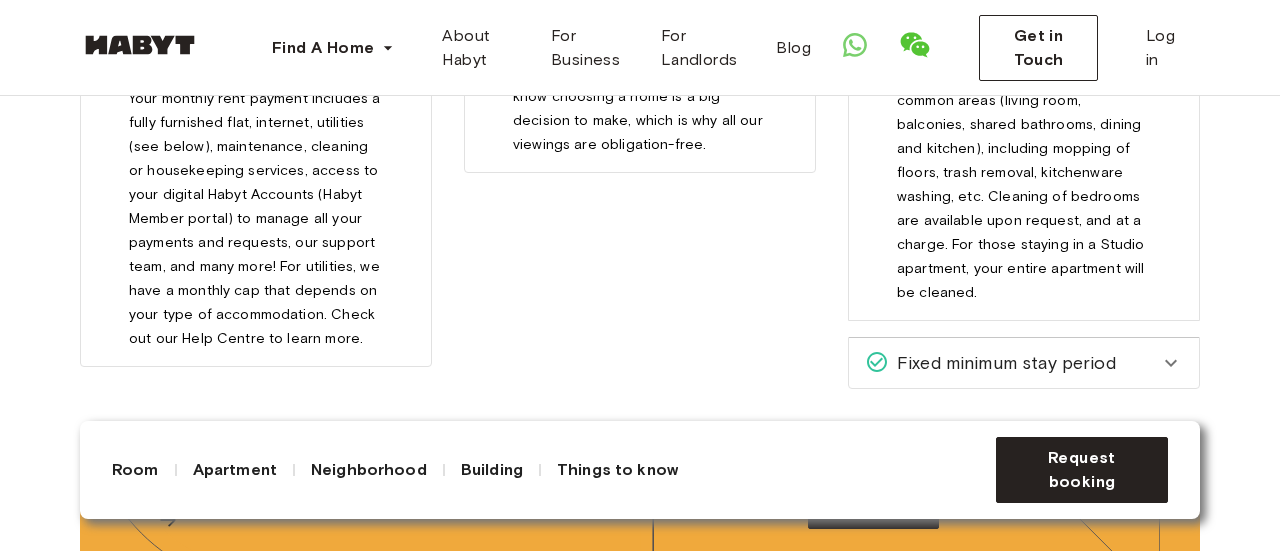 scroll, scrollTop: 2850, scrollLeft: 0, axis: vertical 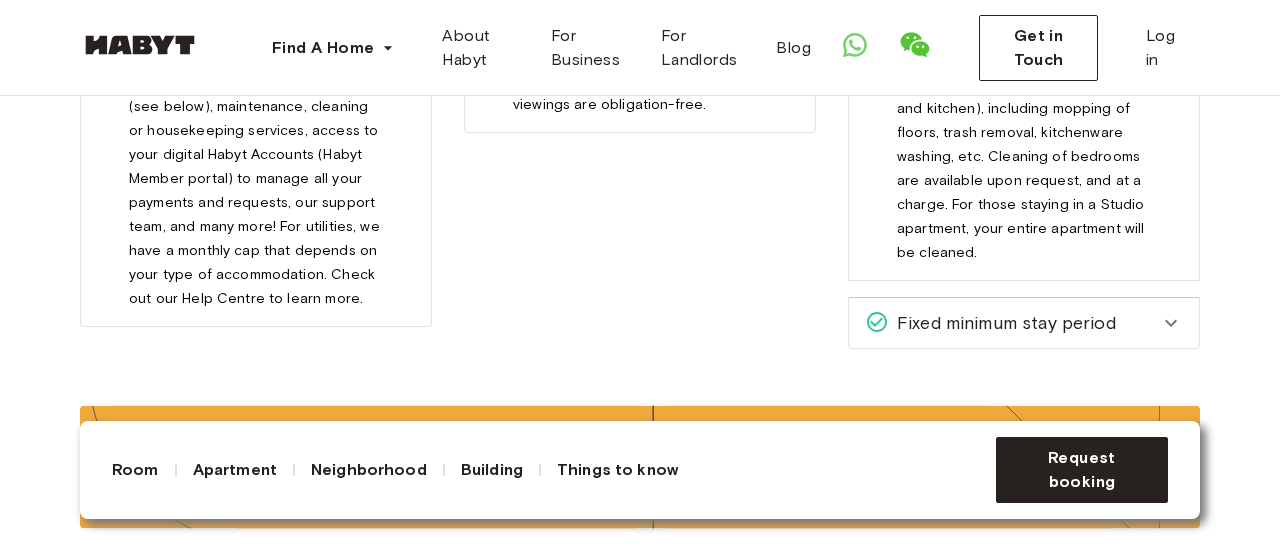 click 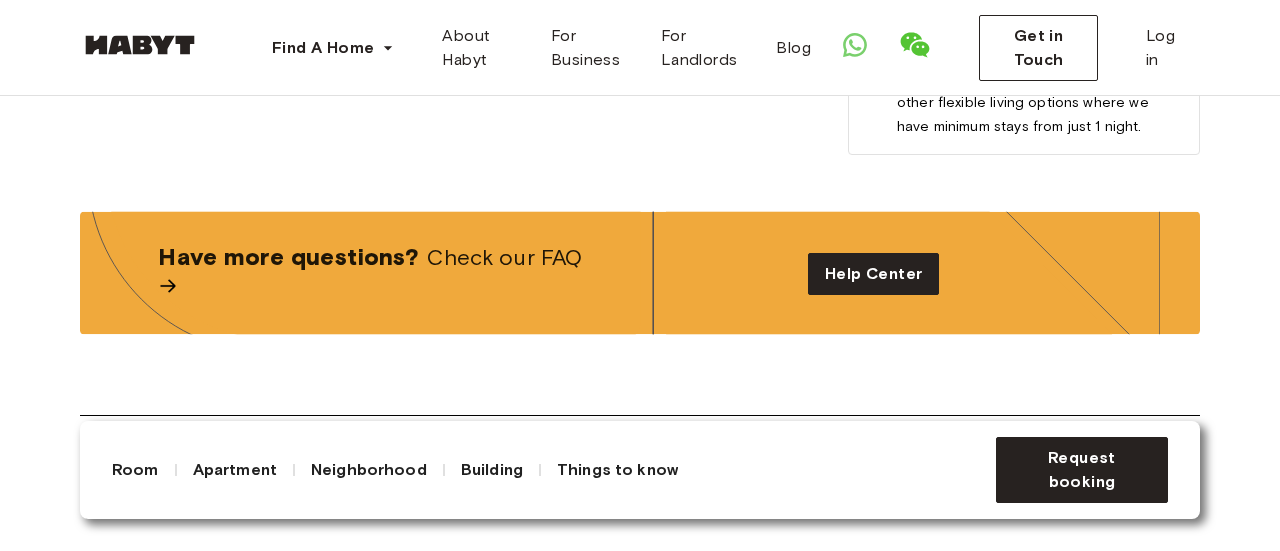 scroll, scrollTop: 3250, scrollLeft: 0, axis: vertical 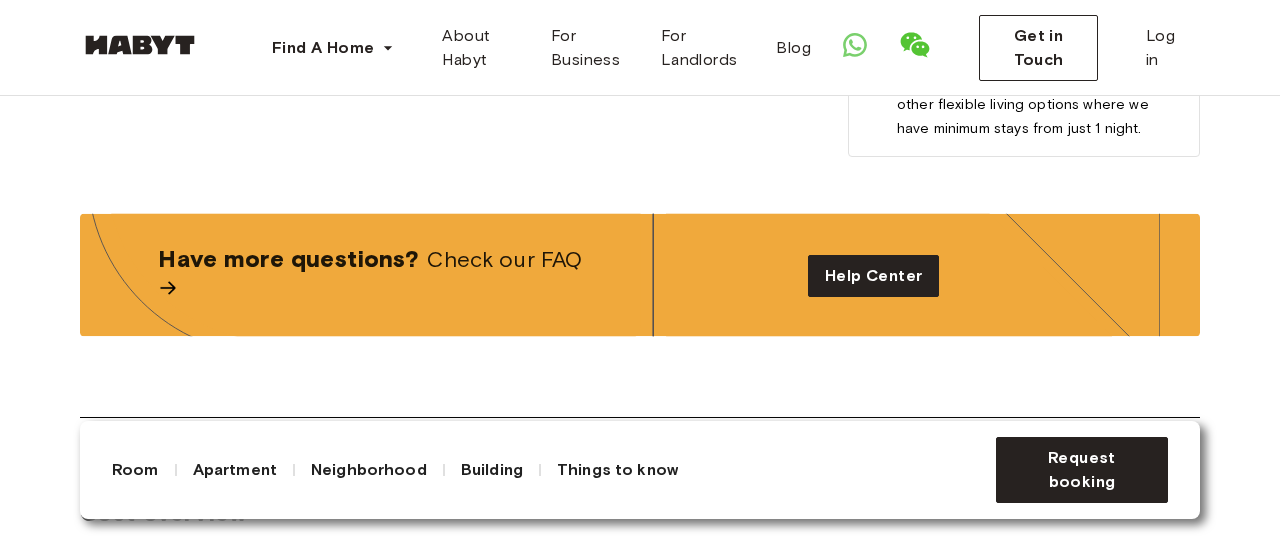 click on "Asia Singapore Studio Studio 471 Balestier Road Available from  Aug 08 SGD 3,535.00 From SGD 2,940 monthly Request booking Show all photos About the apartment Made for your every move, find reprieve from city life at the serene Habyt Novena. Each studio room is fully-furnished with a premium mattress, wardrobe, air conditioning, desk and chair, and access to an ensuite bathroom. For added comfort and a hassle-free stay, pillows, bedsheets, blankets and towels are also provided.  A fully-equipped kitchenette is also part of the accommodation. It includes an induction stove, hob, mini fridge, microwave and utensils that will allow you to whip up a quick lunch or dinner.  To learn more about the room or to arrange for a non-obligatory in-person house tour, get in touch with us. Deposit-free options are now available for all Singapore accommodations. Learn more  here . 11 sqm. 2nd Floor 1 bedroom Smart TV Desk and chair Small appliances Shower Kitchen utensils Lockbox Small appliances Small appliances ," at bounding box center (640, -46) 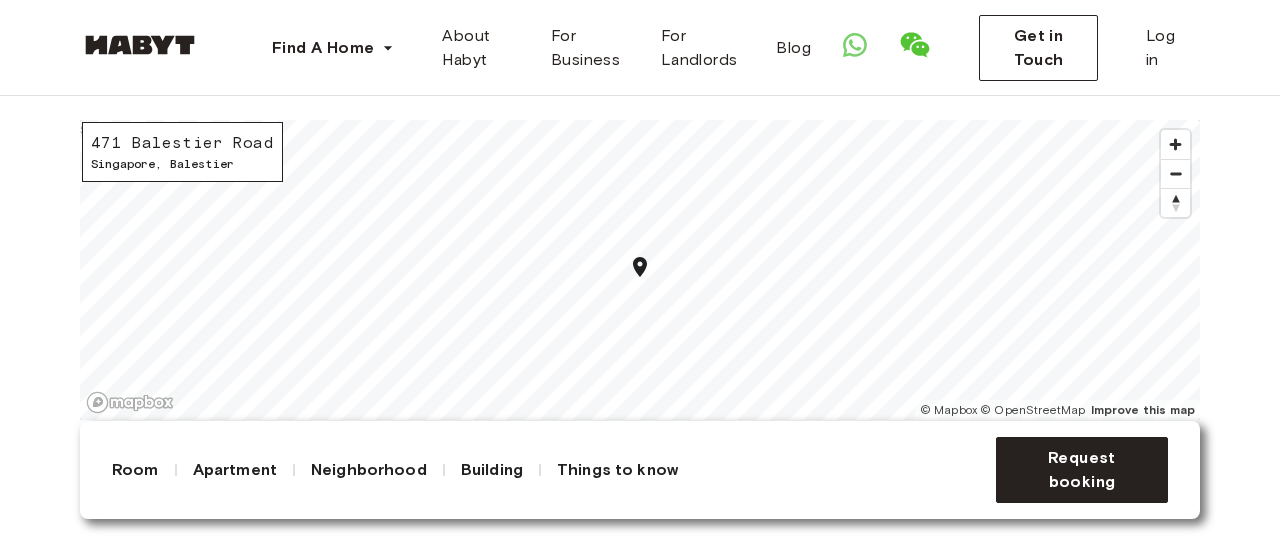 scroll, scrollTop: 2090, scrollLeft: 0, axis: vertical 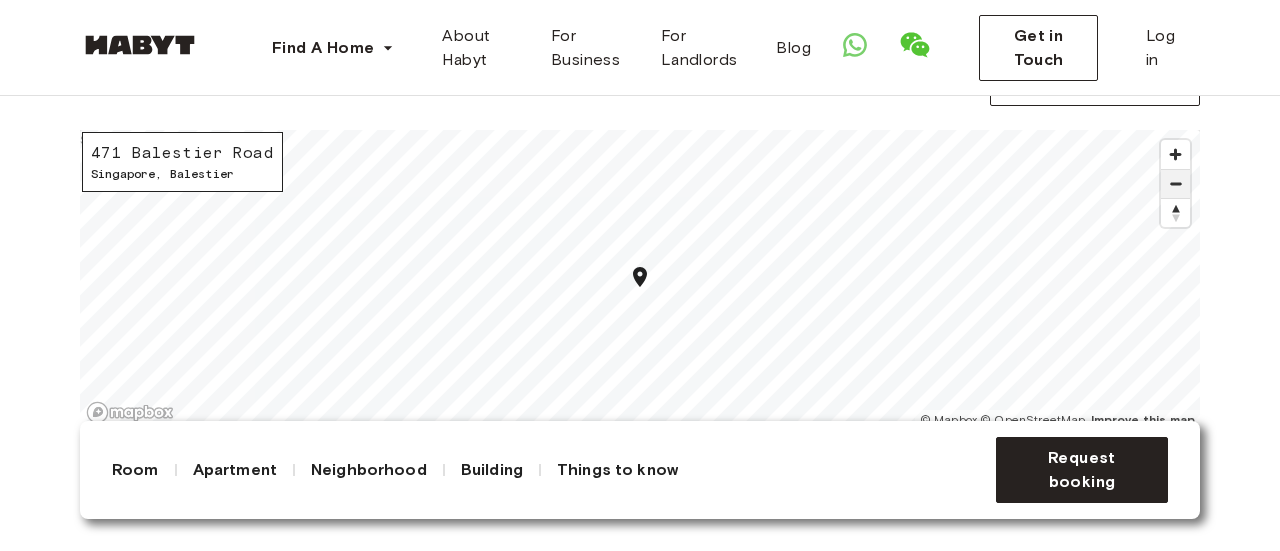 click at bounding box center [1175, 184] 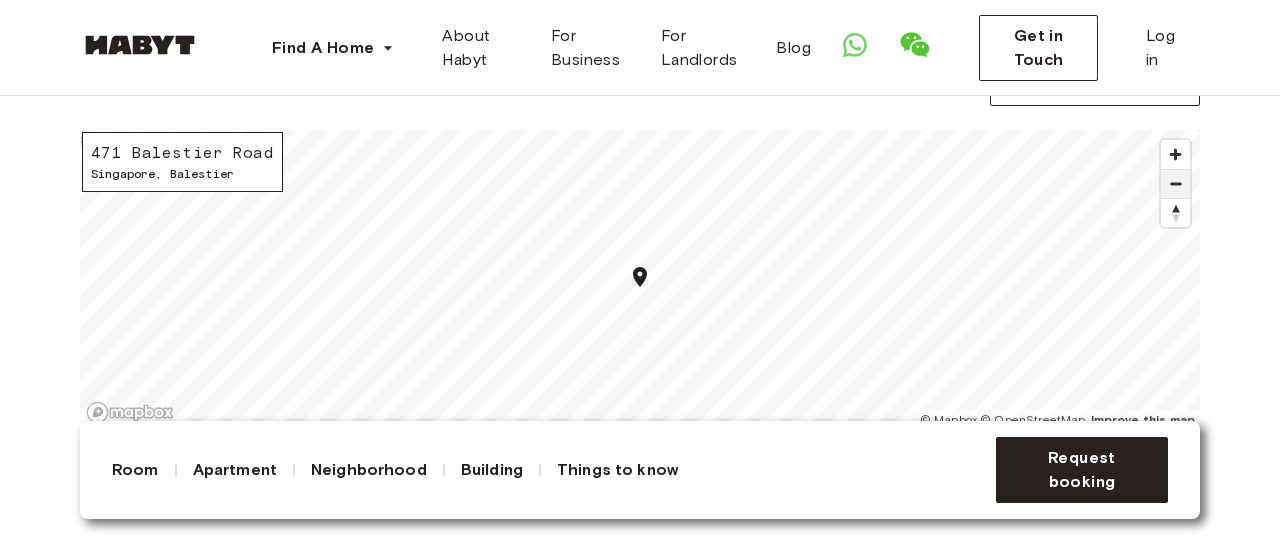 click at bounding box center (1175, 184) 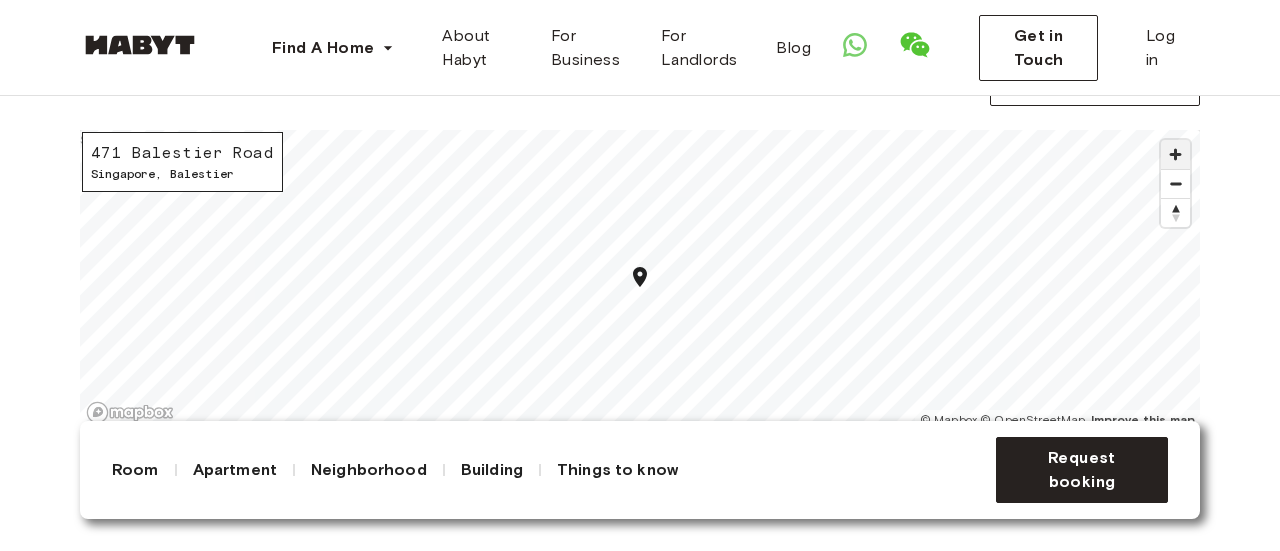 click at bounding box center (1175, 154) 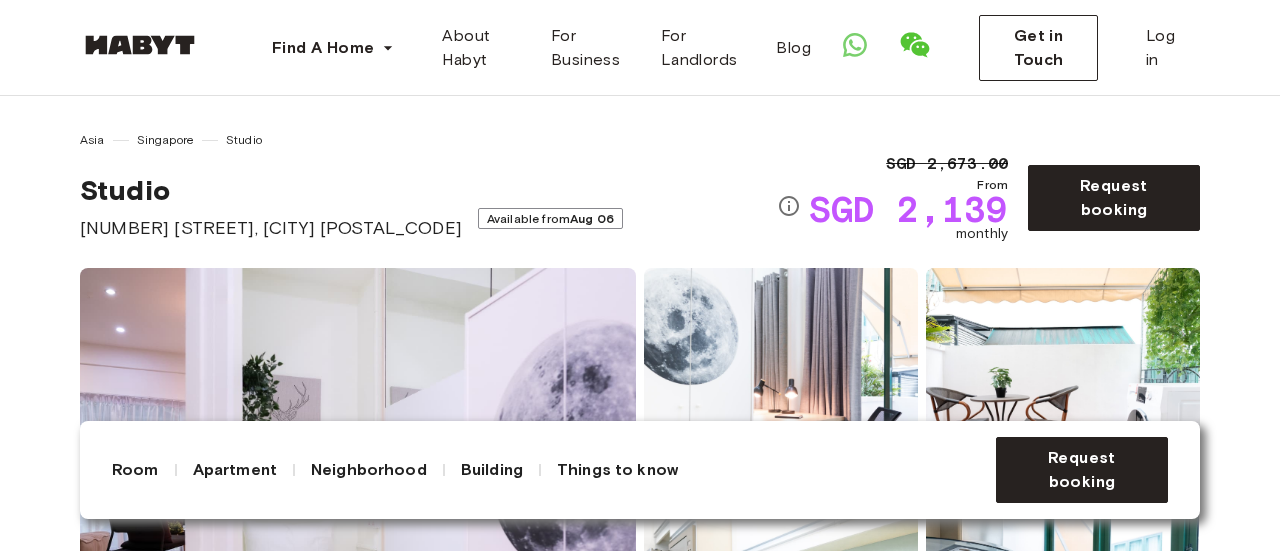 scroll, scrollTop: 40, scrollLeft: 0, axis: vertical 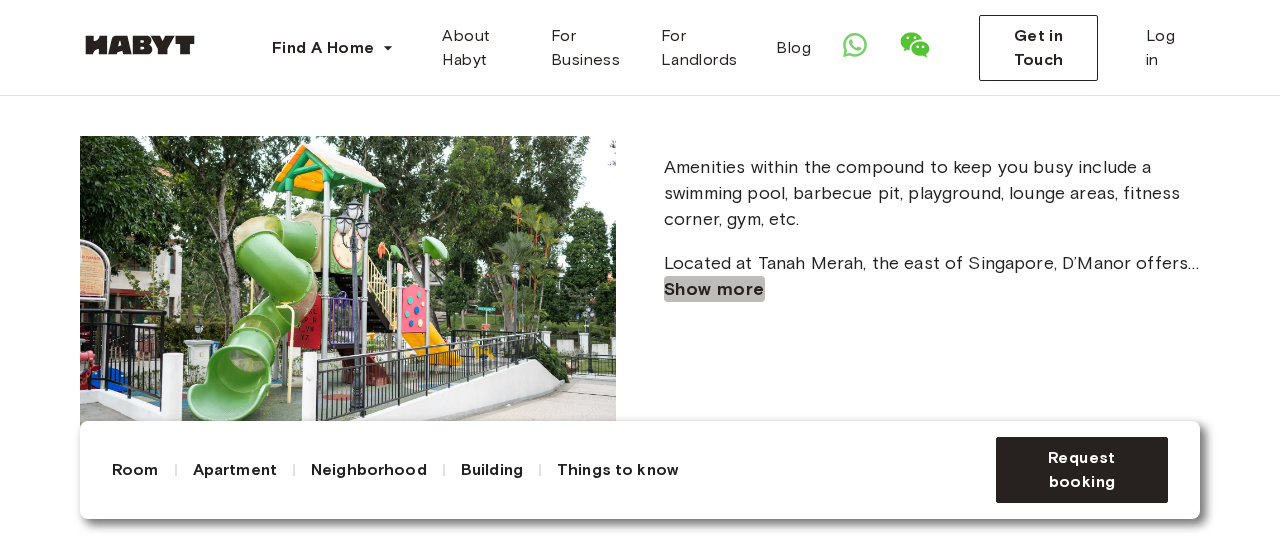 click on "Show more" at bounding box center (714, 289) 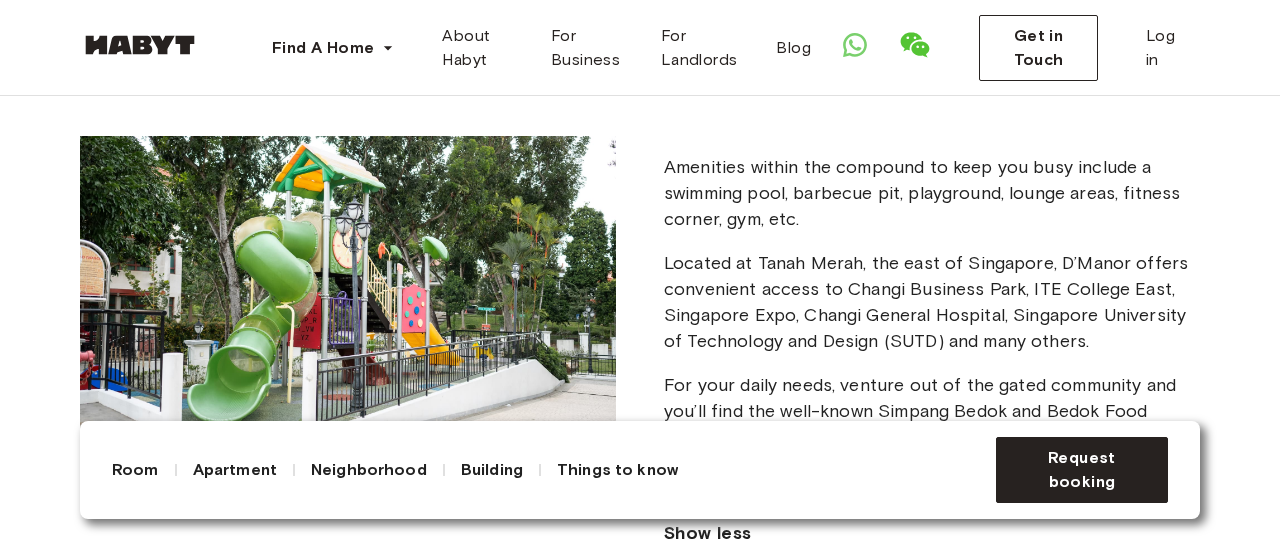 type 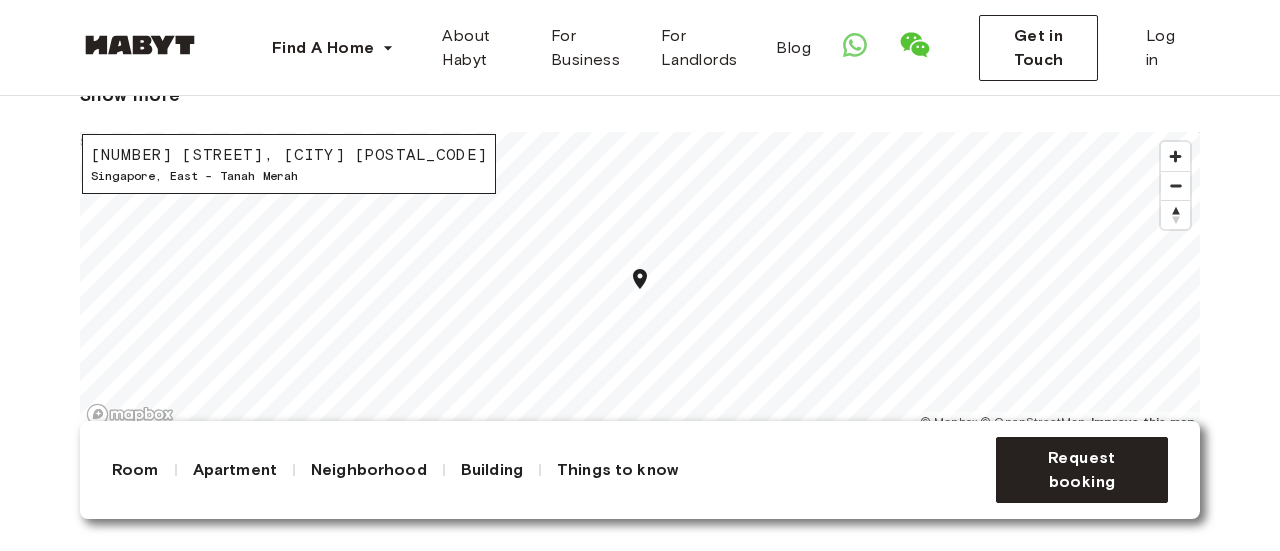 scroll, scrollTop: 2080, scrollLeft: 0, axis: vertical 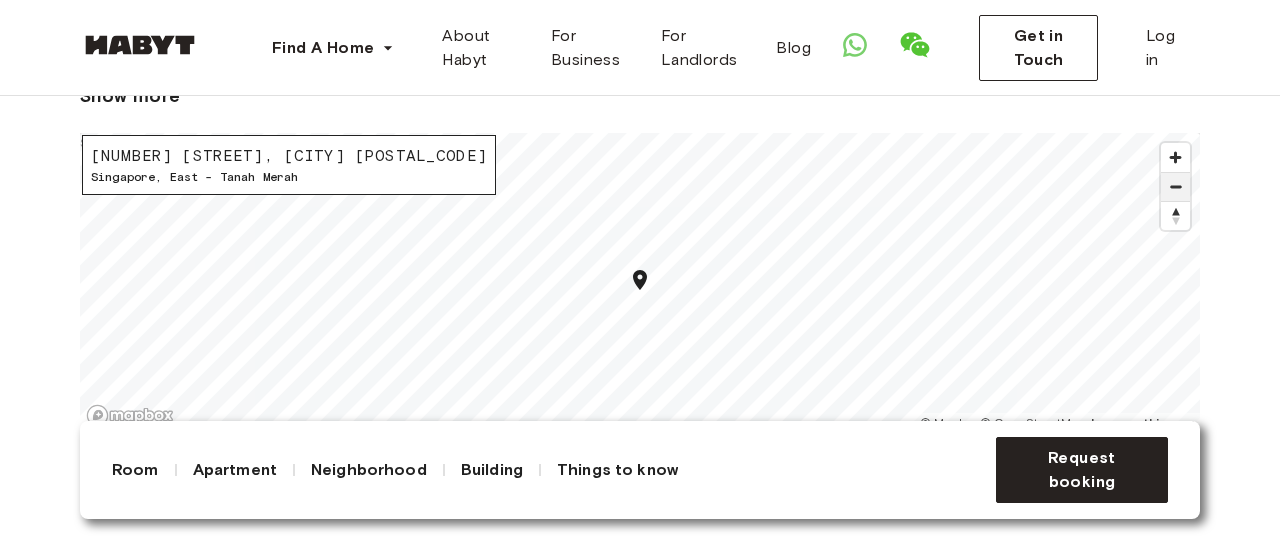click at bounding box center (1175, 187) 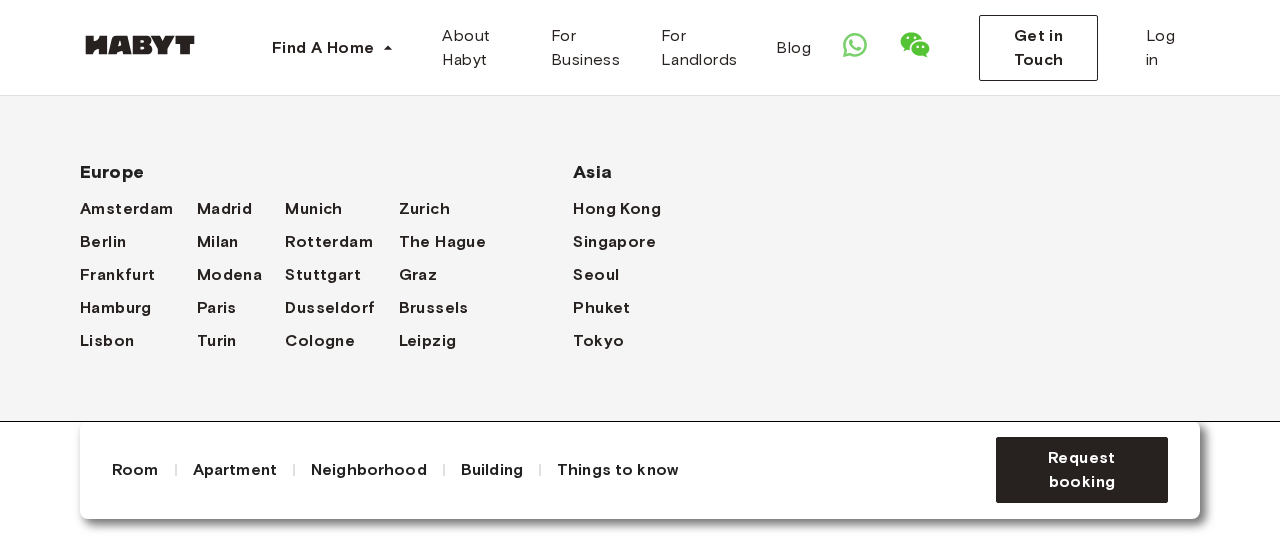 type 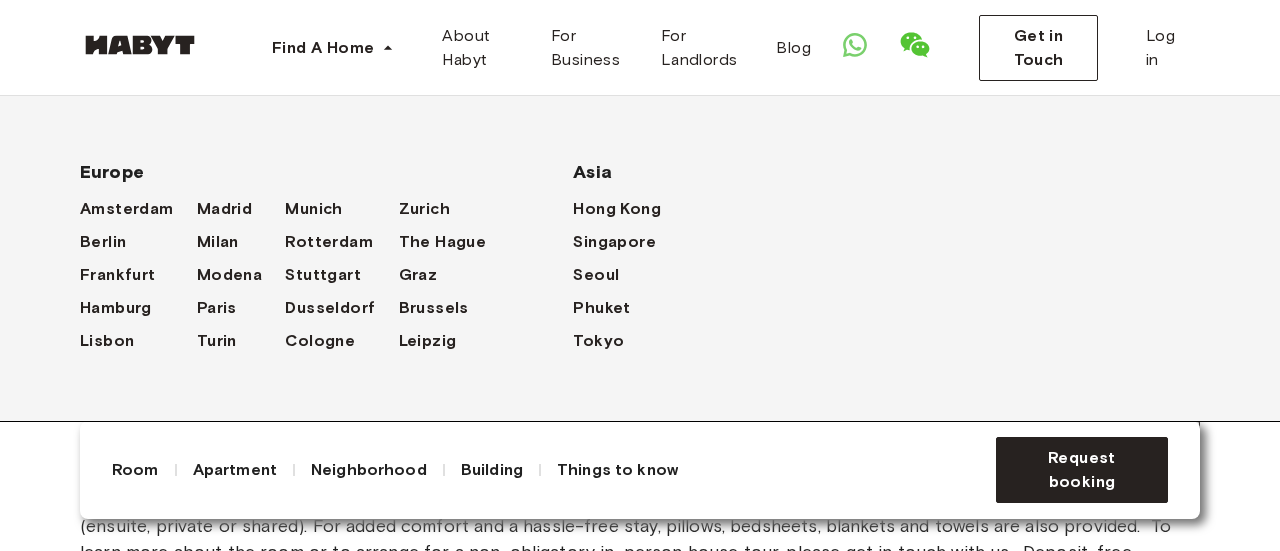 scroll, scrollTop: 1116, scrollLeft: 0, axis: vertical 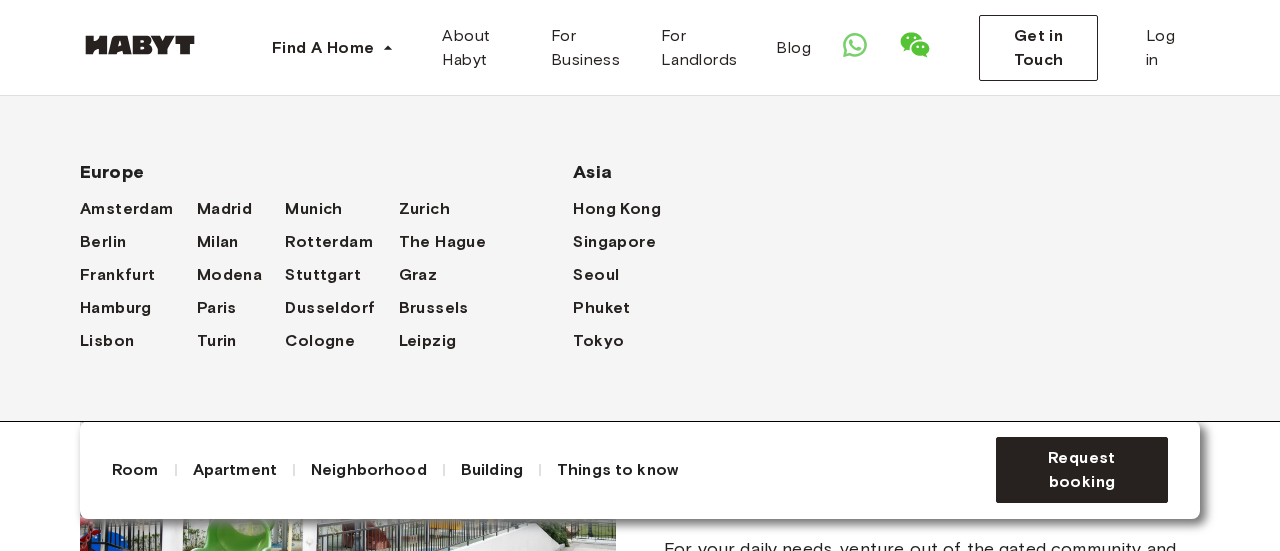 click on "Europe Amsterdam Berlin Frankfurt Hamburg Lisbon Madrid Milan Modena Paris Turin Munich Rotterdam Stuttgart Dusseldorf Cologne Zurich The Hague Graz Brussels Leipzig Asia Hong Kong Singapore Seoul Phuket Tokyo" at bounding box center [640, 258] 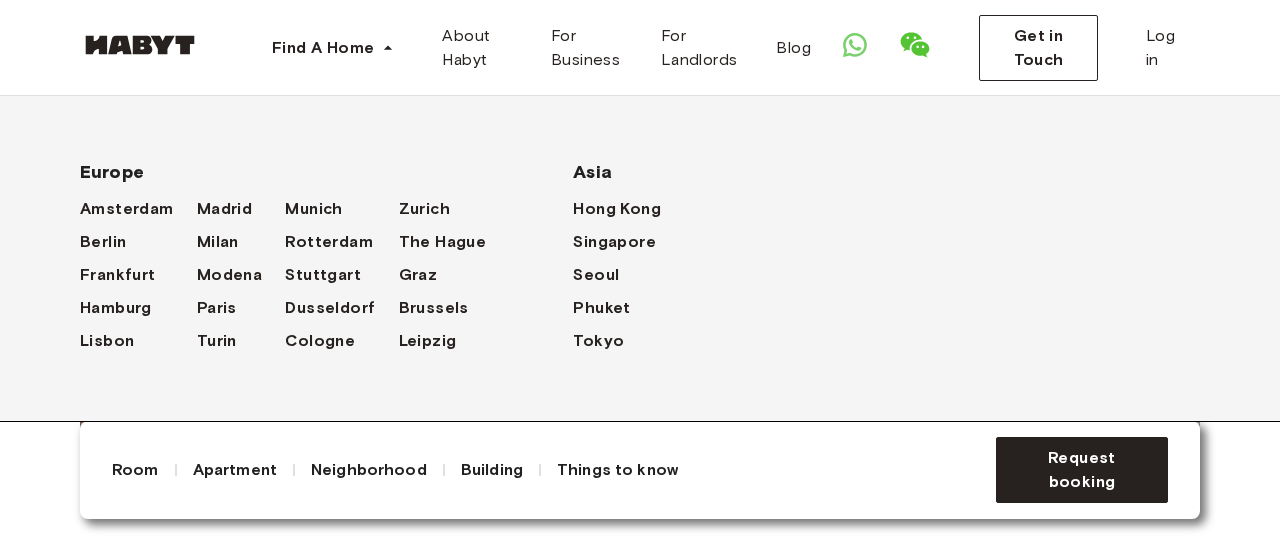 scroll, scrollTop: 152, scrollLeft: 0, axis: vertical 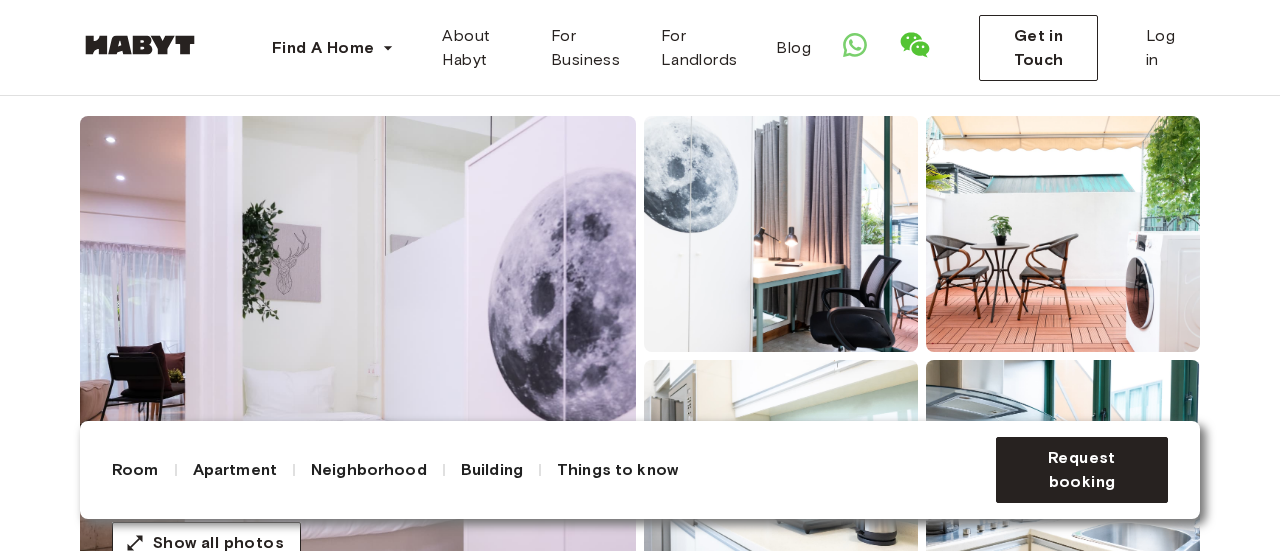 click on "Room Apartment Neighborhood Building Things to know SGD 2,673.00 From  SGD 2,139 monthly From  2025.08.06 To  open date Request booking" at bounding box center (640, 470) 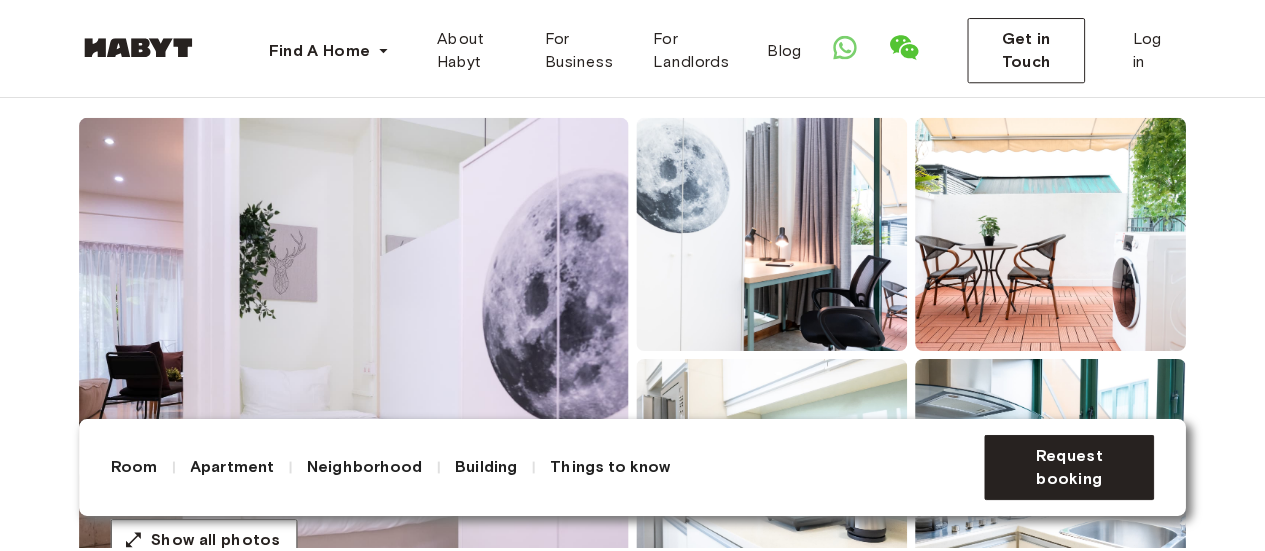 scroll, scrollTop: 0, scrollLeft: 0, axis: both 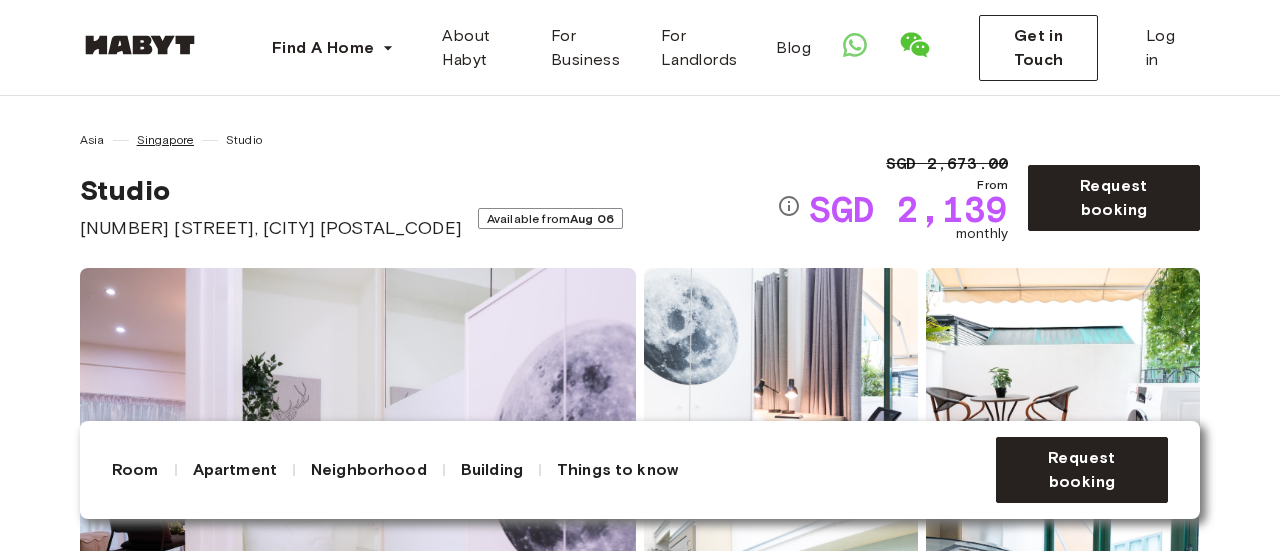 click on "Singapore" at bounding box center (165, 140) 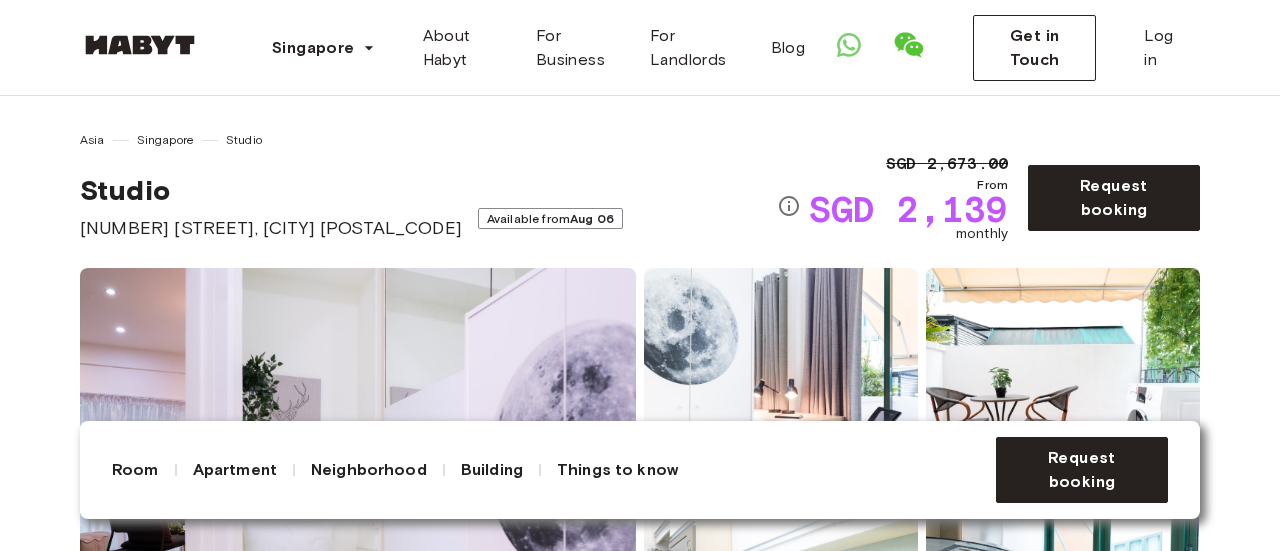click on "Studio" at bounding box center [244, 140] 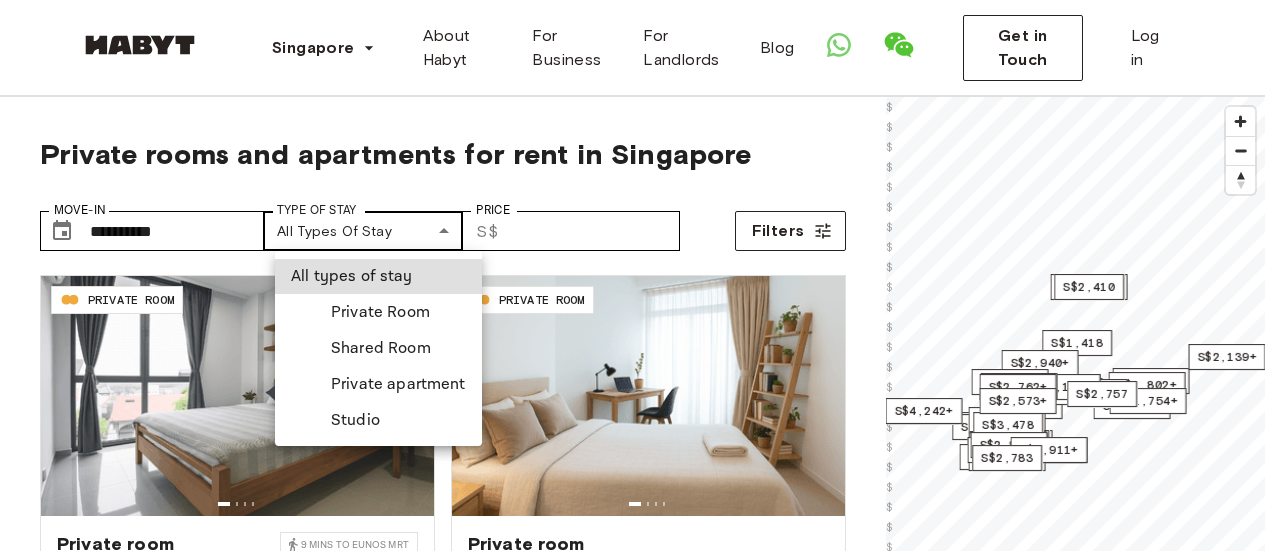 click on "**********" at bounding box center (640, 2315) 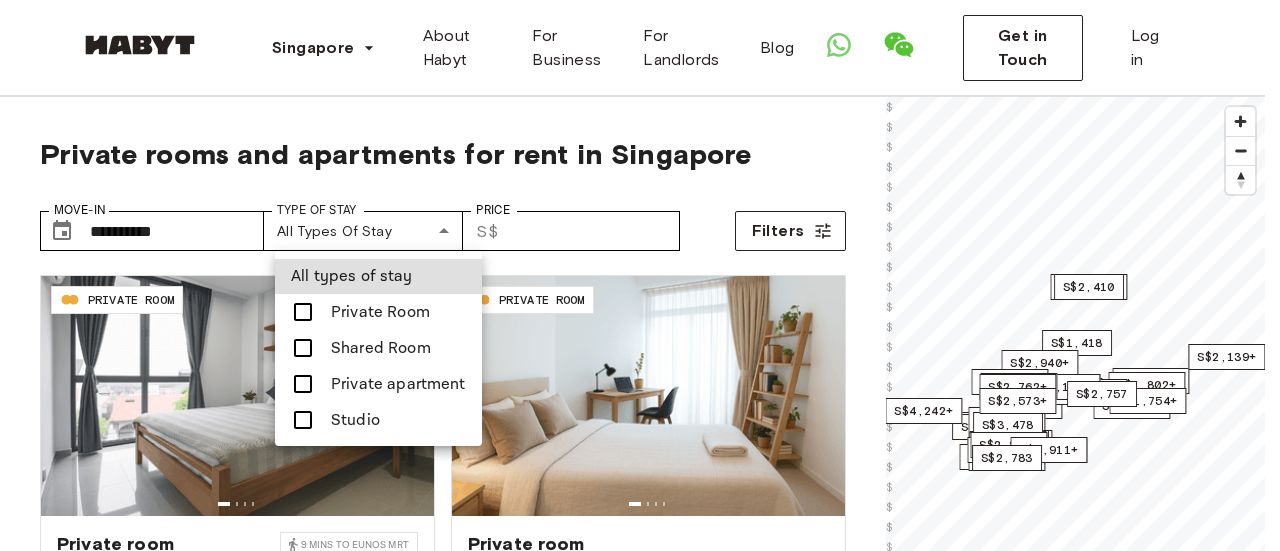 click at bounding box center (303, 420) 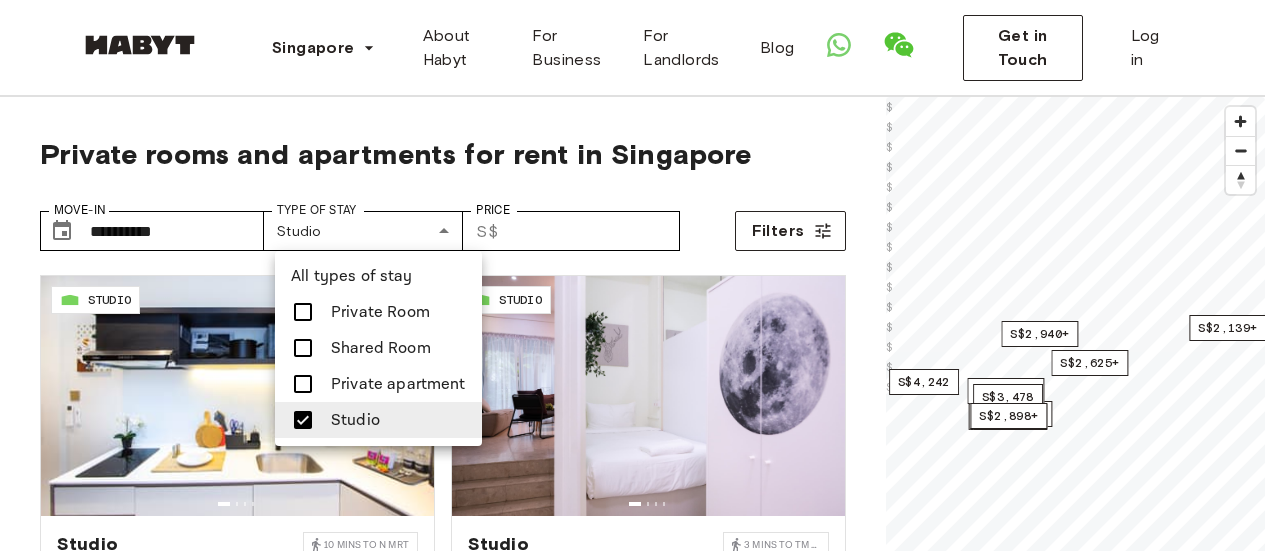 click at bounding box center (640, 275) 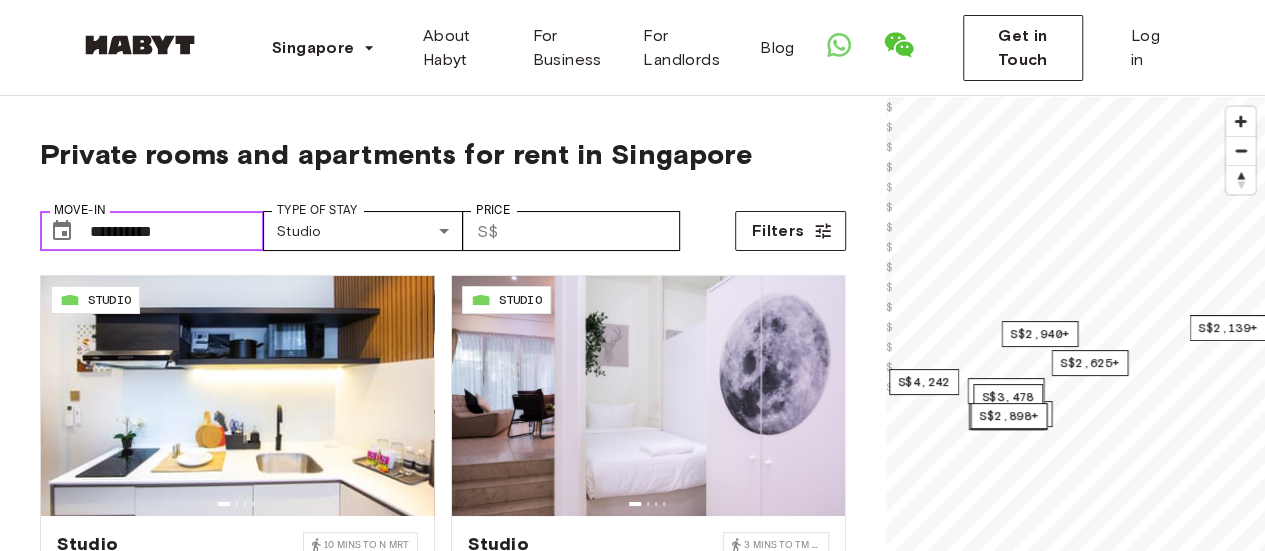 click on "**********" at bounding box center (177, 231) 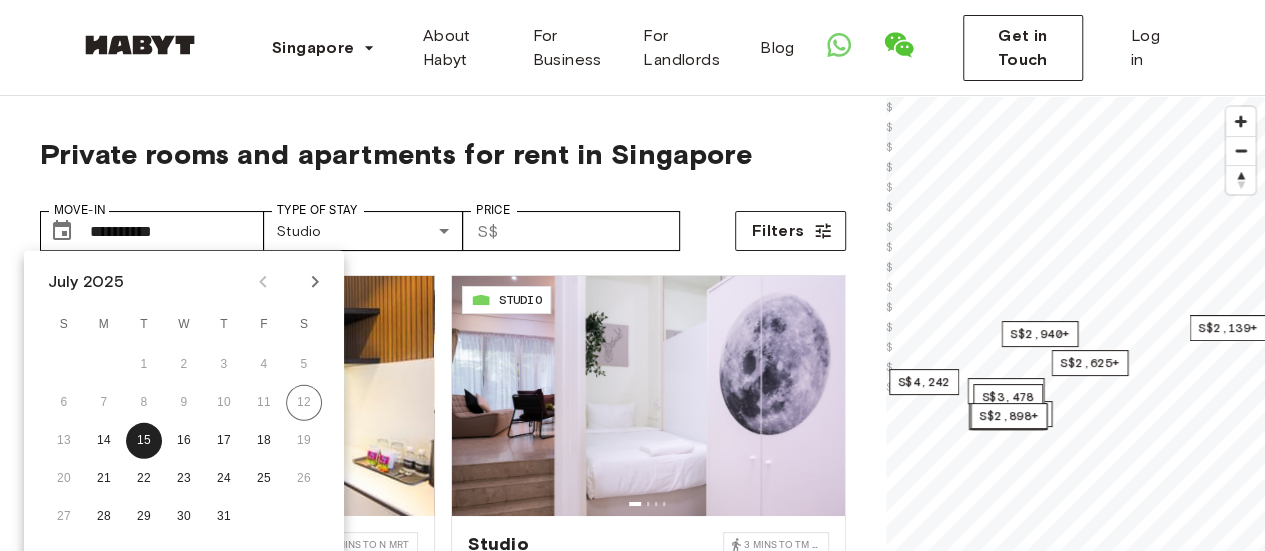 click 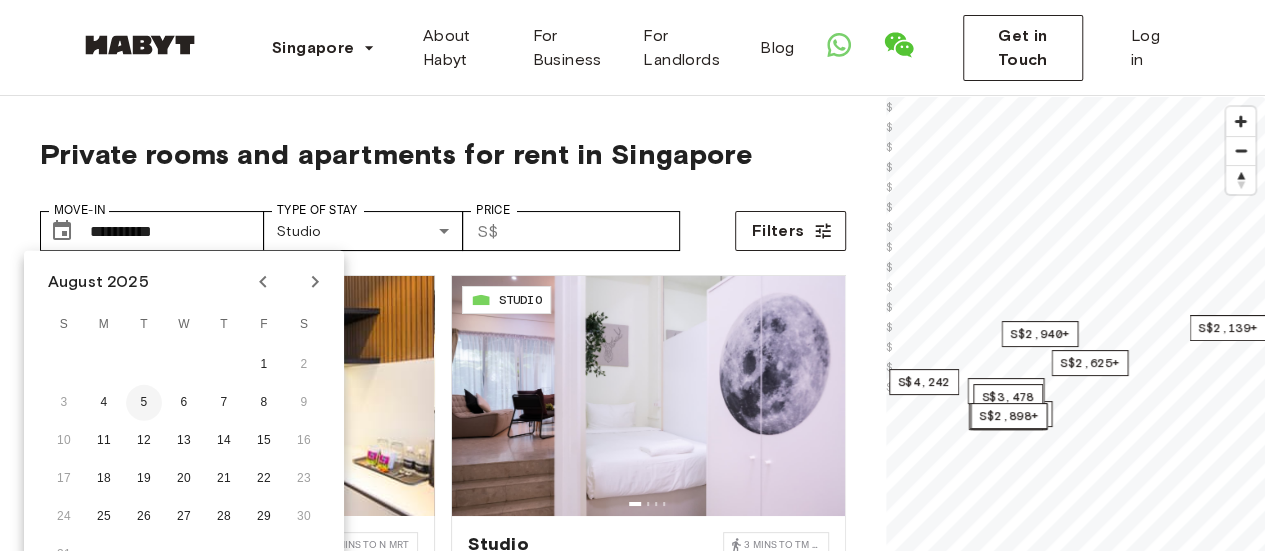 click on "5" at bounding box center [144, 403] 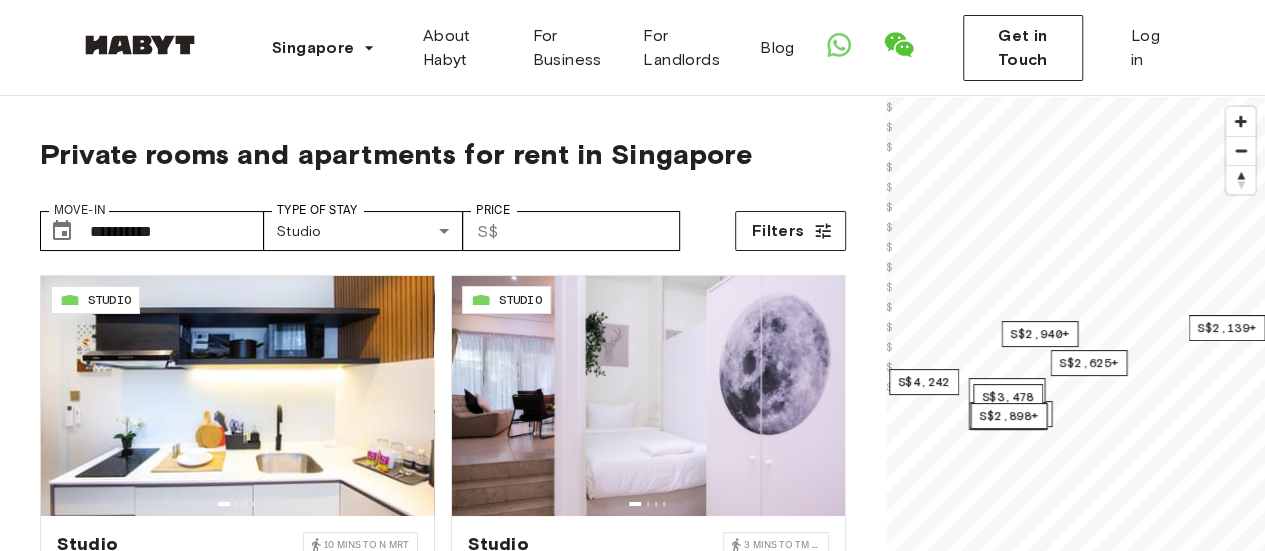 click on "Private rooms and apartments for rent in Singapore" at bounding box center (443, 154) 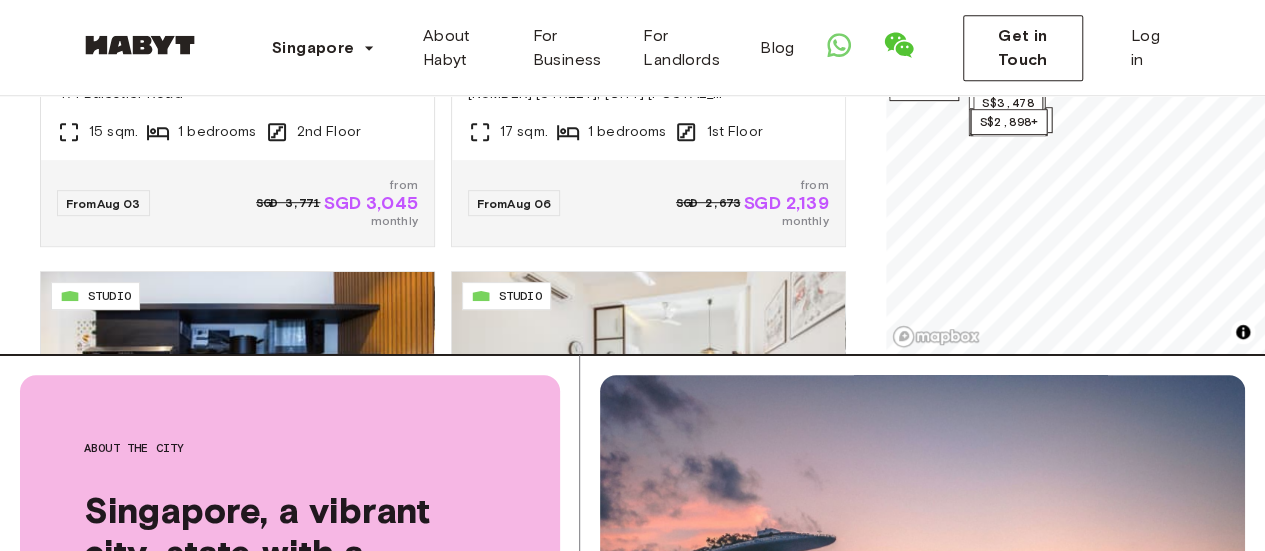 scroll, scrollTop: 480, scrollLeft: 0, axis: vertical 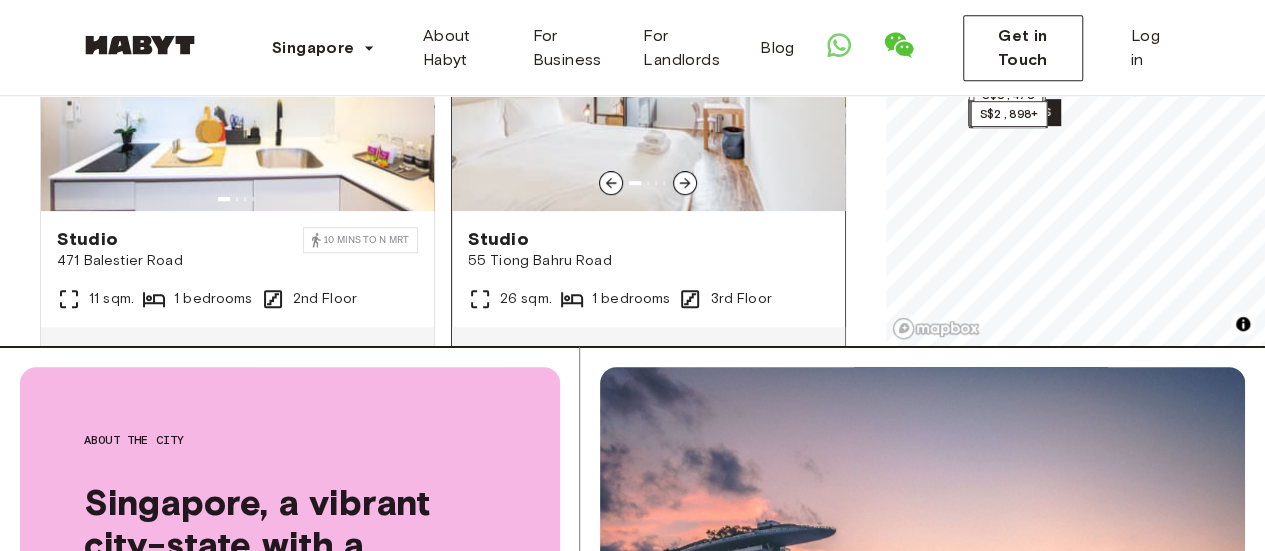 click 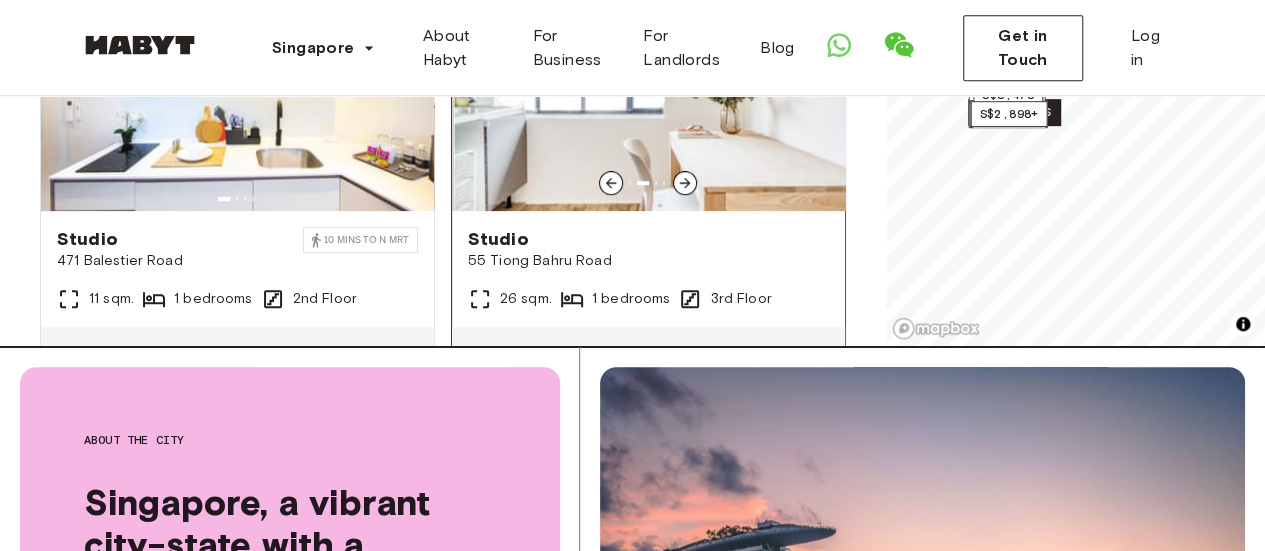 click at bounding box center [650, 91] 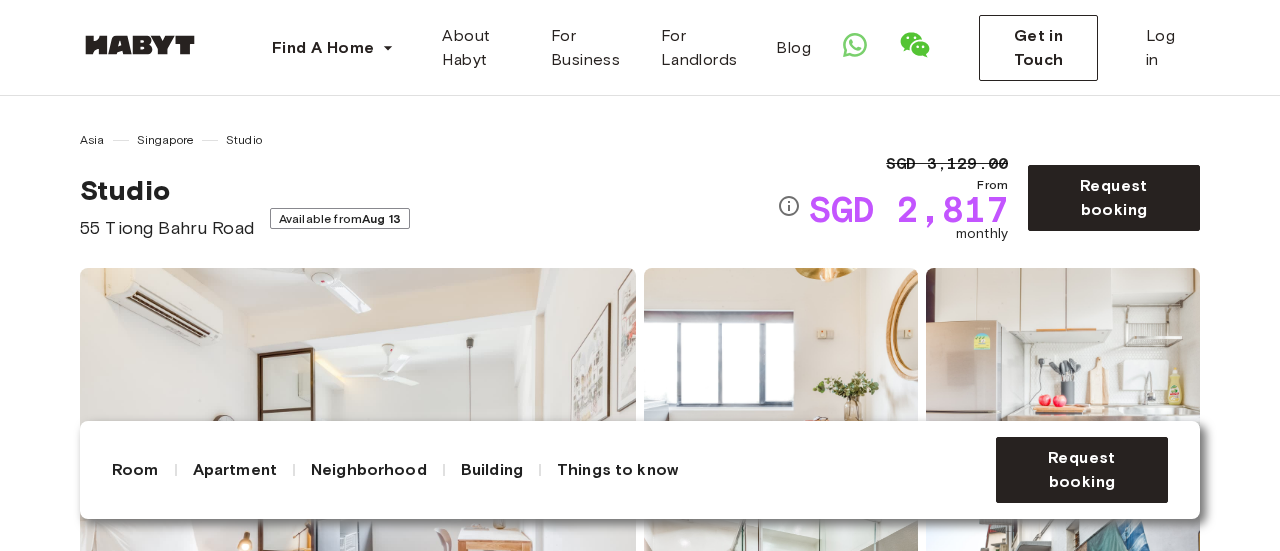 scroll, scrollTop: 240, scrollLeft: 0, axis: vertical 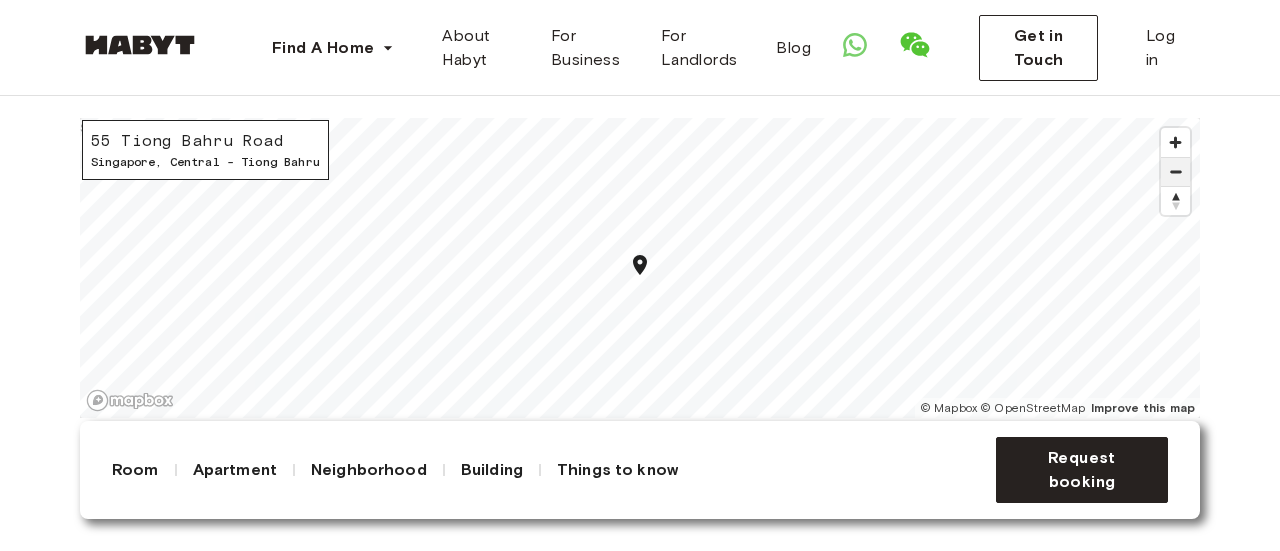 click at bounding box center [1175, 172] 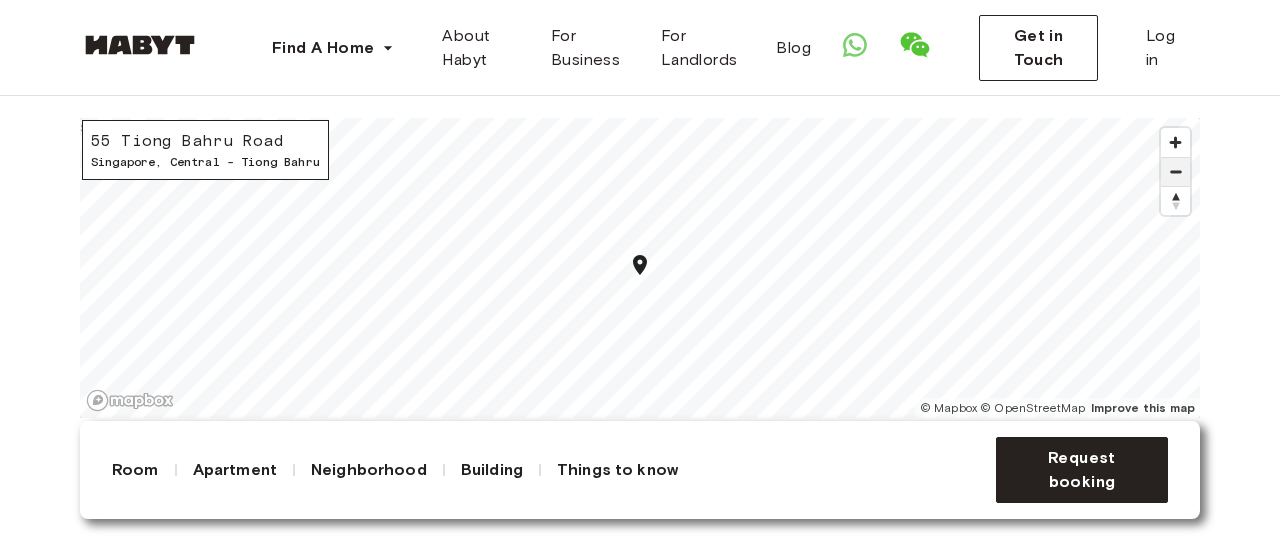 click at bounding box center [1175, 172] 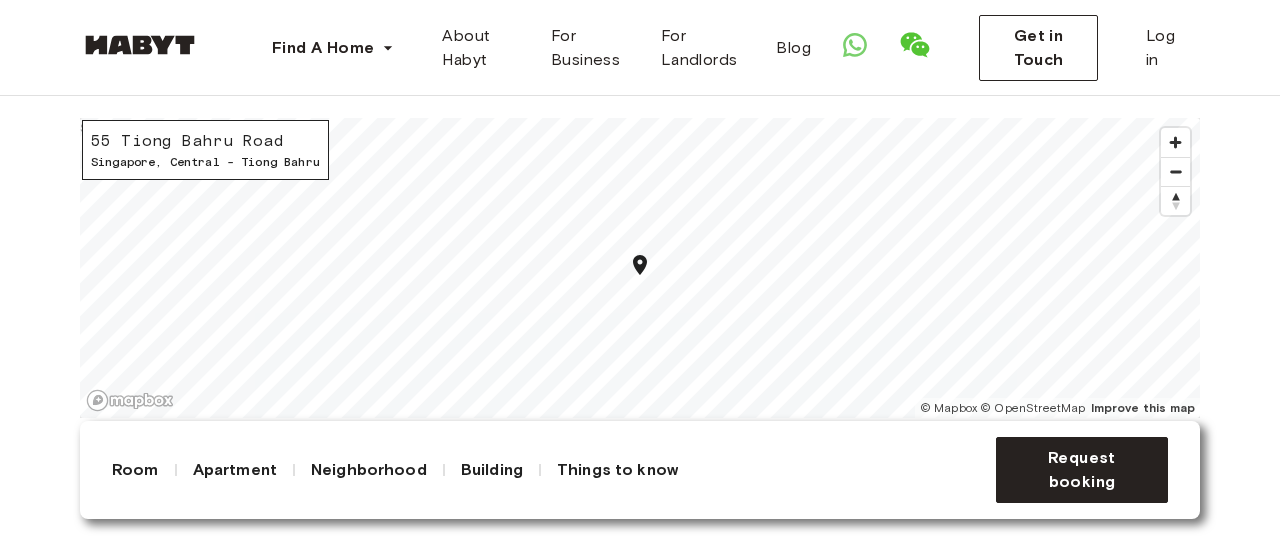 click on "About the neighborhood Open in Google Maps 55 Tiong Bahru Road Singapore ,   Central - Tiong Bahru © Mapbox   © OpenStreetMap   Improve this map $" at bounding box center (640, 271) 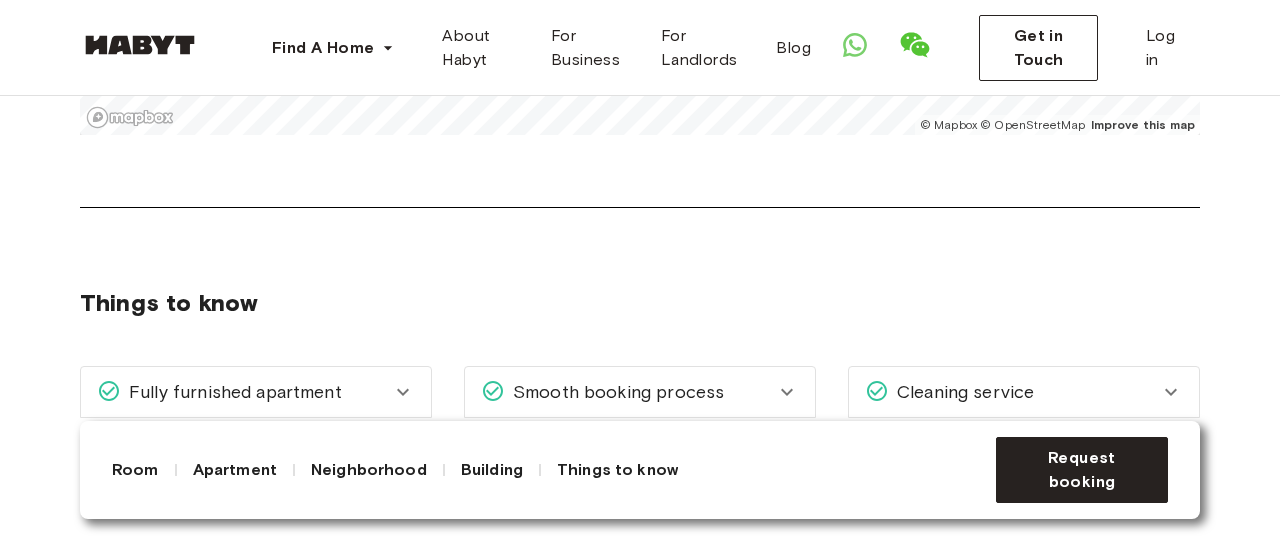 scroll, scrollTop: 1960, scrollLeft: 0, axis: vertical 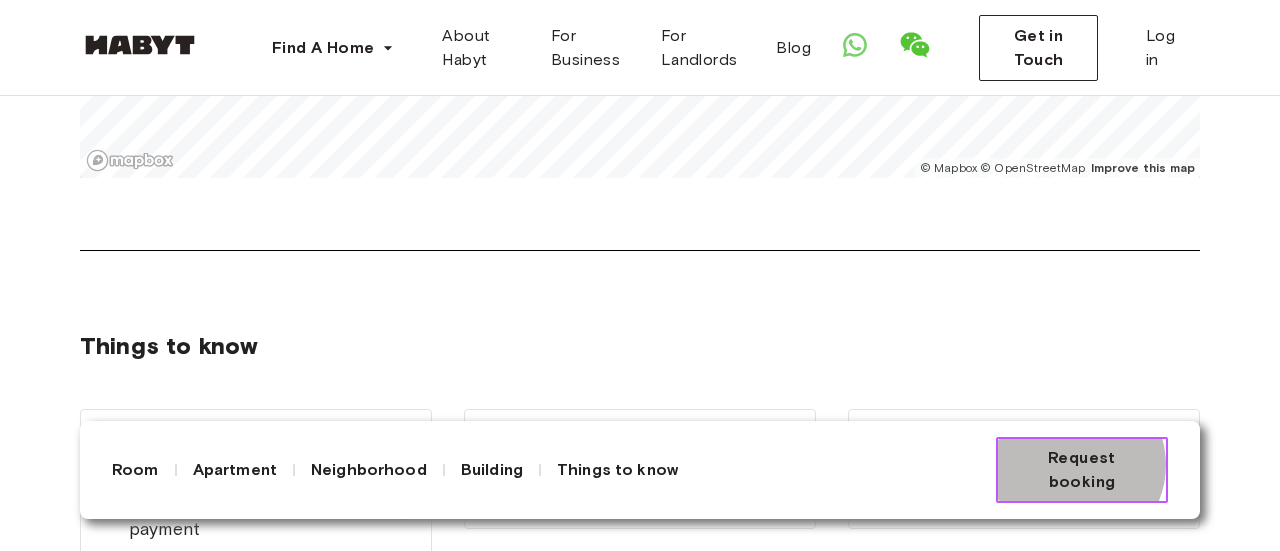 click on "Request booking" at bounding box center [1082, 470] 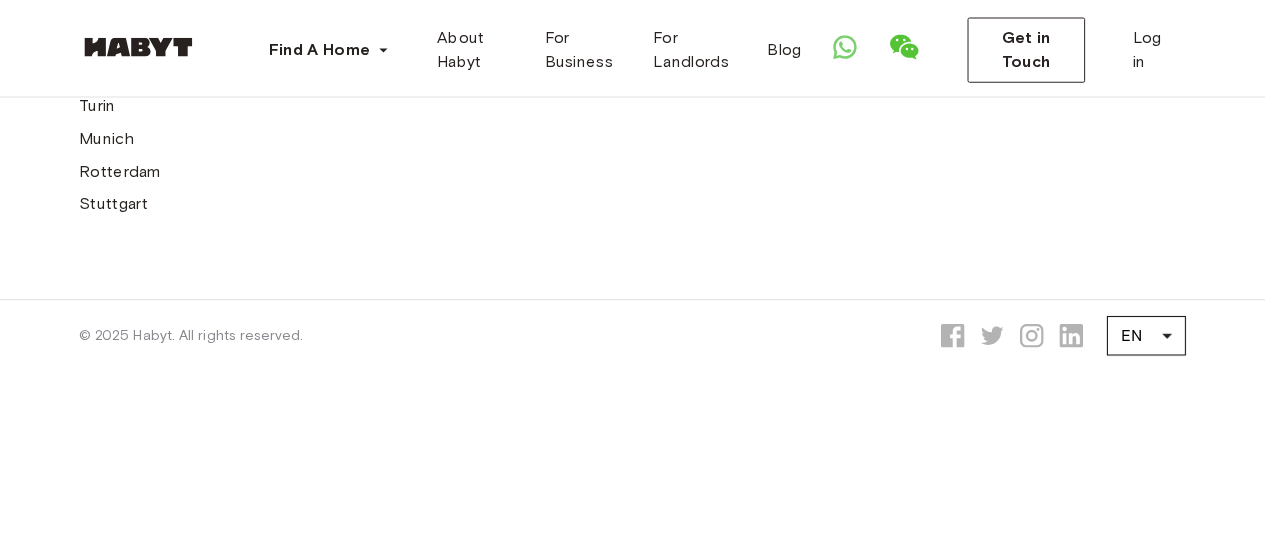scroll, scrollTop: 0, scrollLeft: 0, axis: both 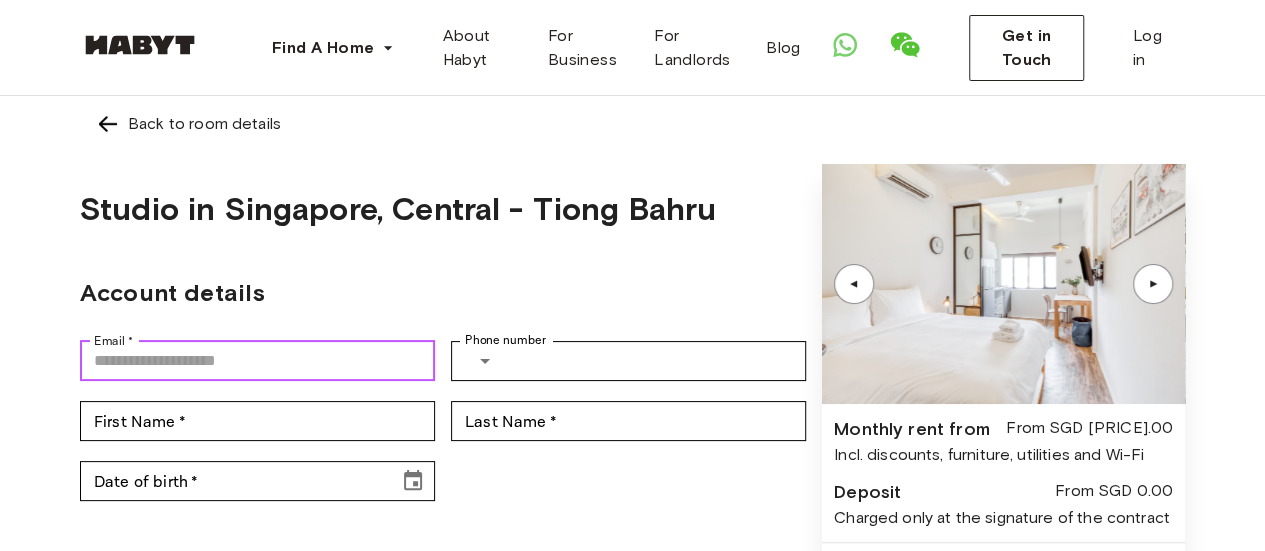 click on "Email   *" at bounding box center (257, 361) 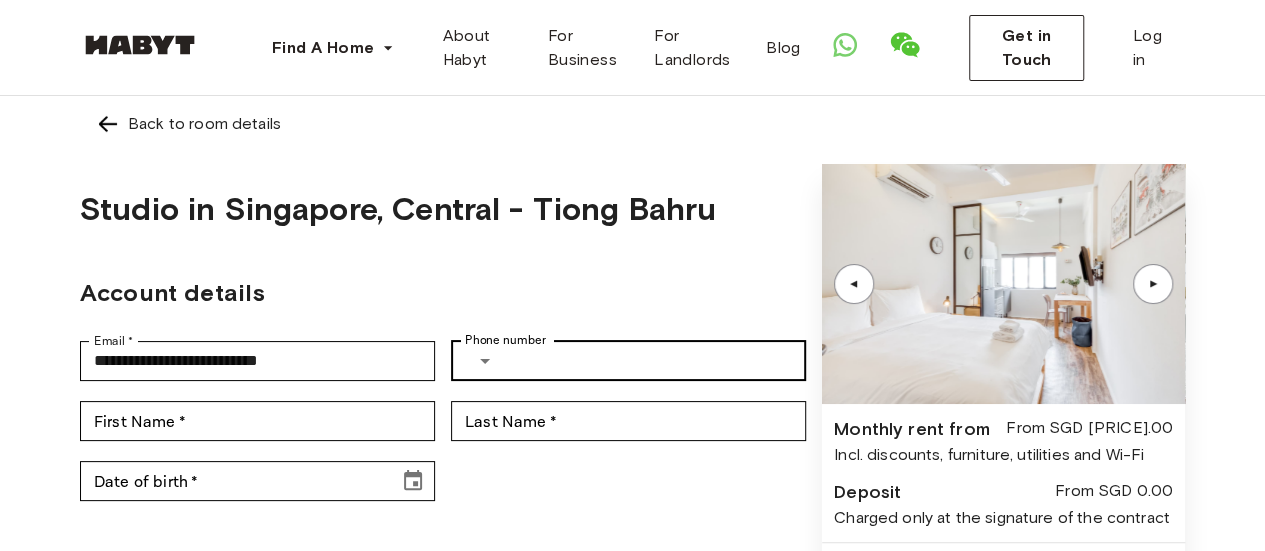 click on "​ Phone number" at bounding box center (628, 361) 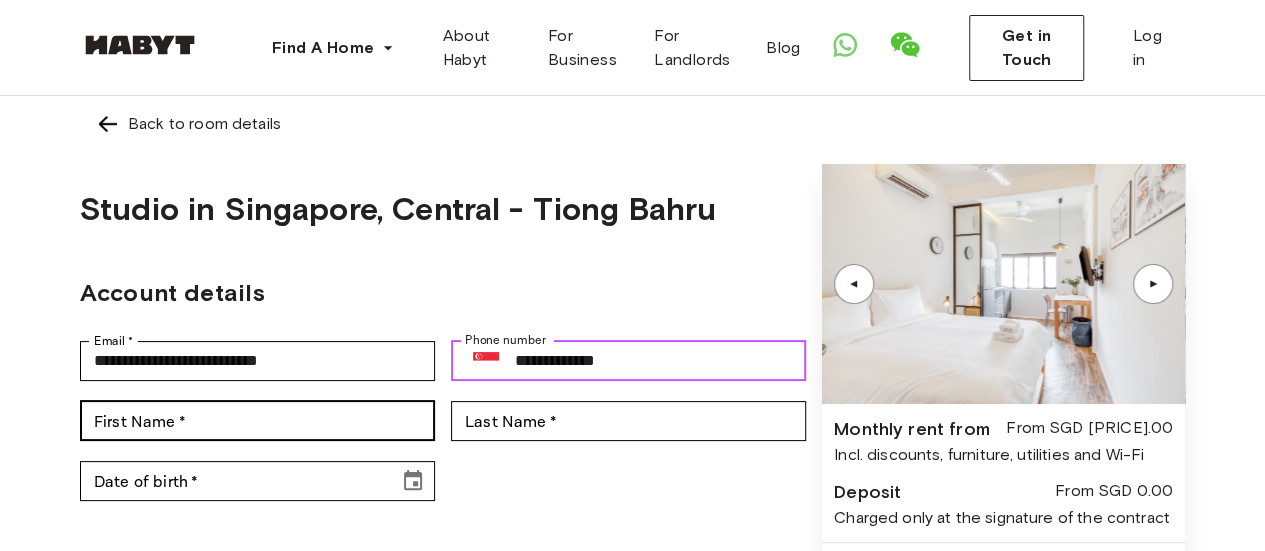 type on "**********" 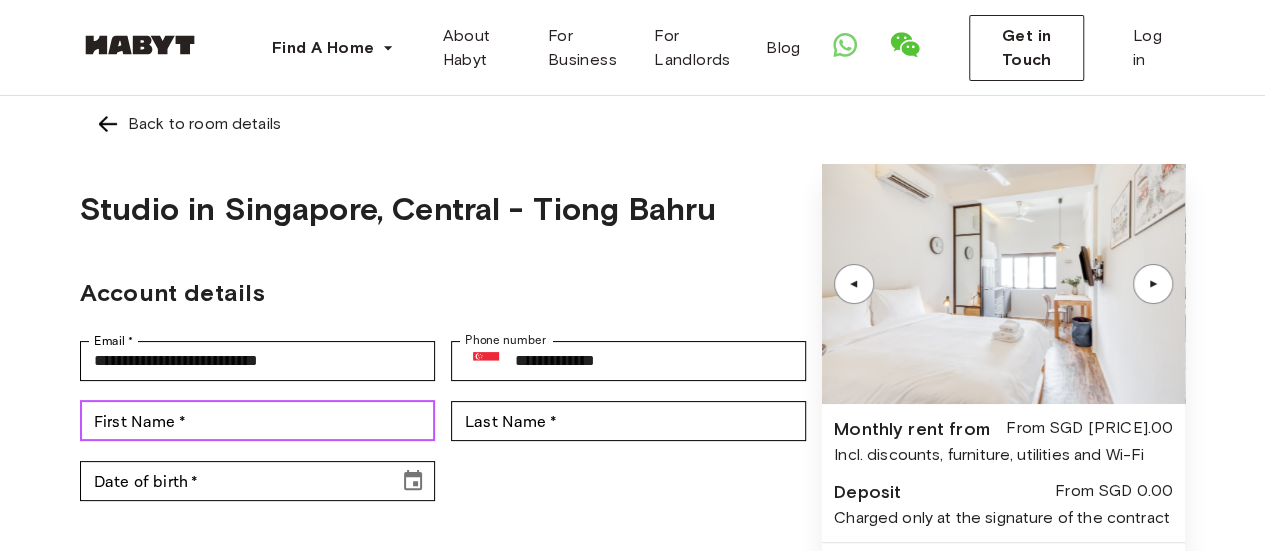 click on "First Name   *" at bounding box center [257, 421] 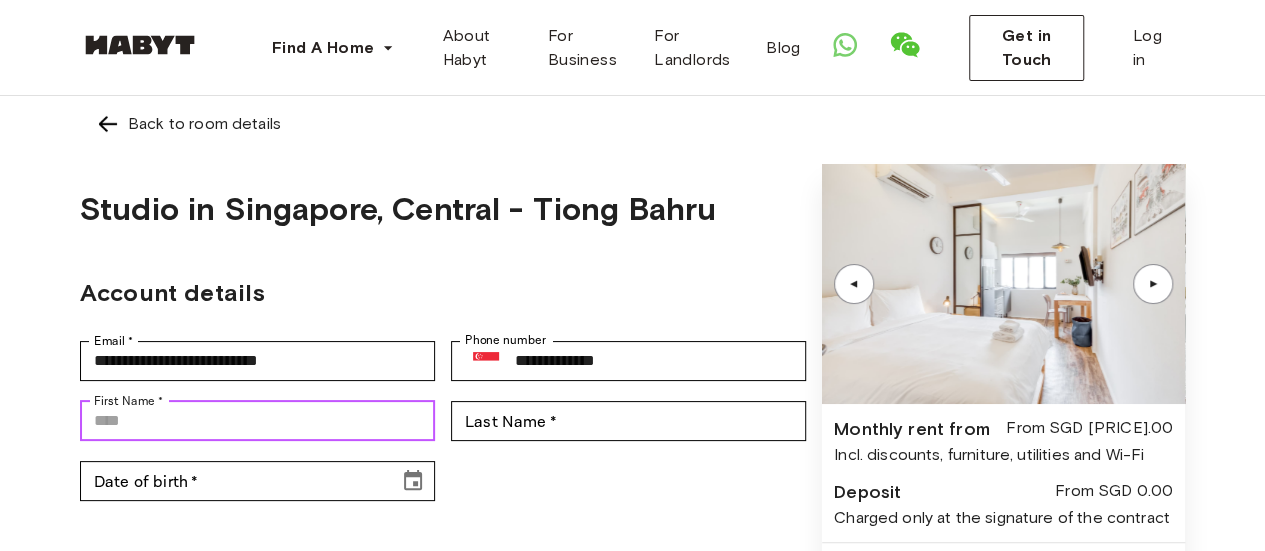 type on "******" 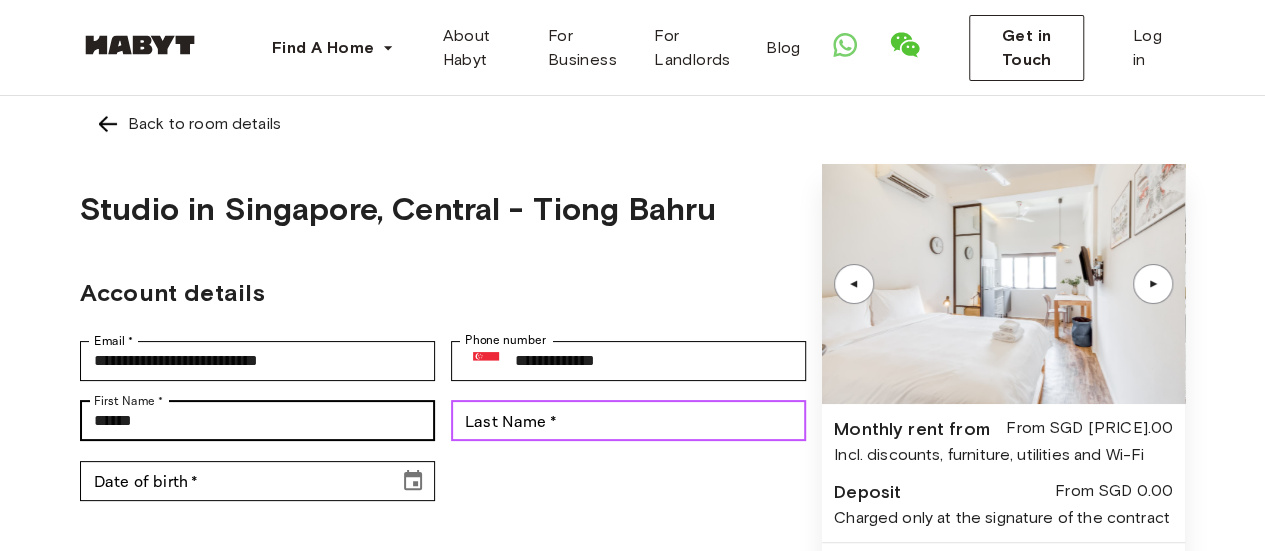 type on "*******" 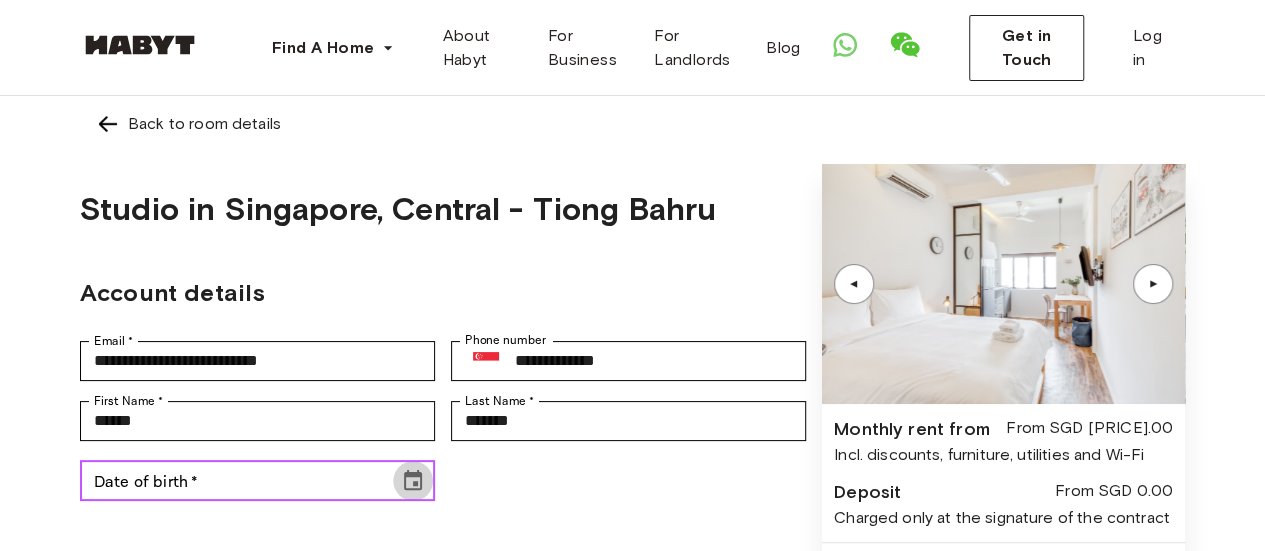 click 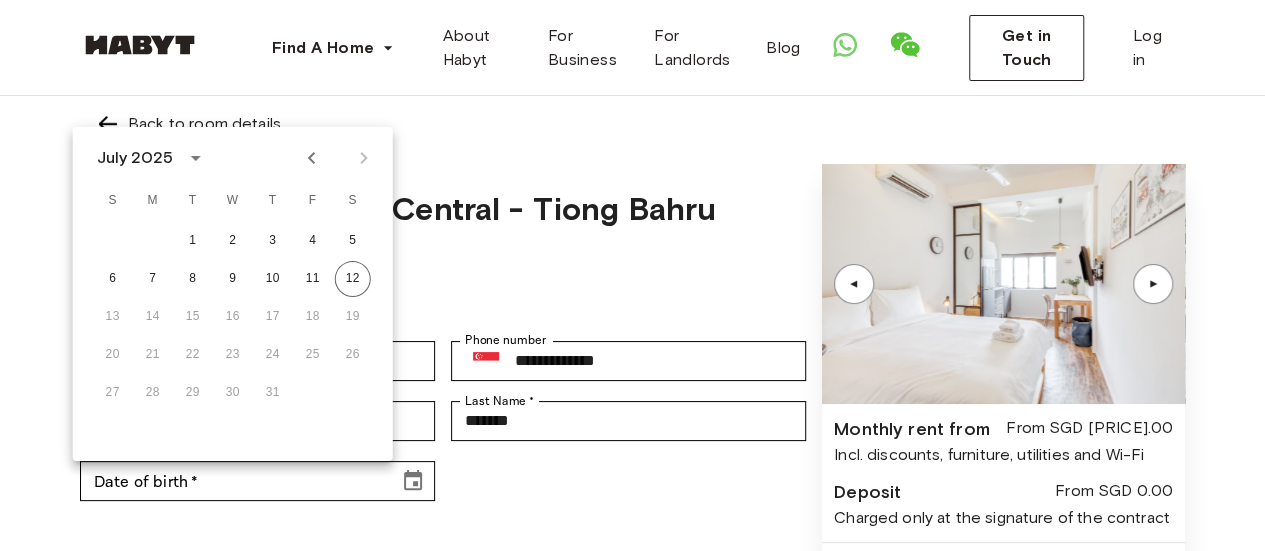 click on "July 2025" at bounding box center (135, 158) 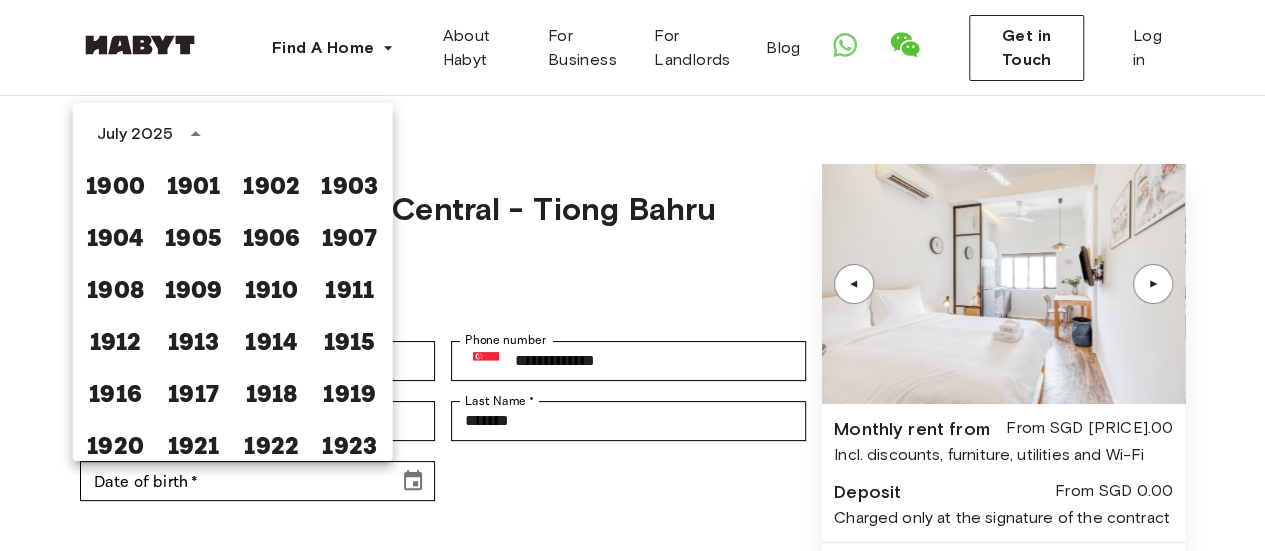 scroll, scrollTop: 1487, scrollLeft: 0, axis: vertical 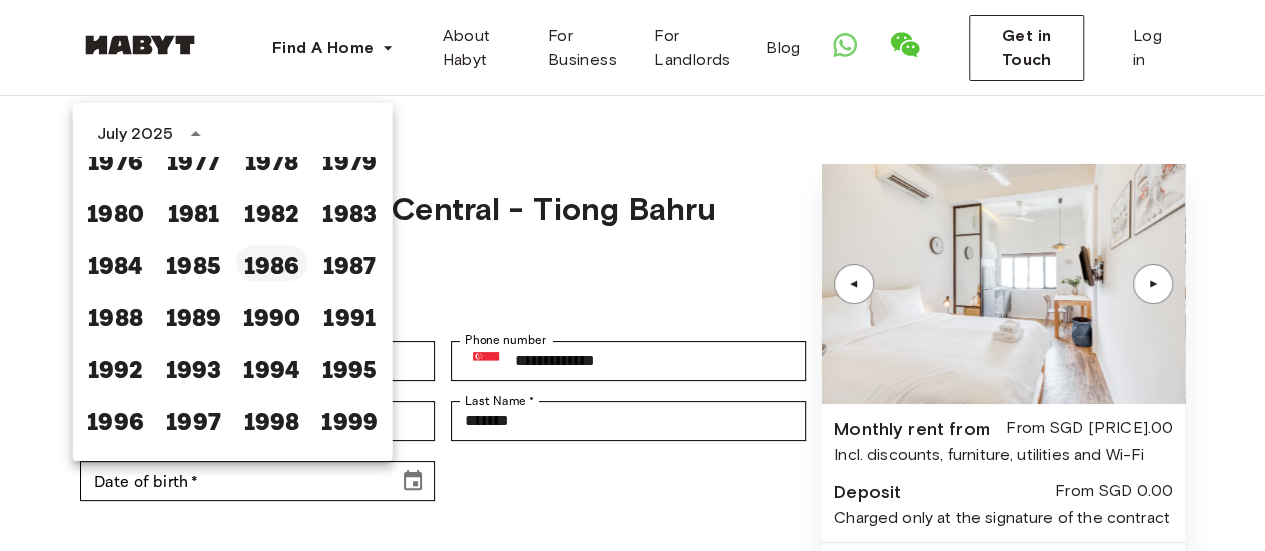 click on "1986" at bounding box center (272, 263) 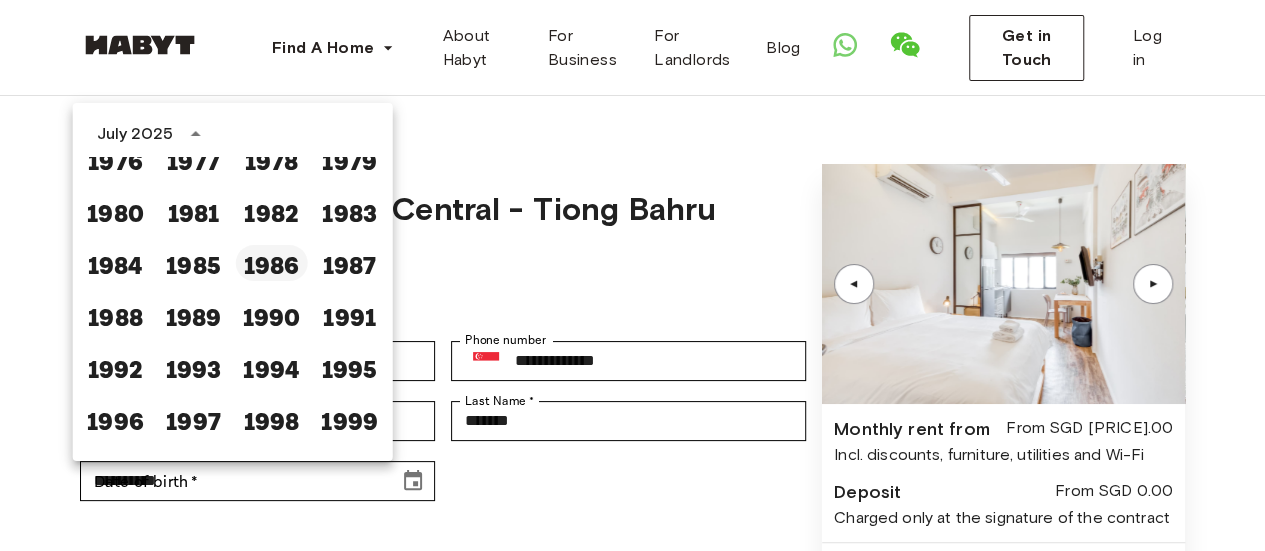 scroll, scrollTop: 0, scrollLeft: 0, axis: both 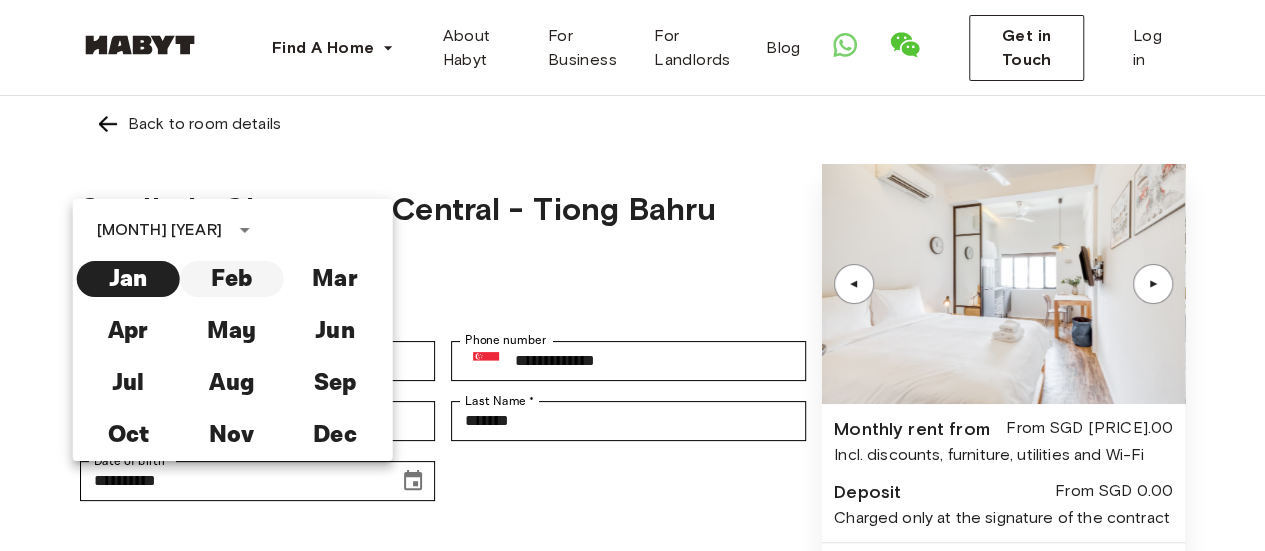 click on "Feb" at bounding box center [231, 279] 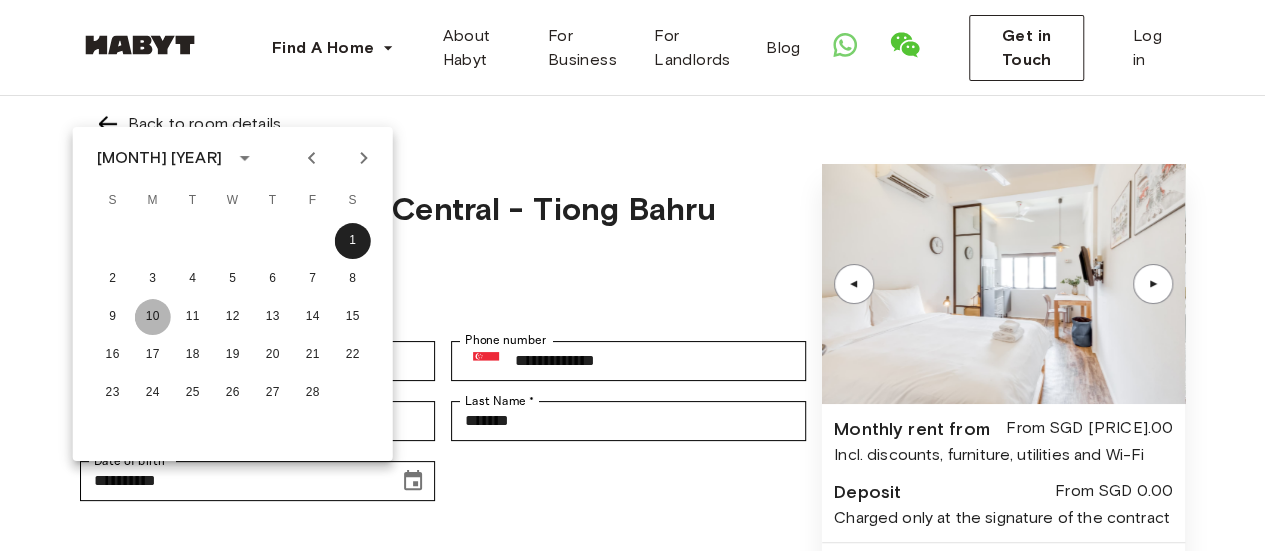 click on "10" at bounding box center [153, 317] 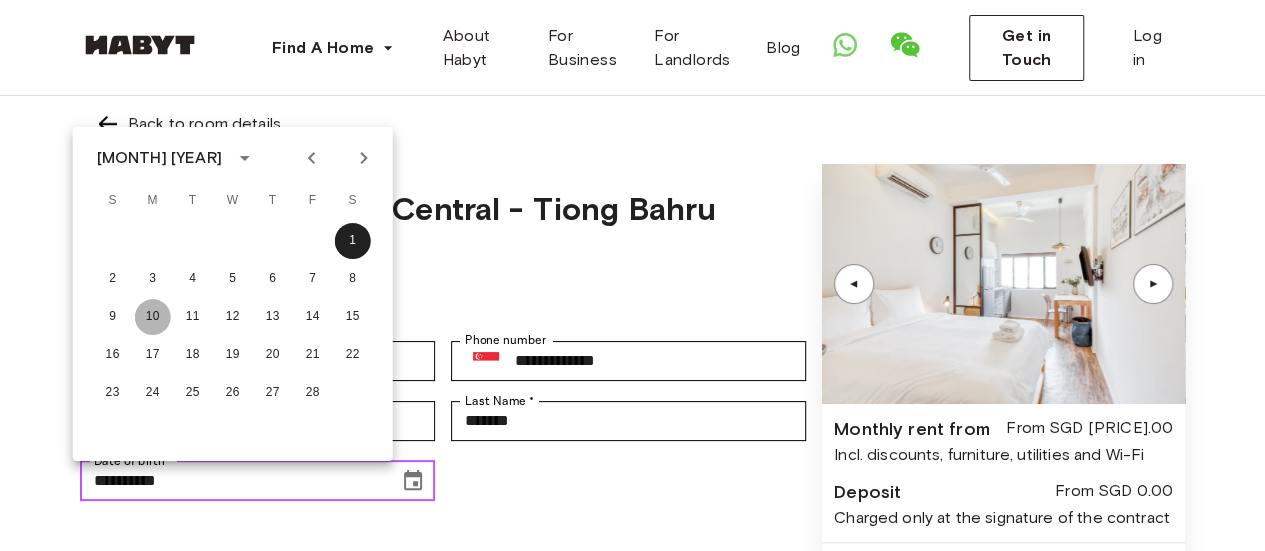 type on "**********" 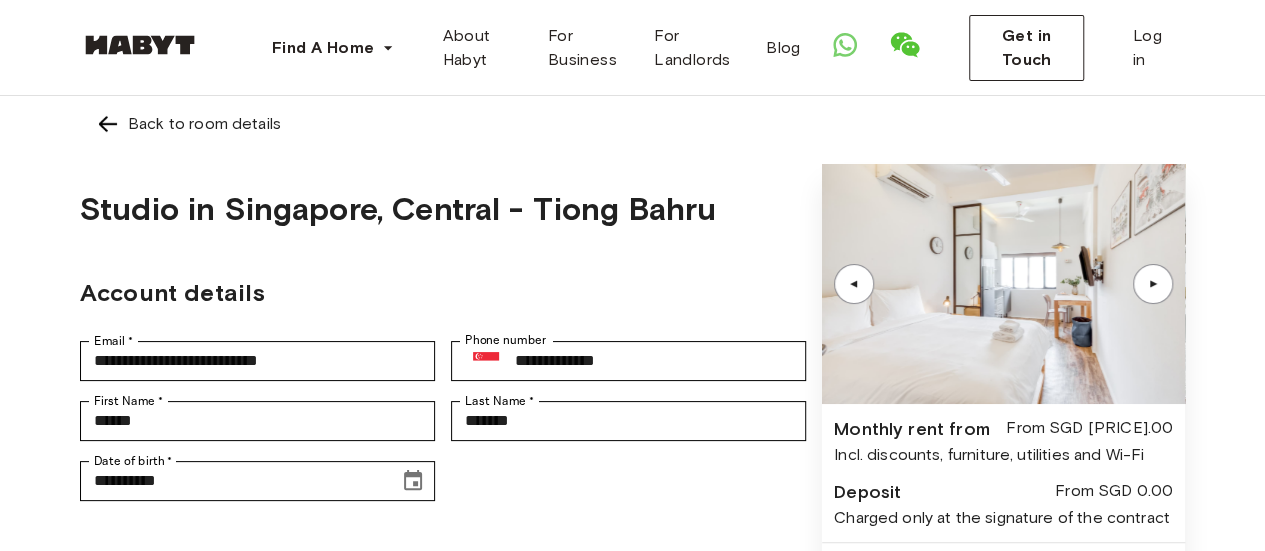 click on "**********" at bounding box center [443, 481] 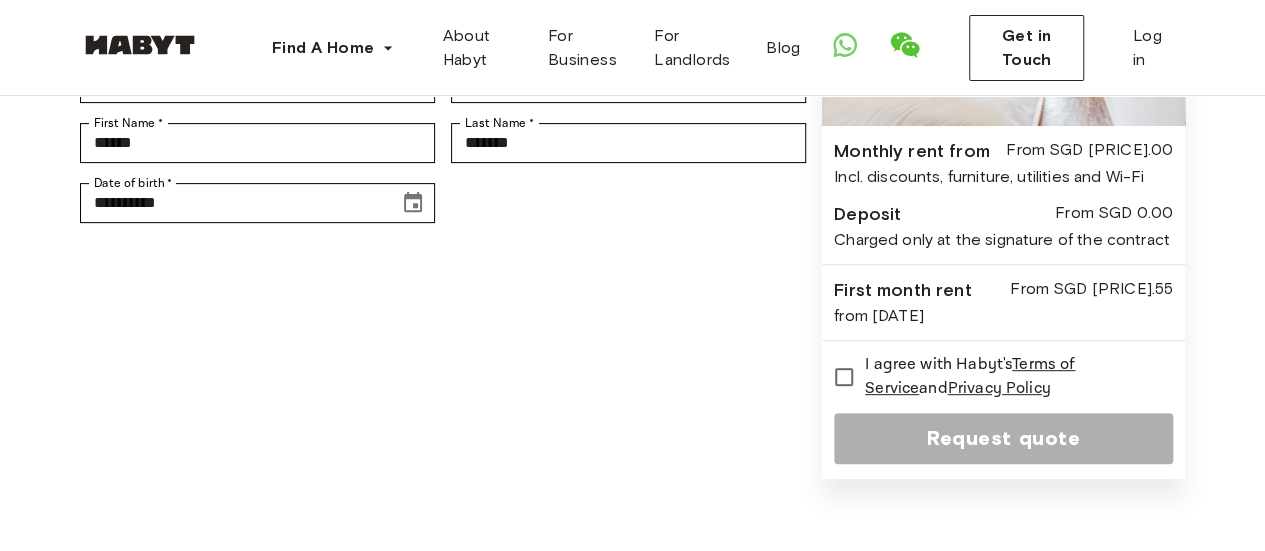 scroll, scrollTop: 280, scrollLeft: 0, axis: vertical 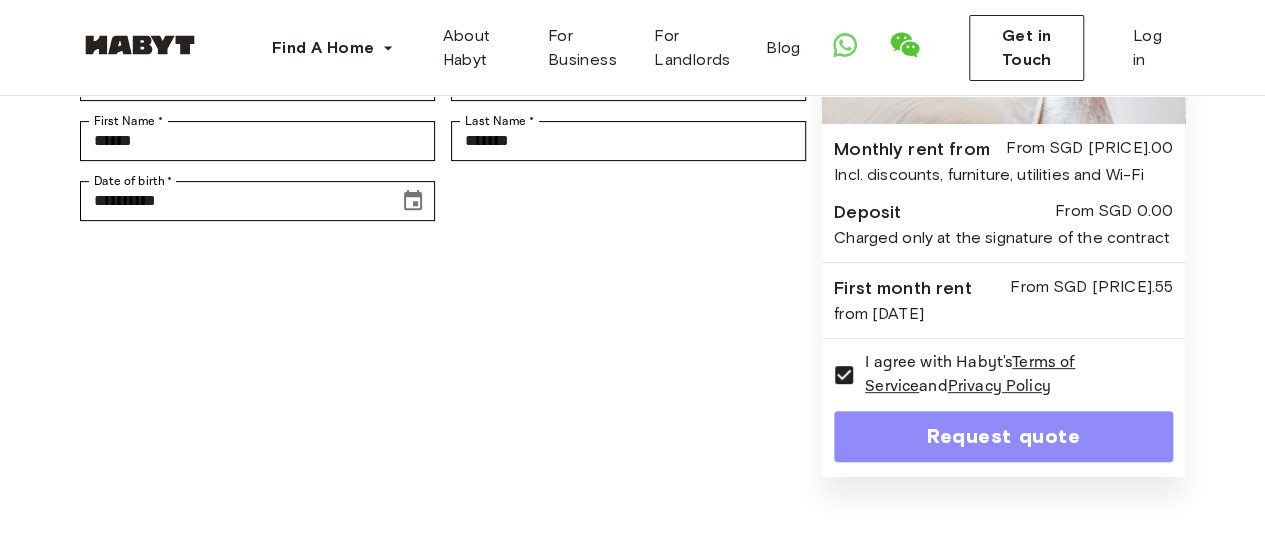 click on "Request quote" at bounding box center (1003, 436) 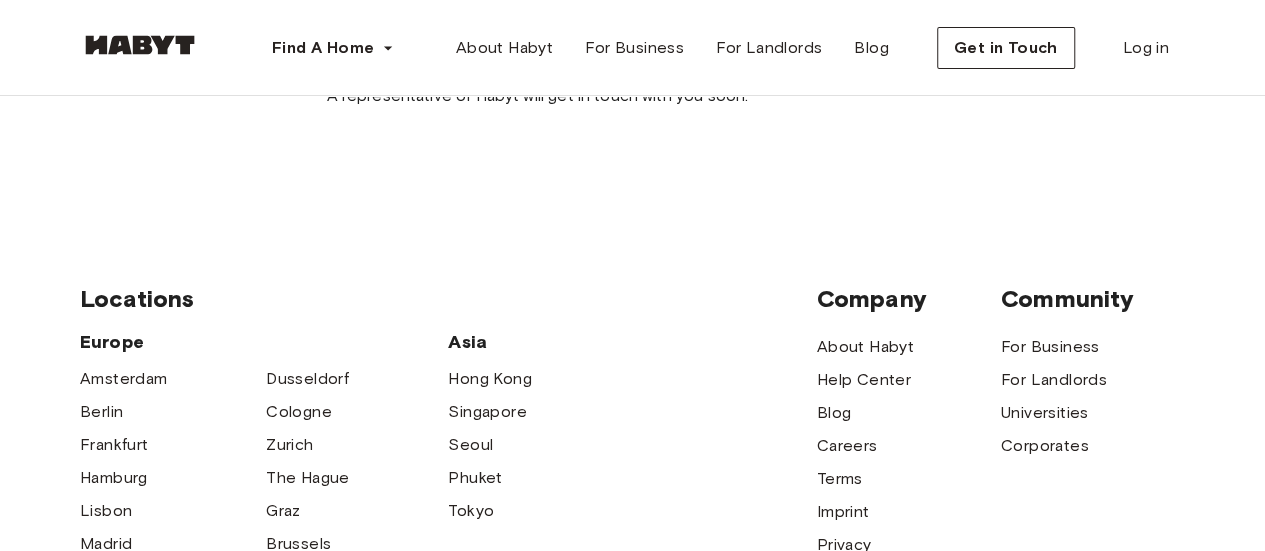 scroll, scrollTop: 0, scrollLeft: 0, axis: both 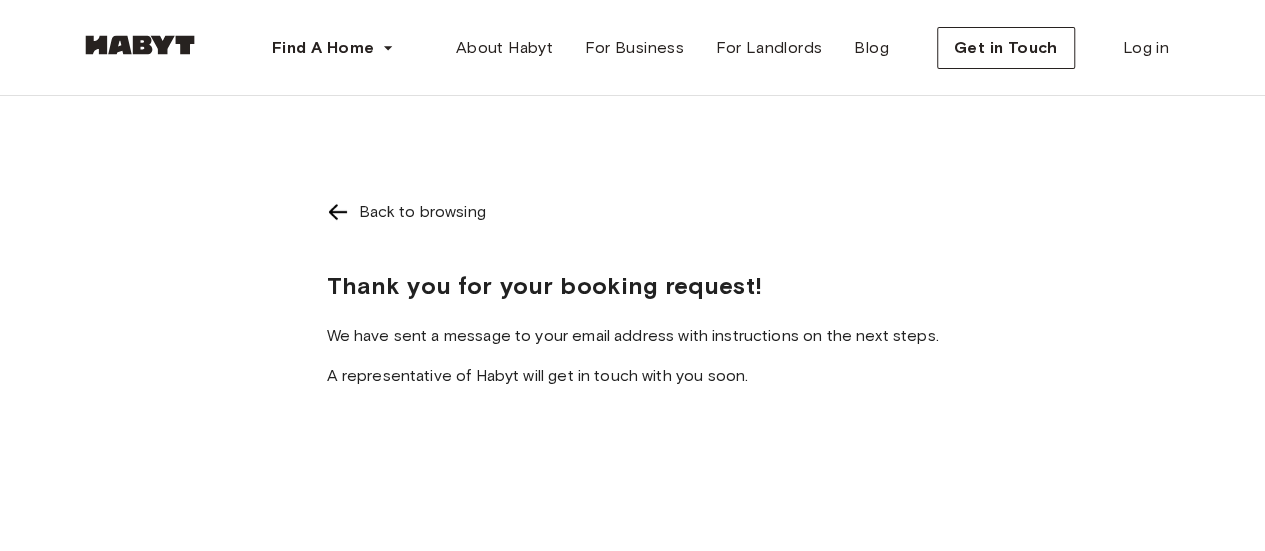 click at bounding box center (338, 212) 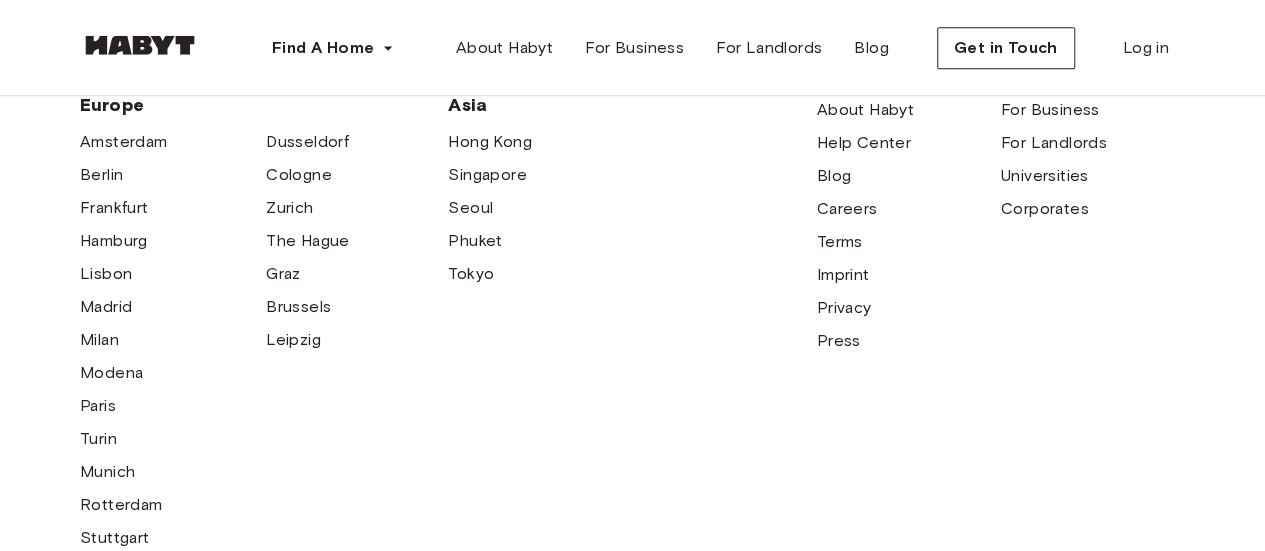 scroll, scrollTop: 560, scrollLeft: 0, axis: vertical 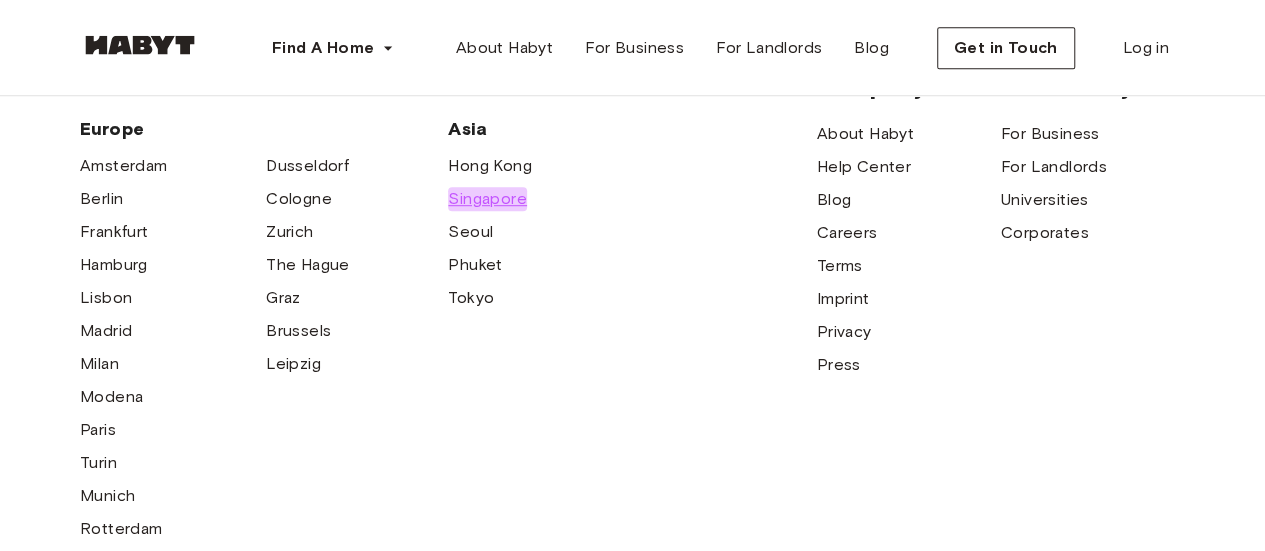 click on "Singapore" at bounding box center [487, 199] 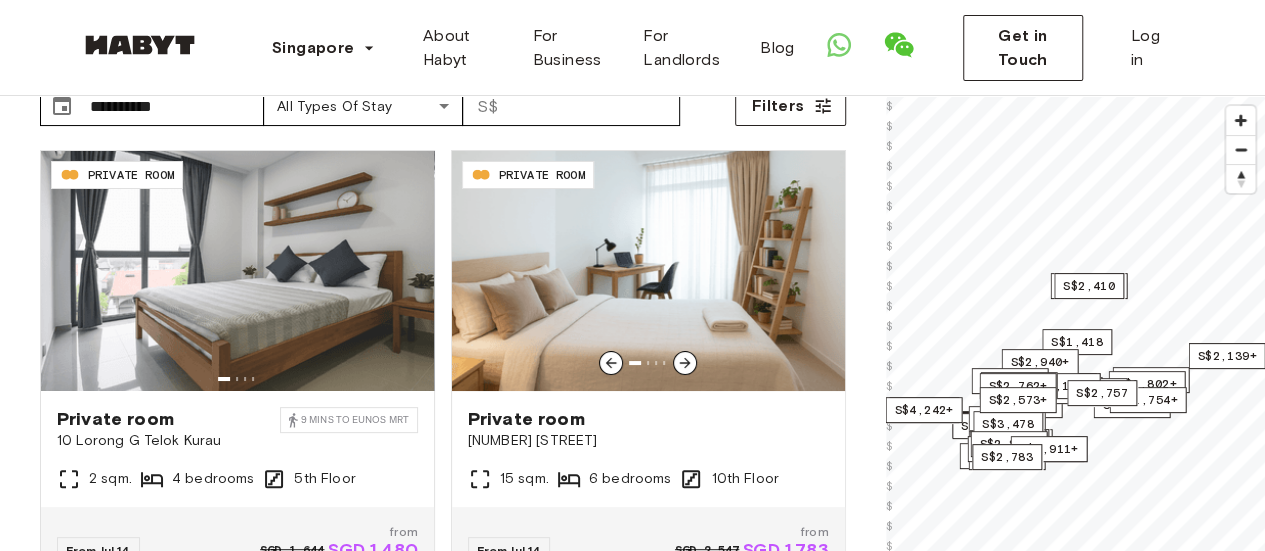 scroll, scrollTop: 0, scrollLeft: 0, axis: both 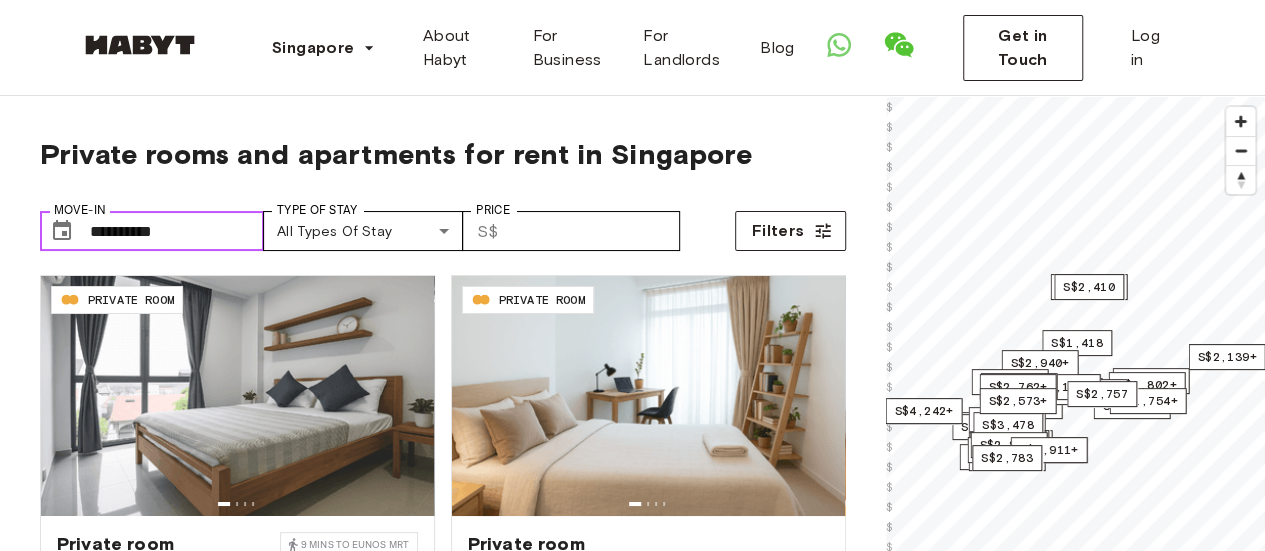 click on "**********" at bounding box center (177, 231) 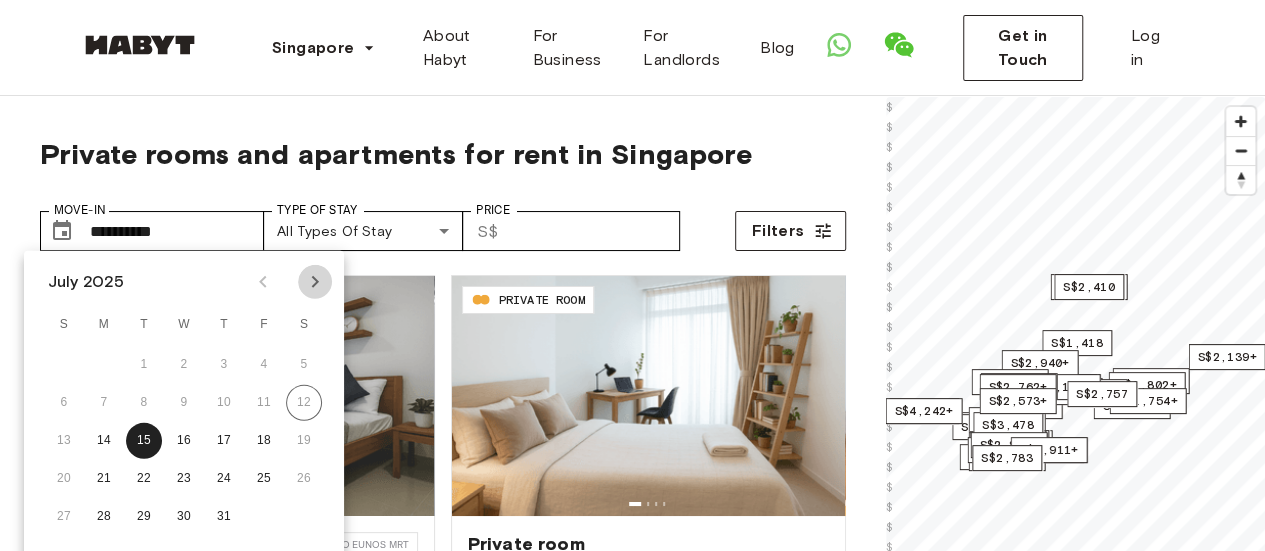 click 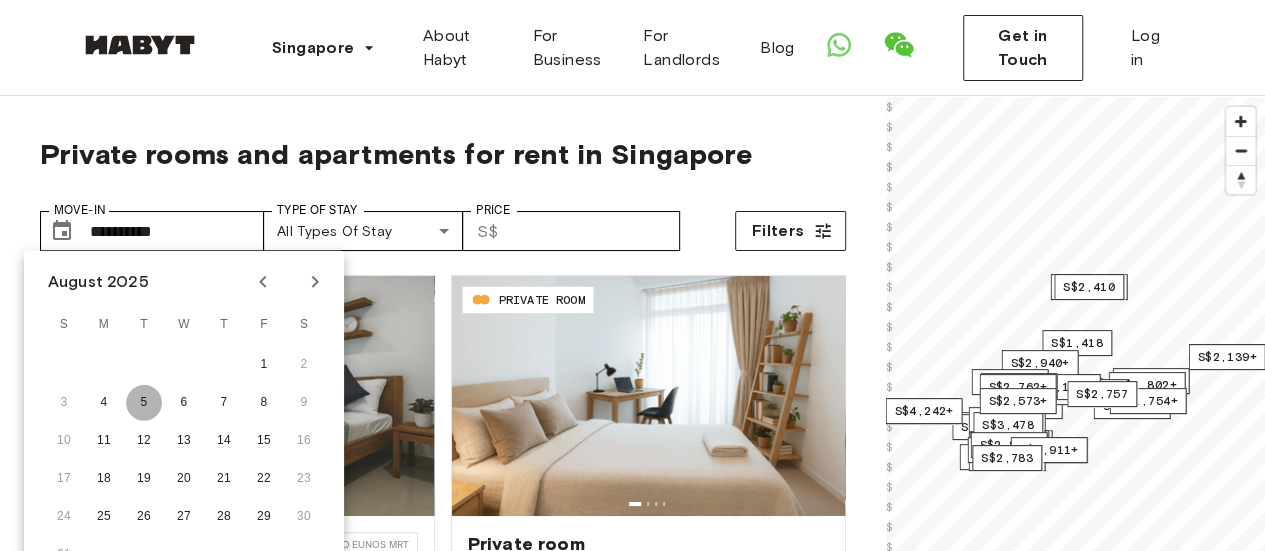 click on "5" at bounding box center [144, 403] 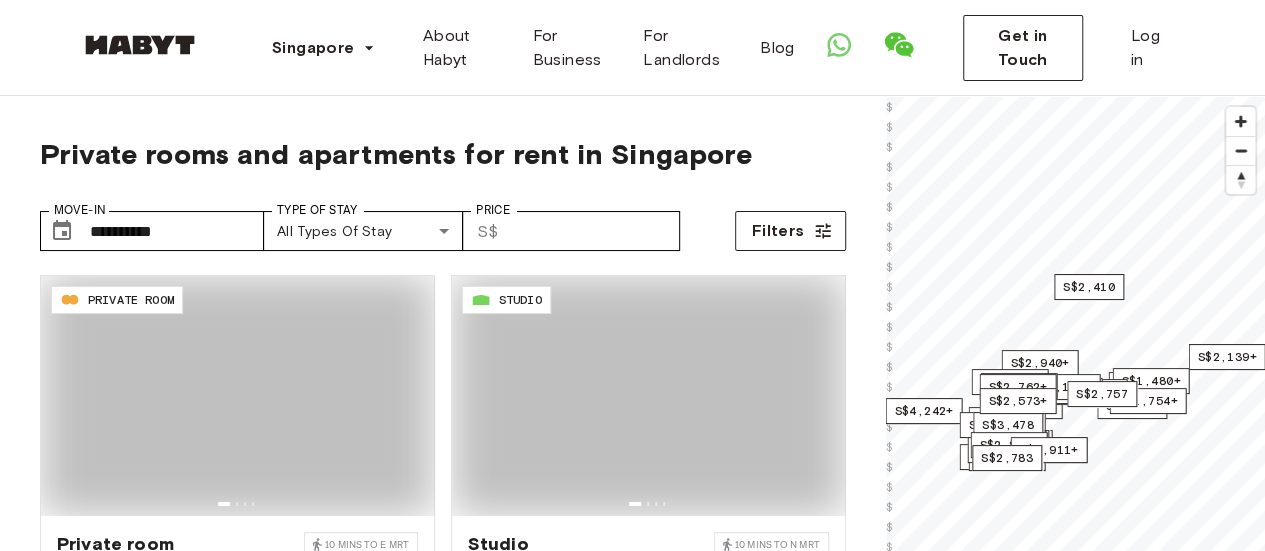 type on "**********" 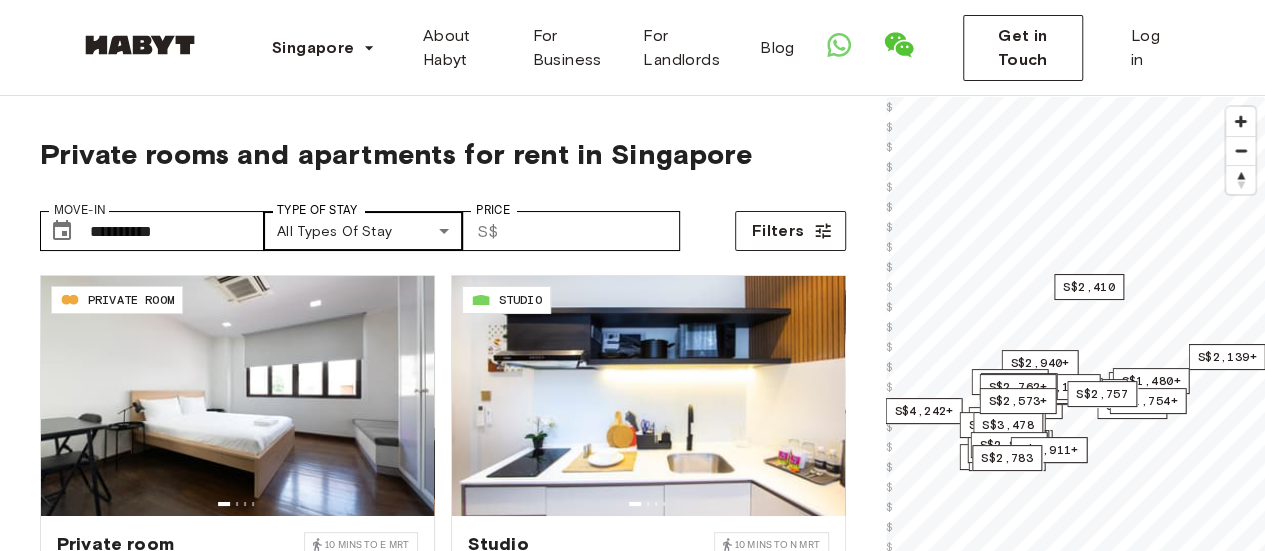 click on "**********" at bounding box center (632, 2315) 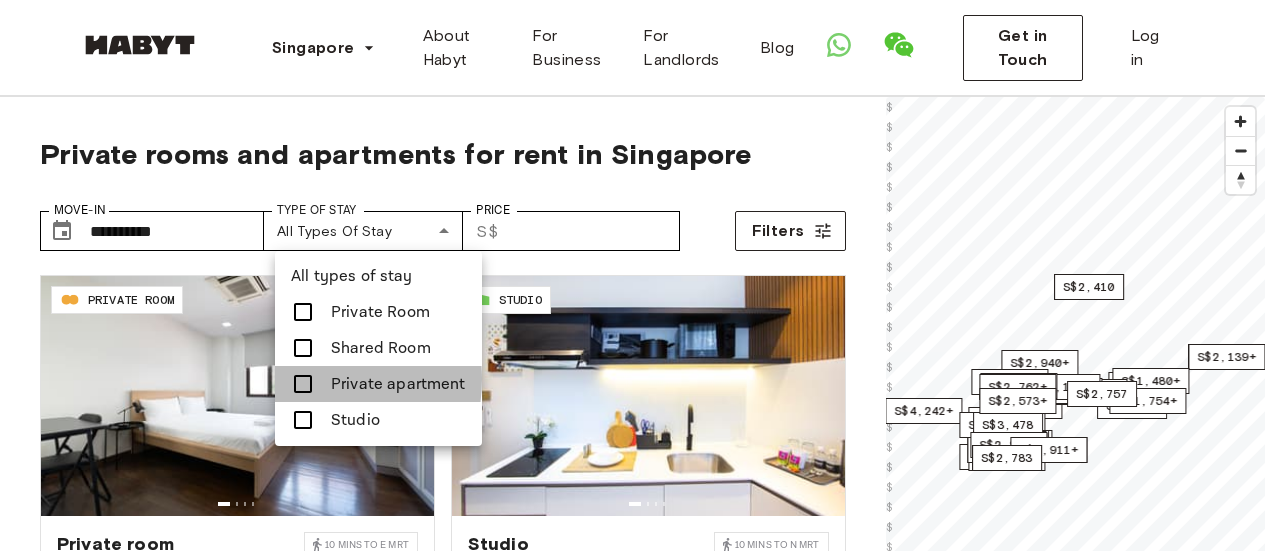 click at bounding box center [303, 384] 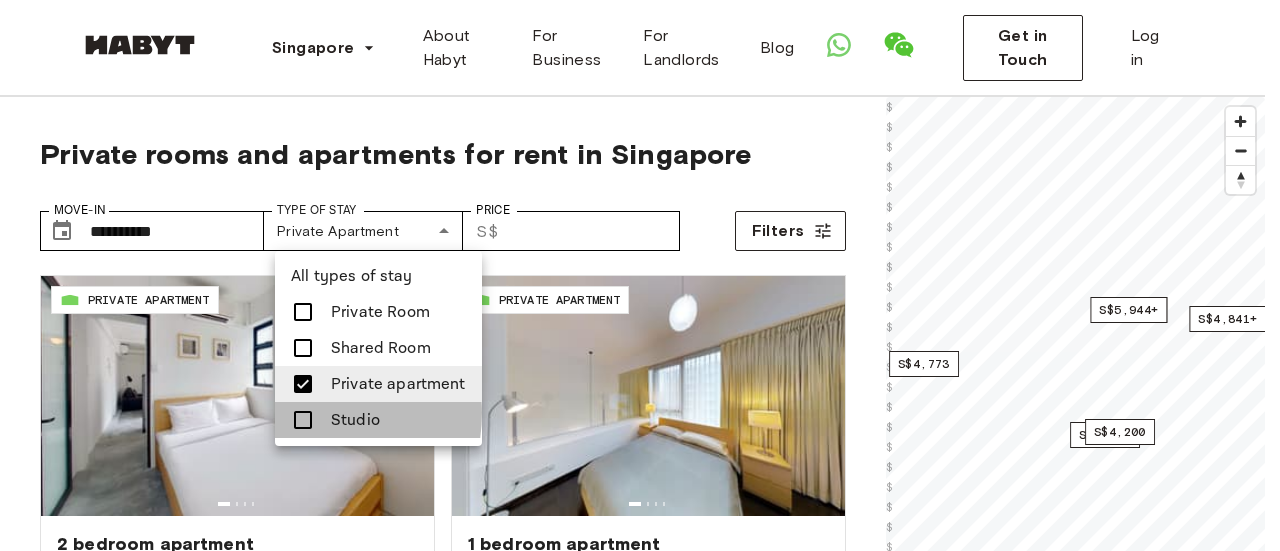 click at bounding box center [303, 420] 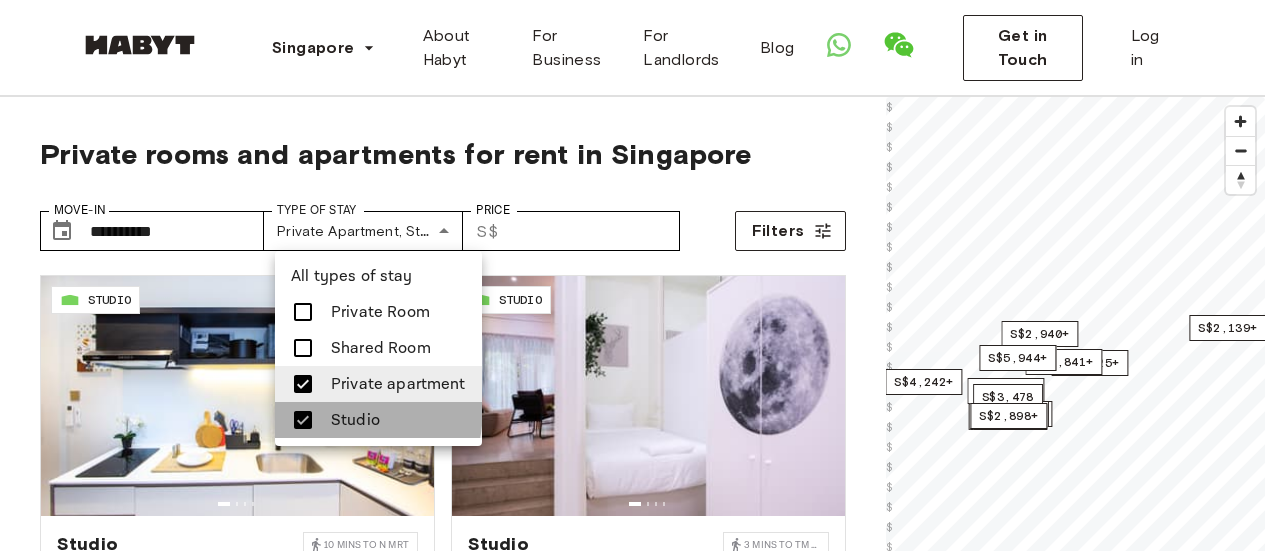 click at bounding box center (303, 420) 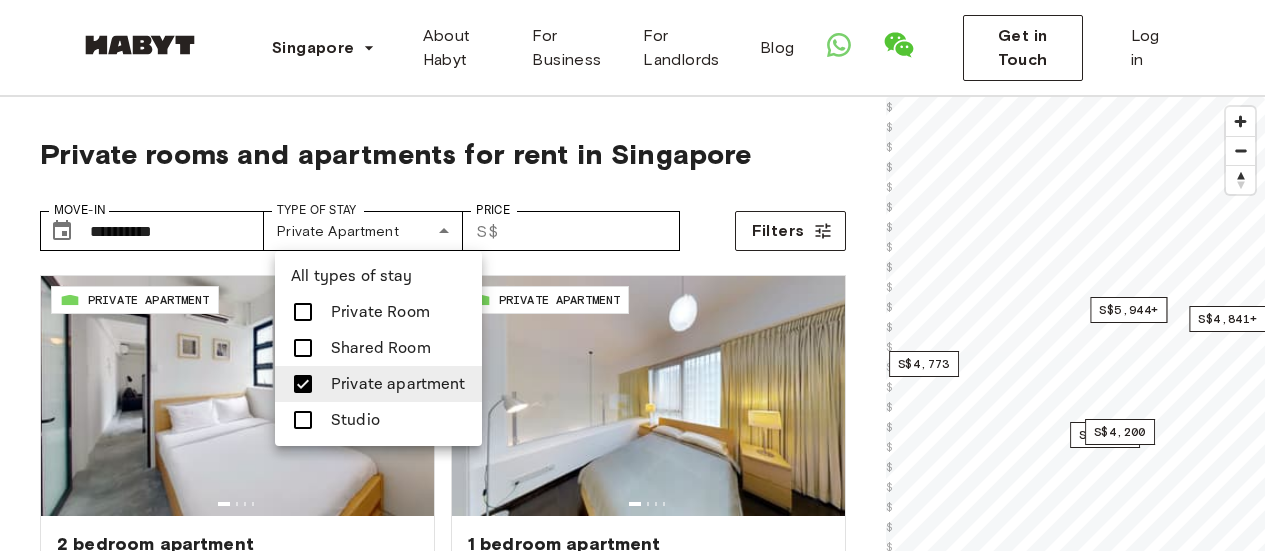 click at bounding box center (640, 275) 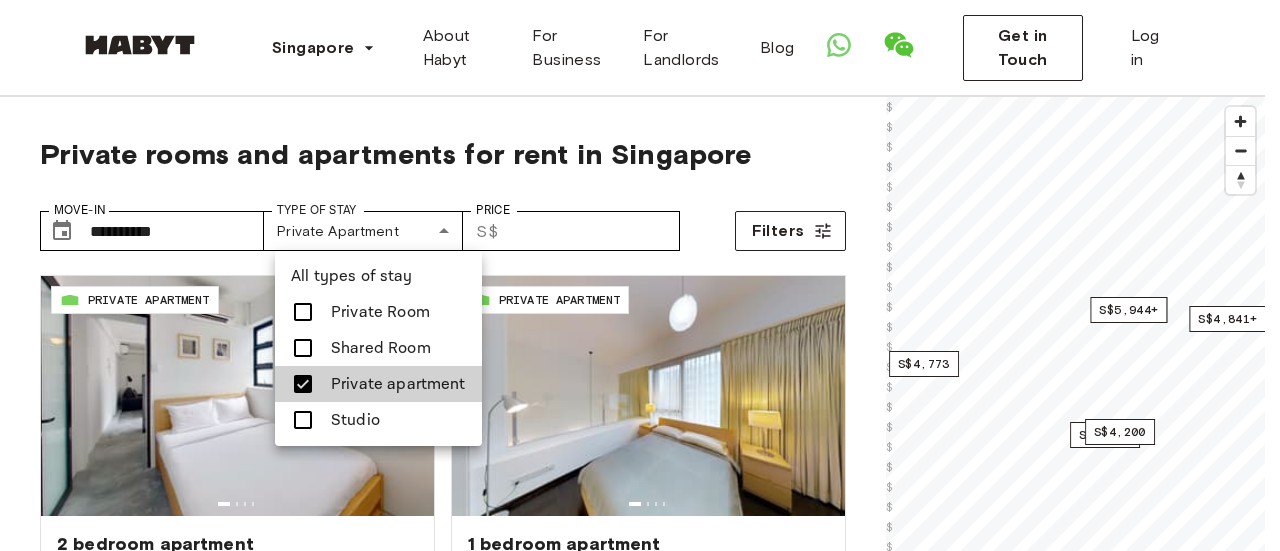 type 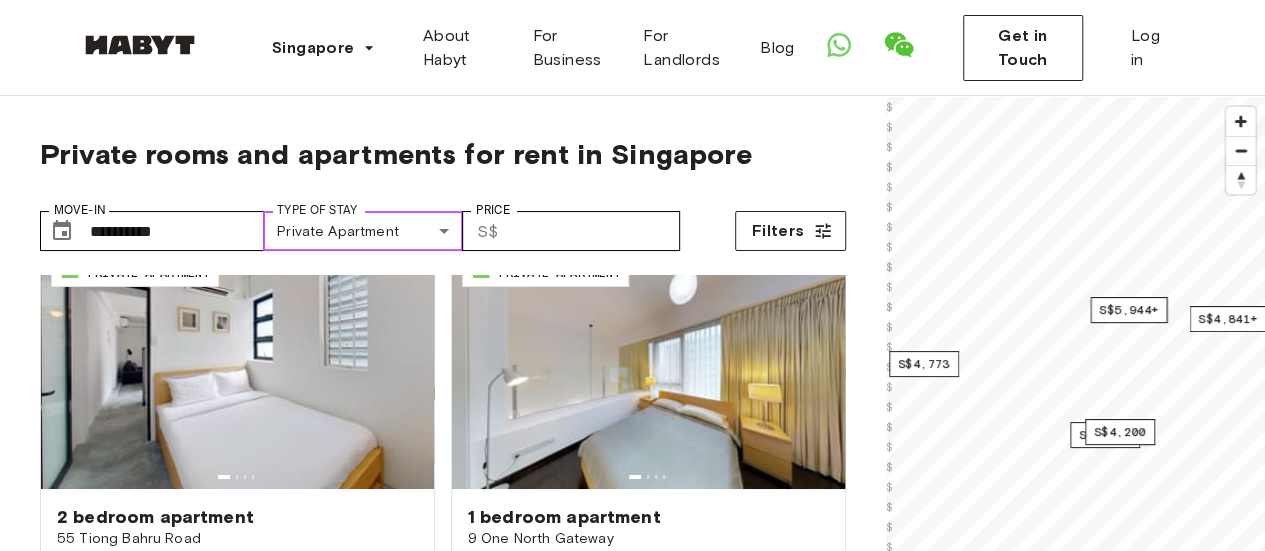 scroll, scrollTop: 7, scrollLeft: 0, axis: vertical 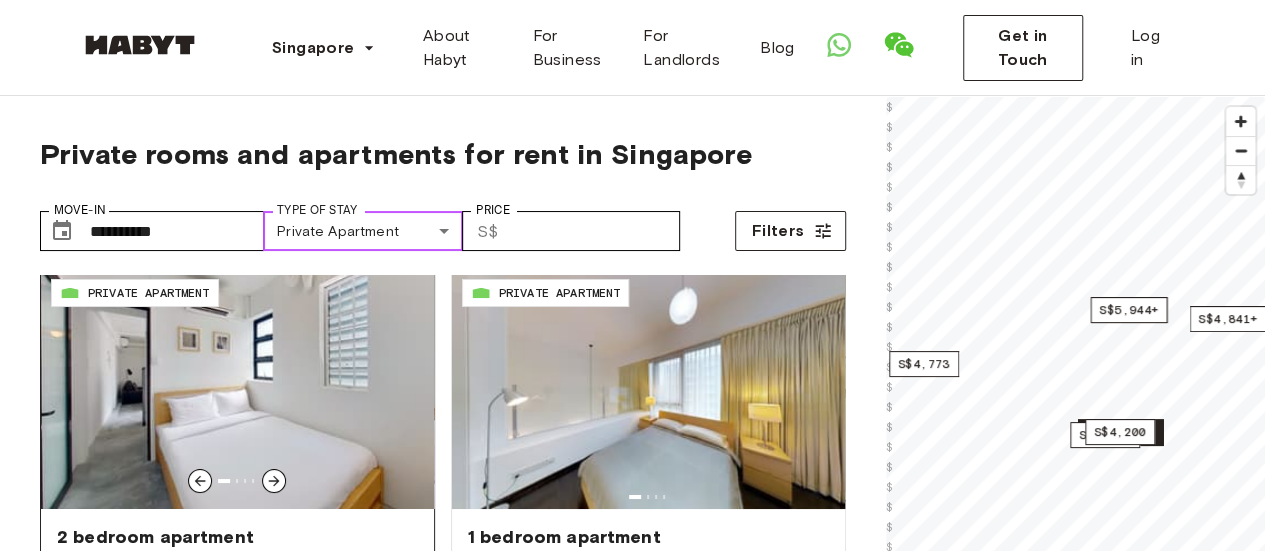 click at bounding box center (237, 389) 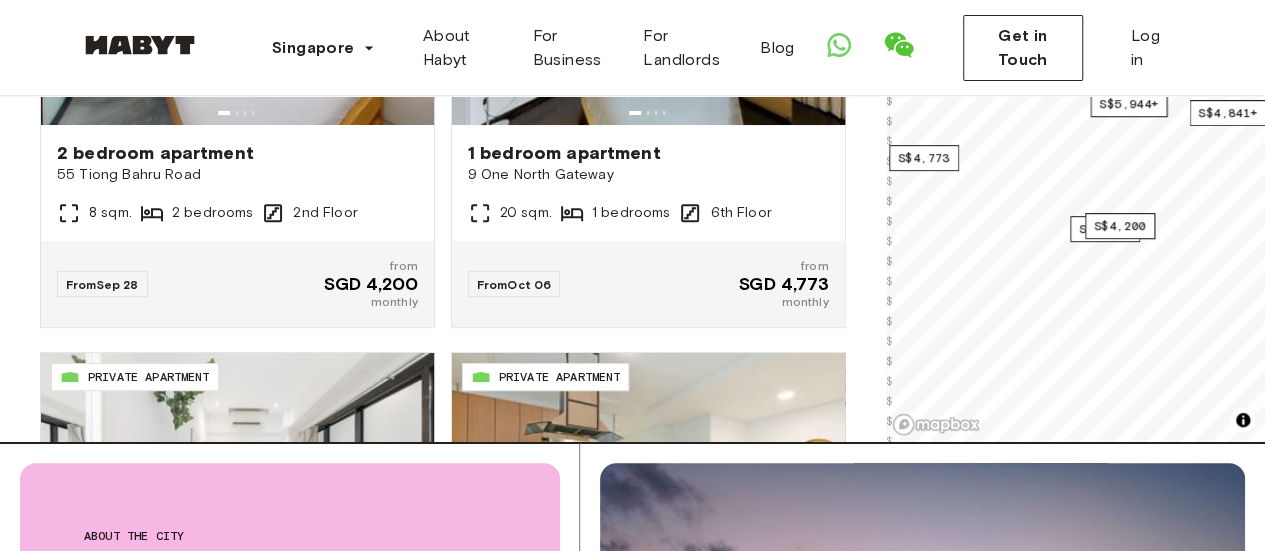 scroll, scrollTop: 354, scrollLeft: 0, axis: vertical 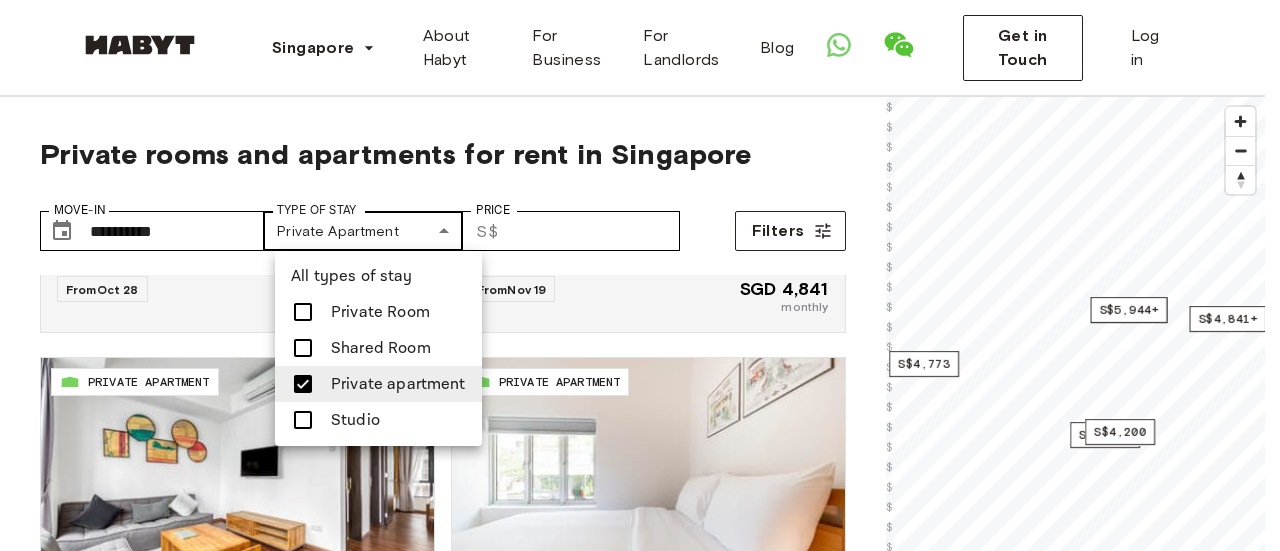 click on "**********" at bounding box center (640, 2315) 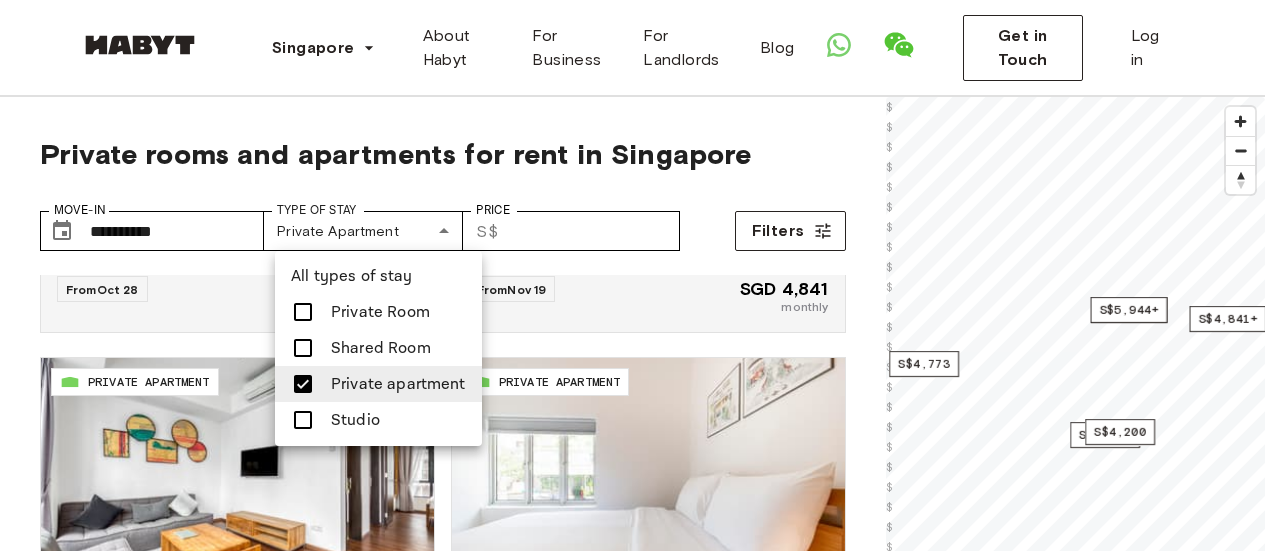 click at bounding box center (303, 384) 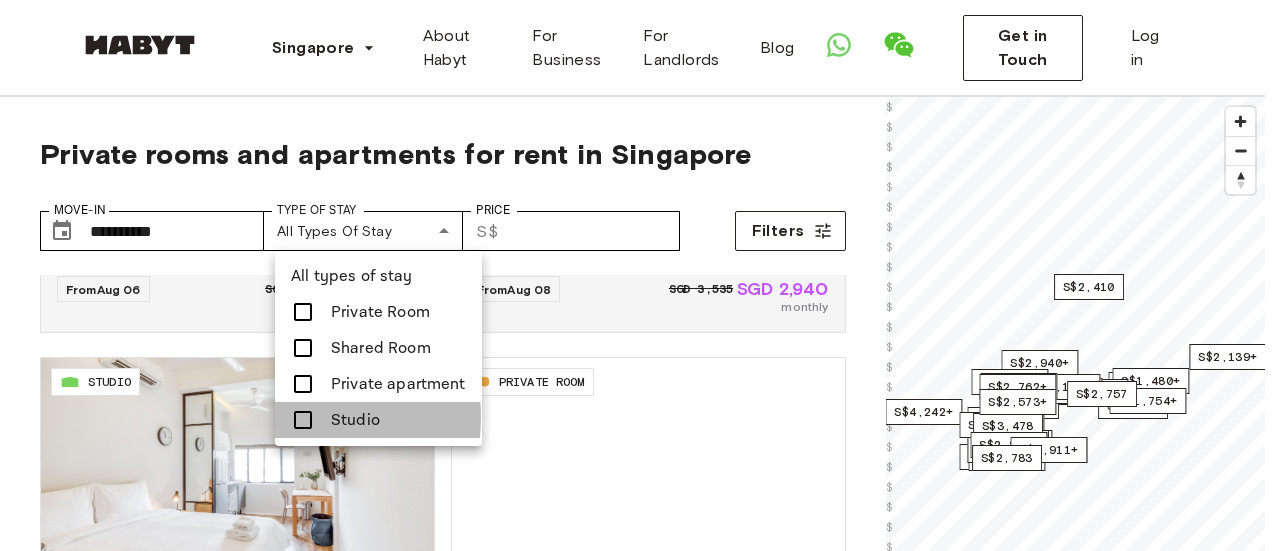 click at bounding box center (303, 420) 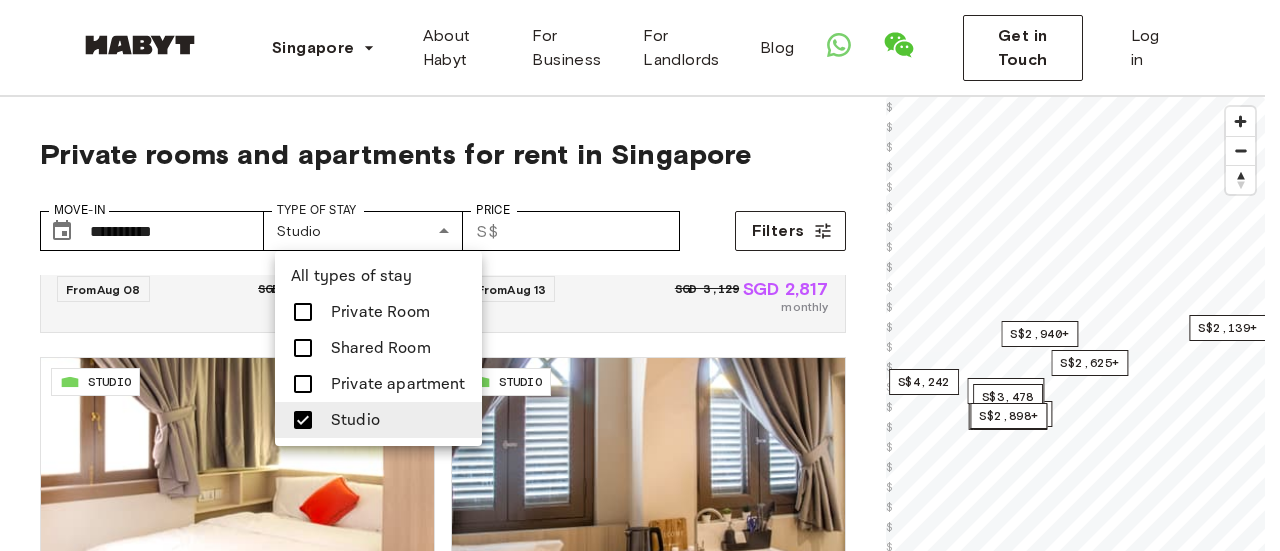 click at bounding box center [640, 275] 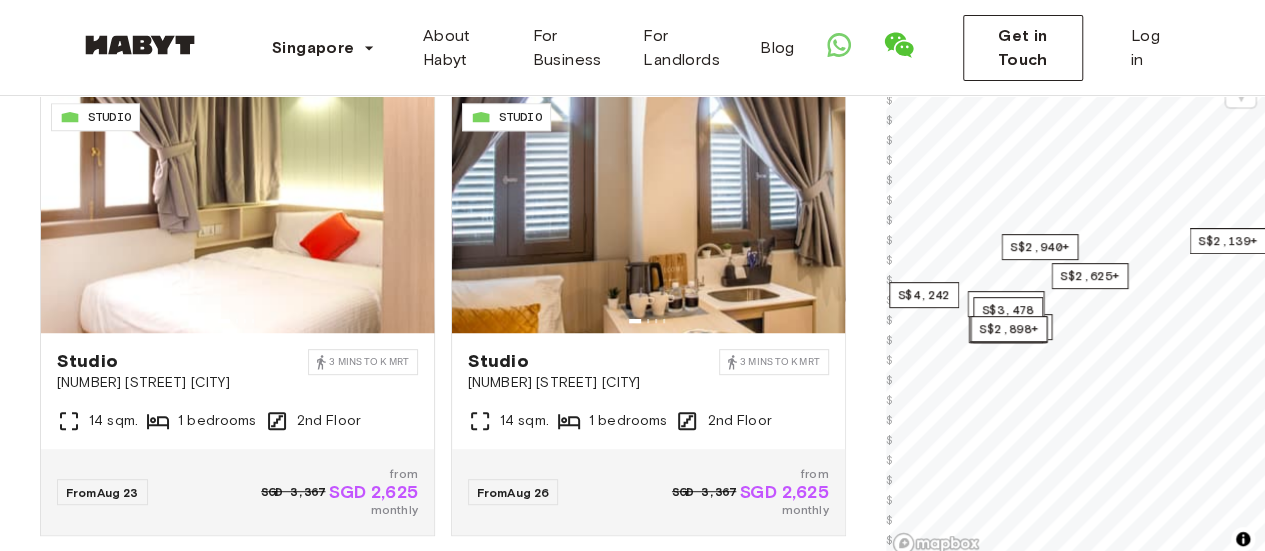 scroll, scrollTop: 0, scrollLeft: 0, axis: both 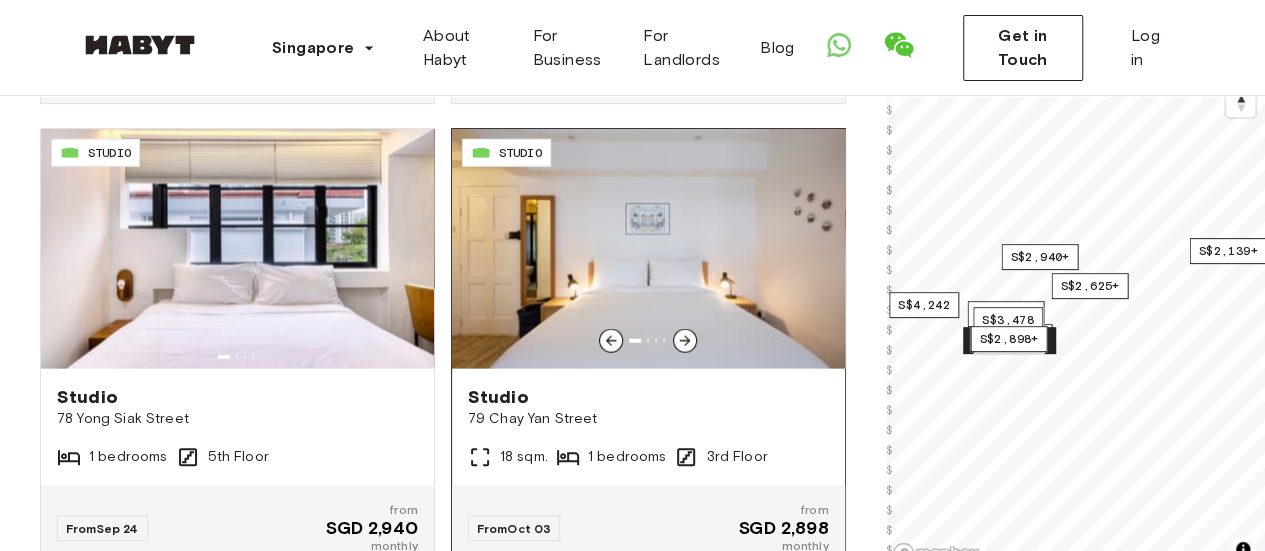 click 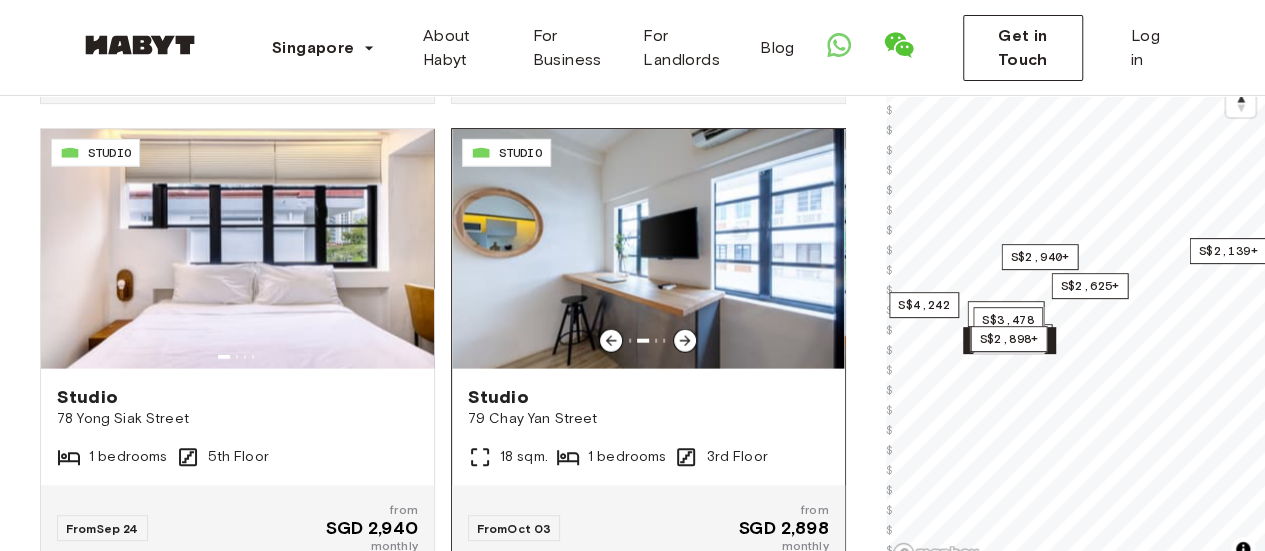 click 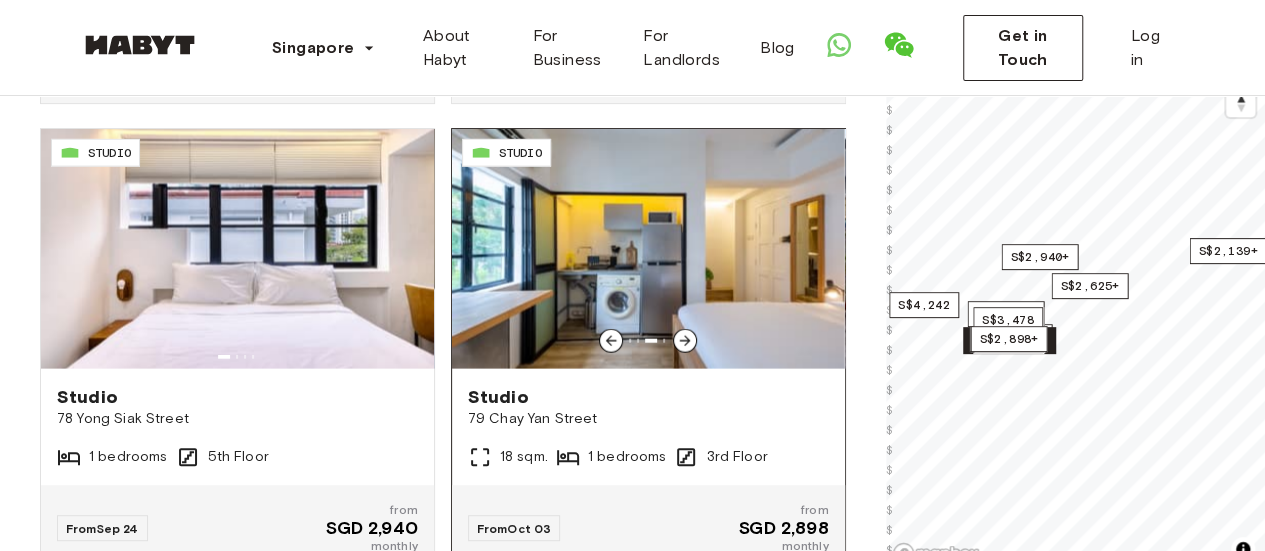 click 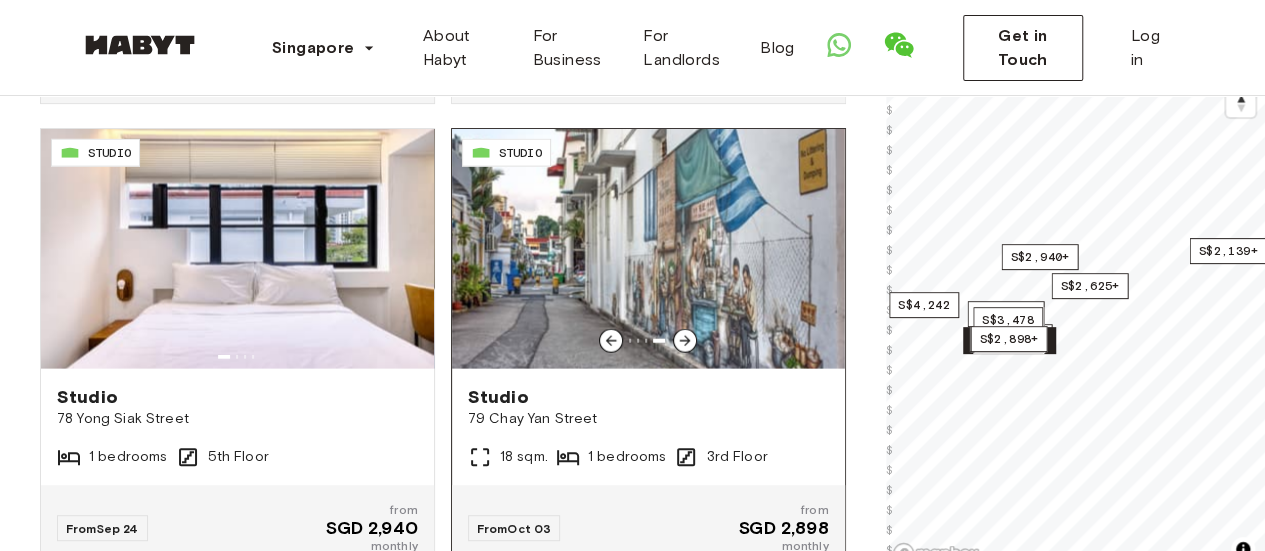 click 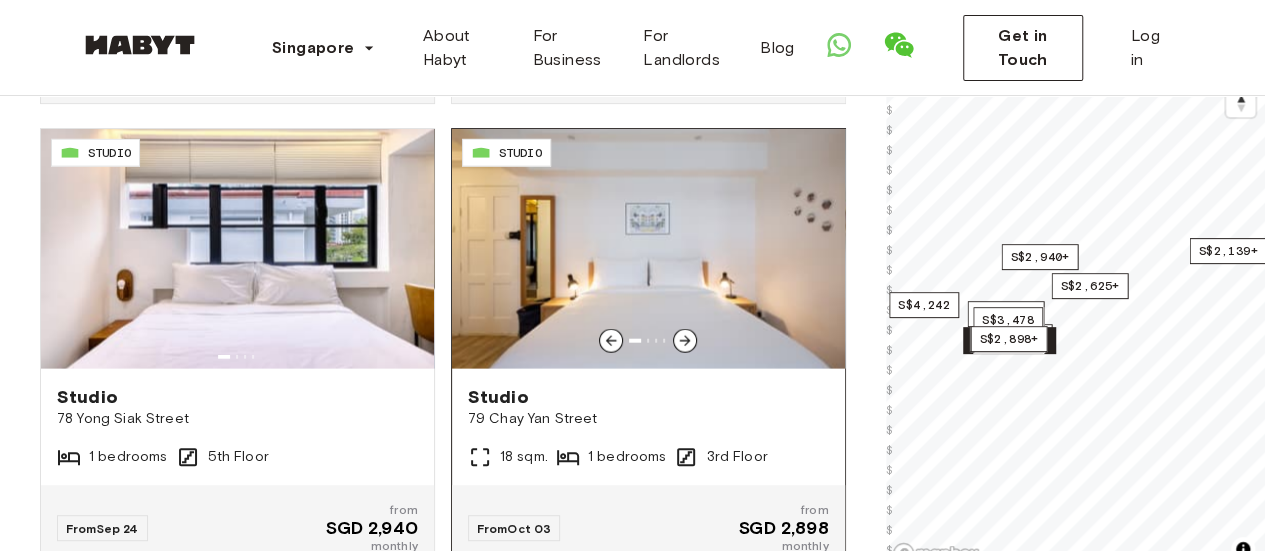 click 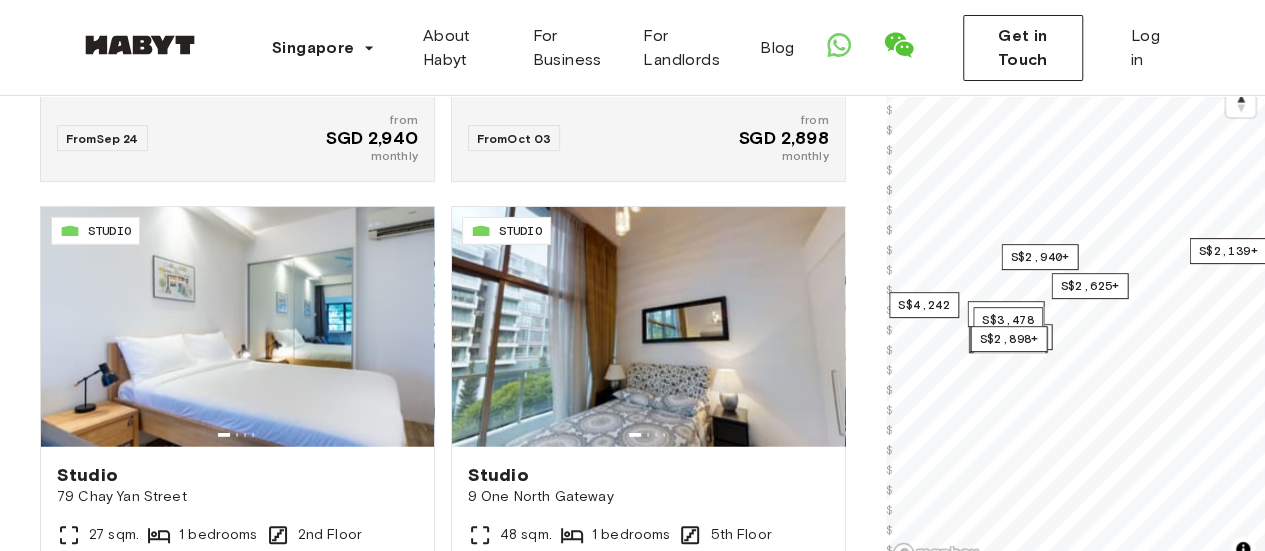 scroll, scrollTop: 2616, scrollLeft: 0, axis: vertical 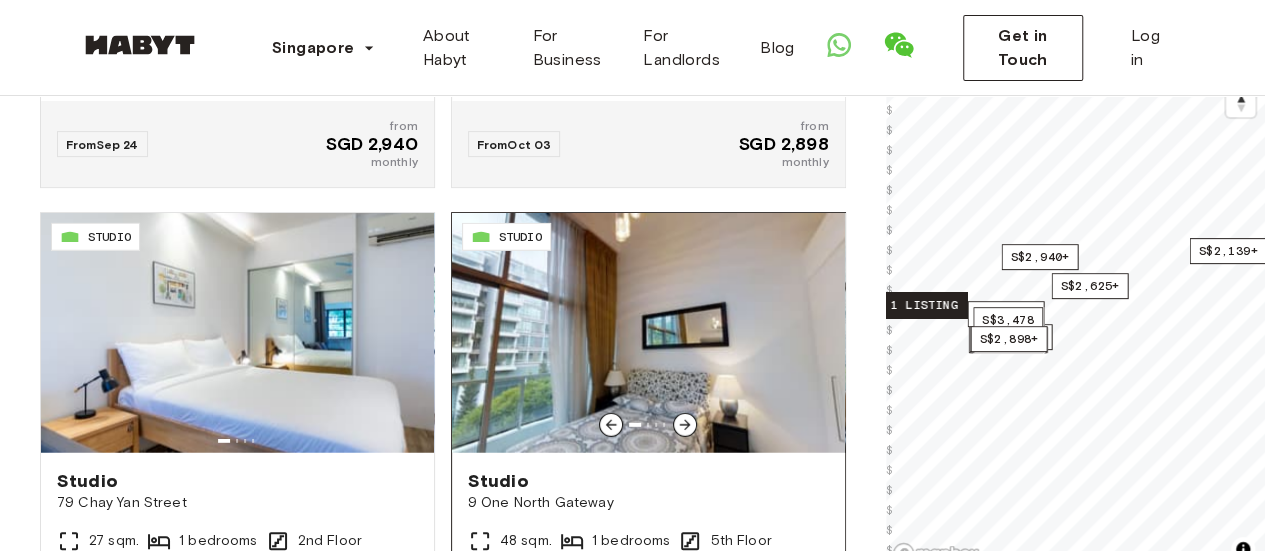 click 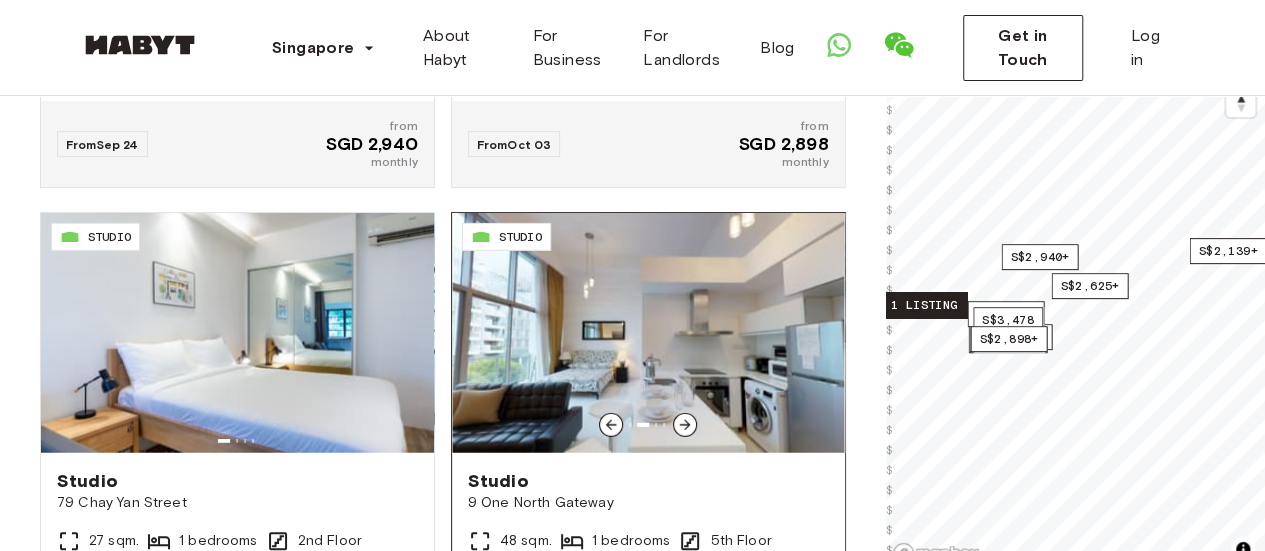 click 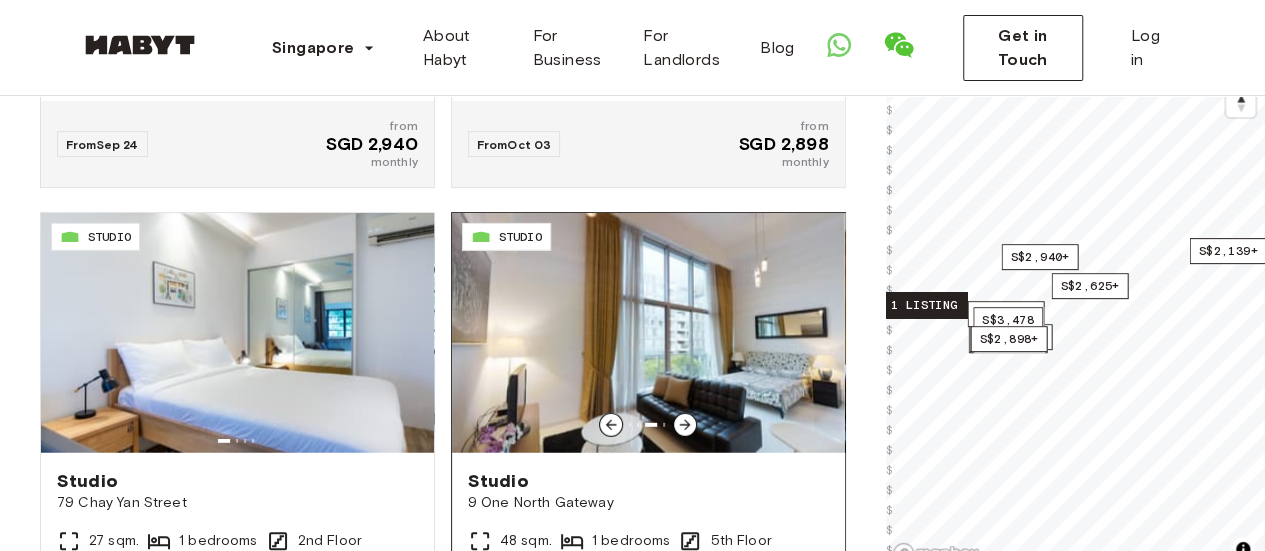 click 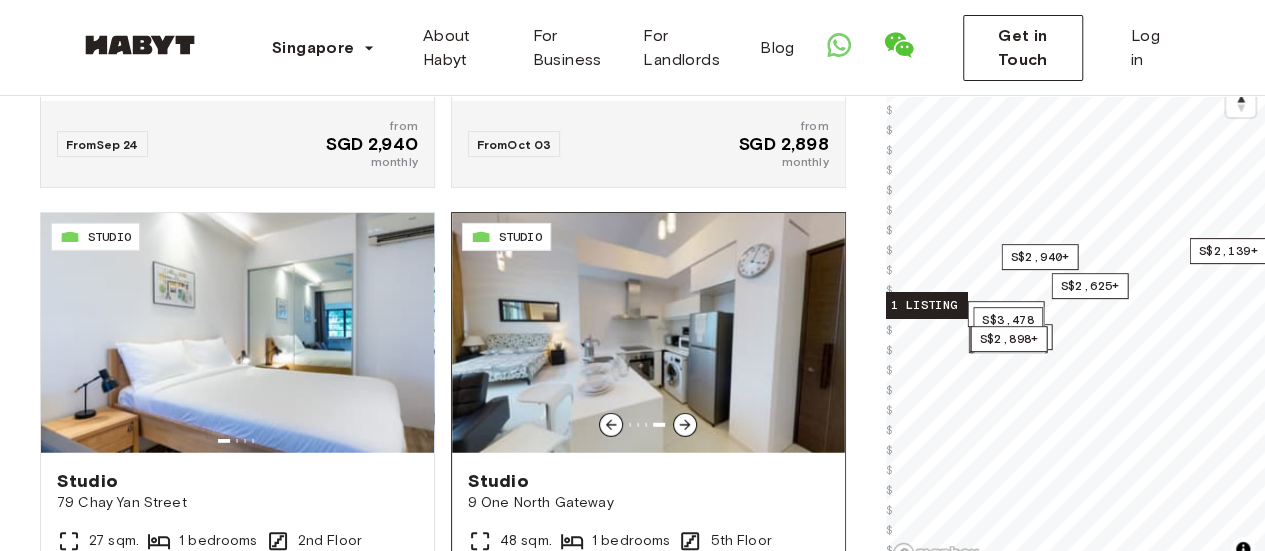 click 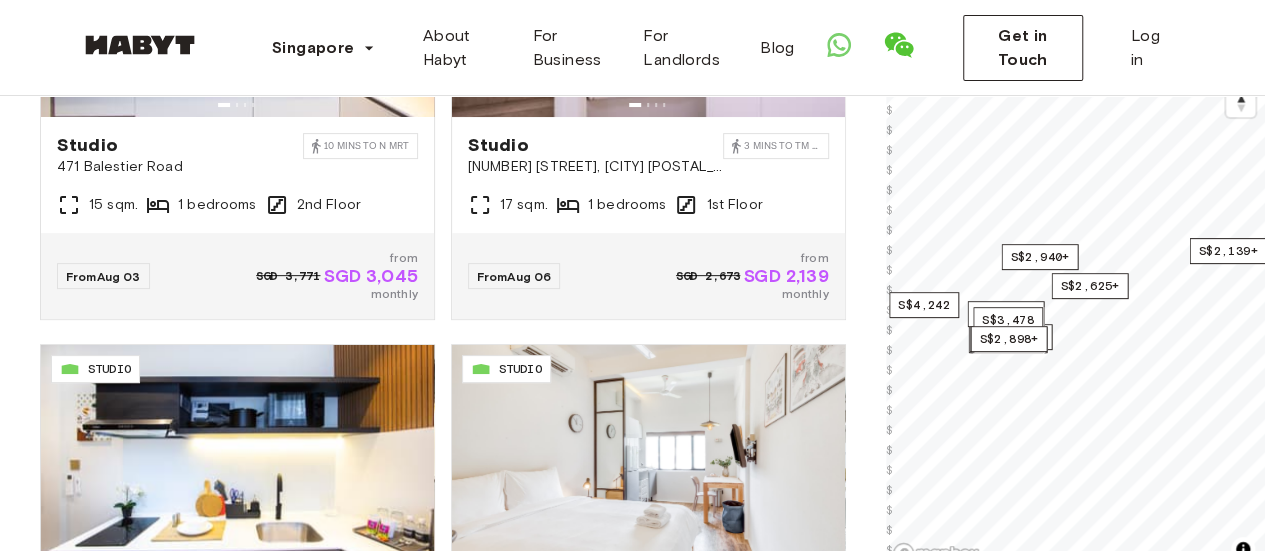 scroll, scrollTop: 0, scrollLeft: 0, axis: both 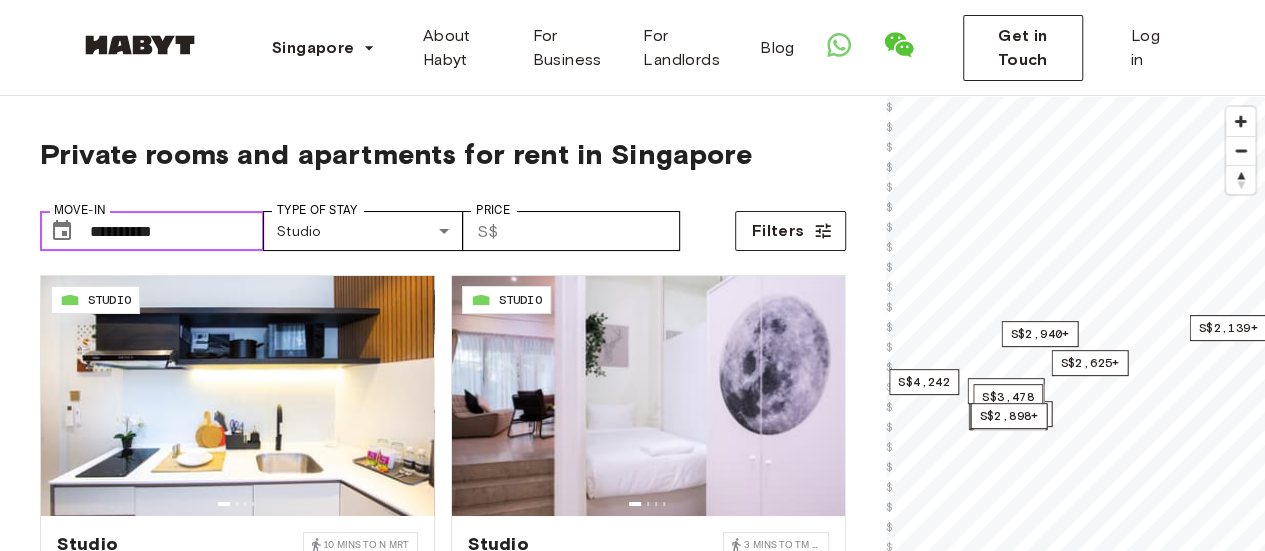 click on "**********" at bounding box center [177, 231] 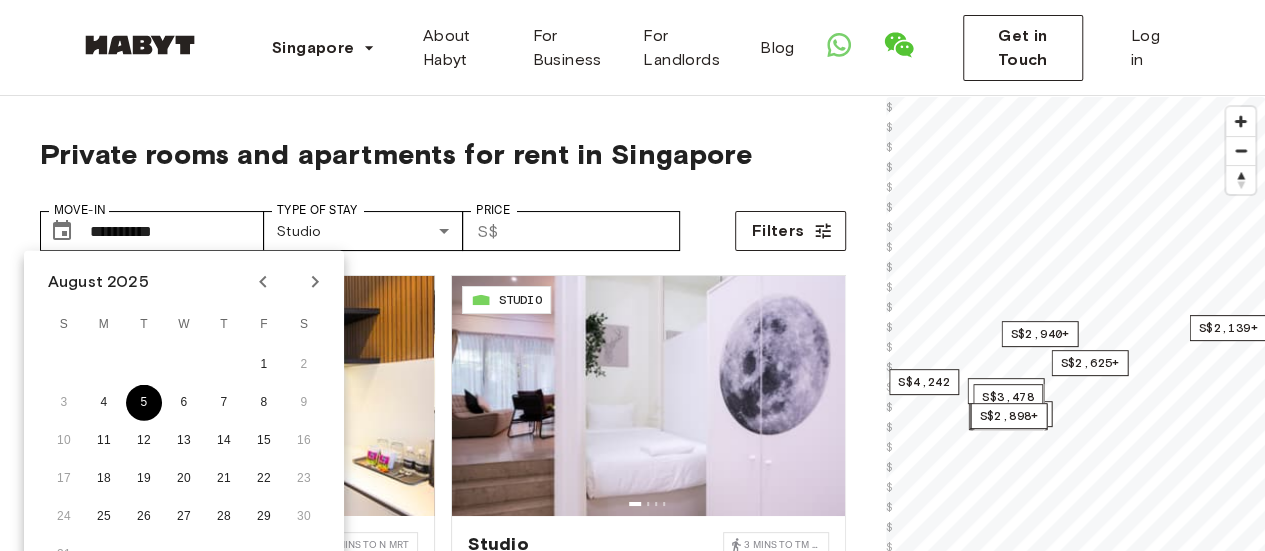 click on "5" at bounding box center (144, 403) 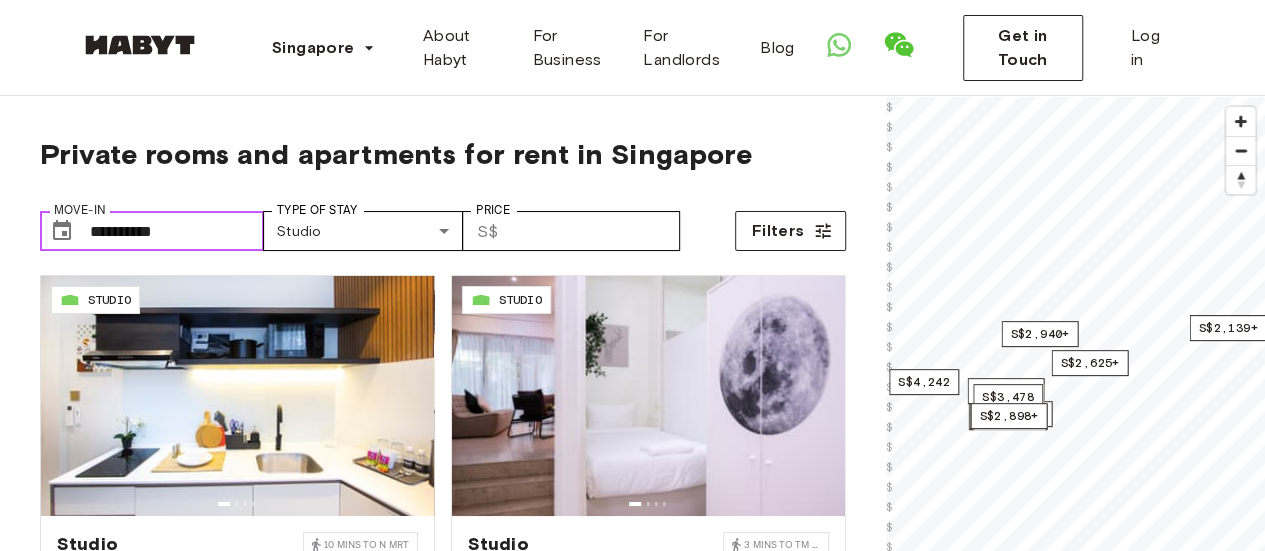 click on "**********" at bounding box center (177, 231) 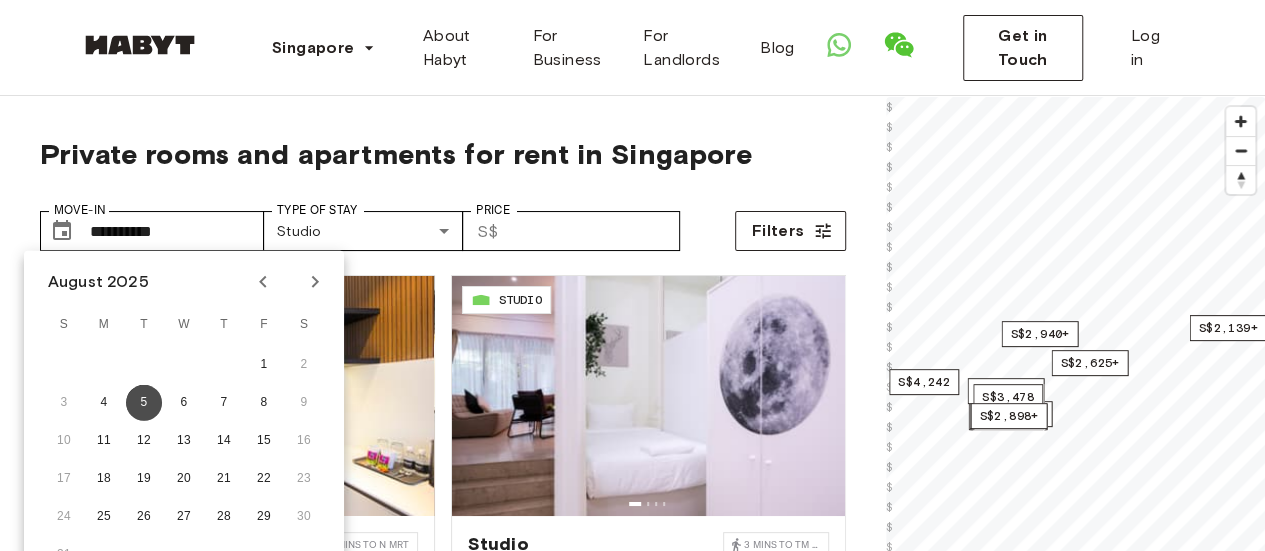 click on "5" at bounding box center (144, 403) 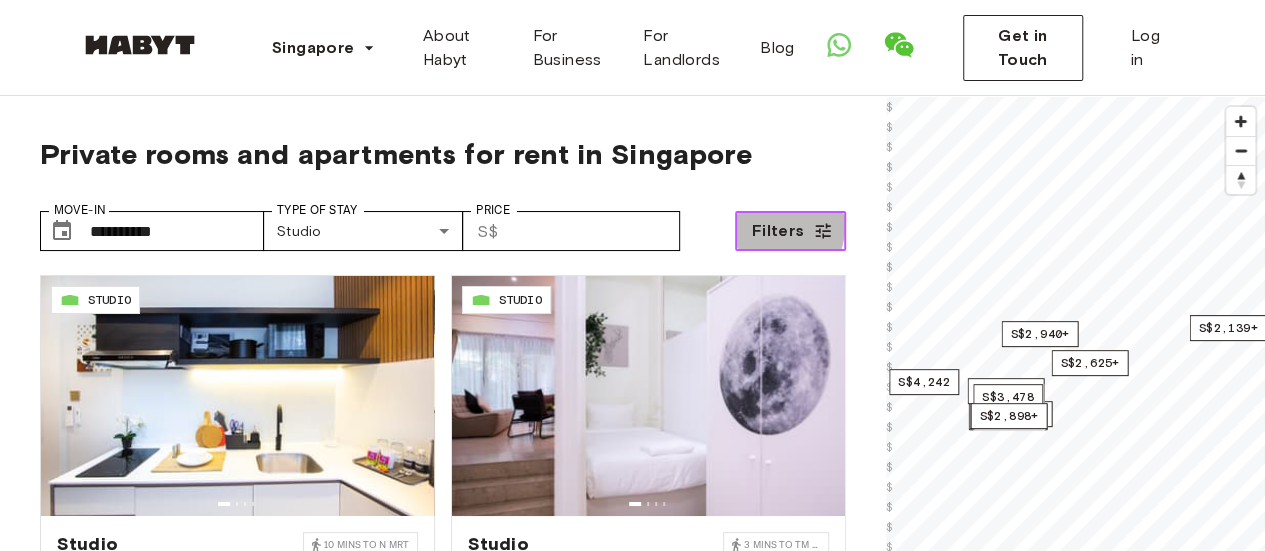 click on "Filters" at bounding box center (778, 231) 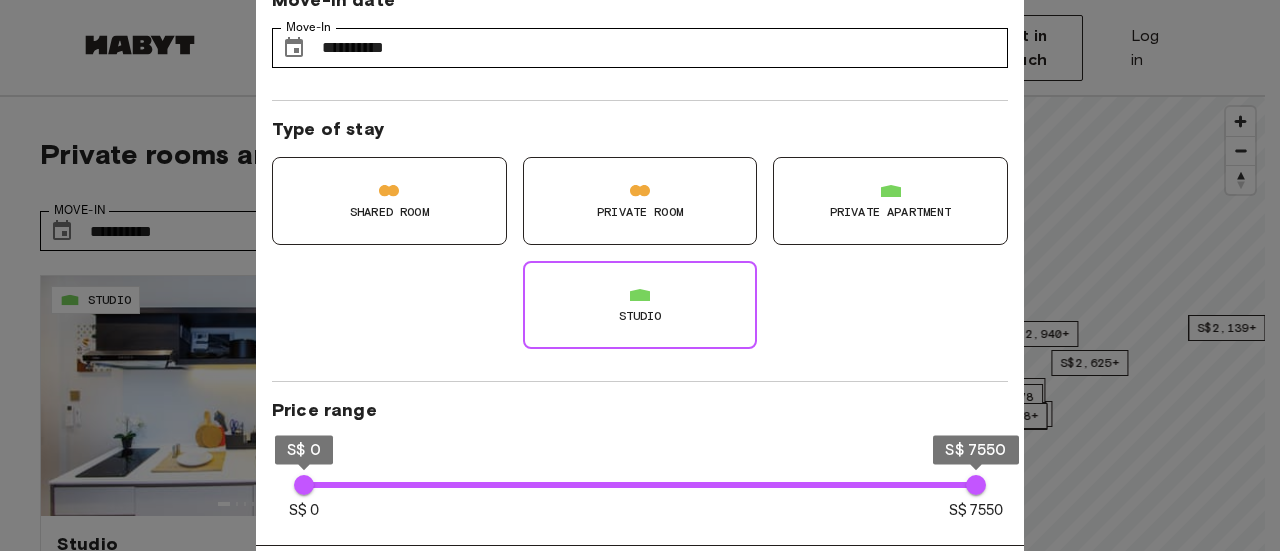 click on "Studio" at bounding box center [640, 305] 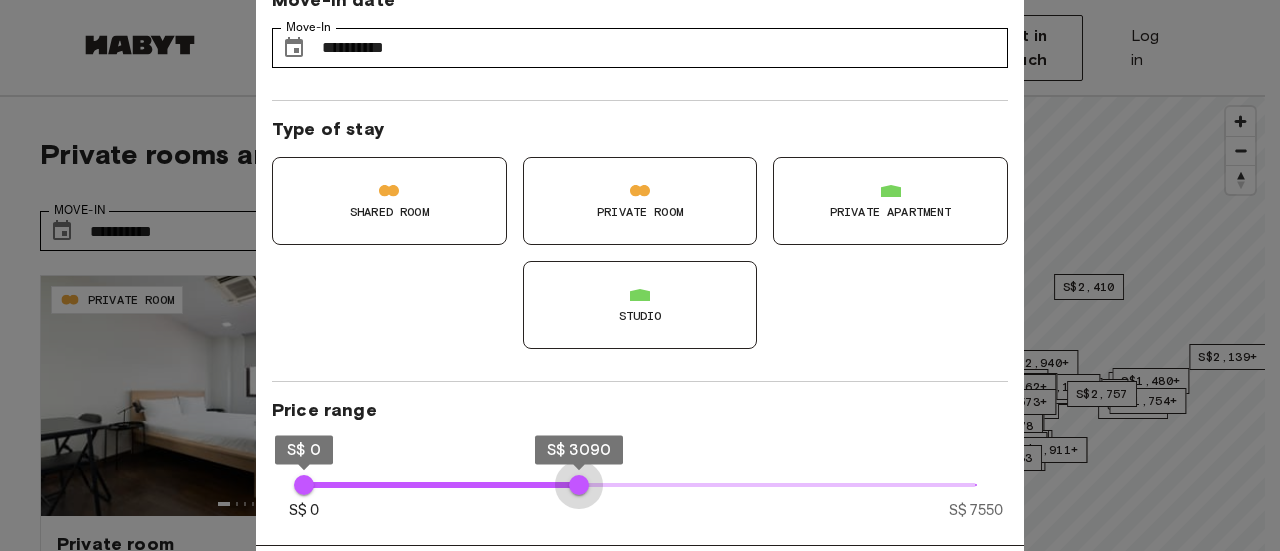 type on "****" 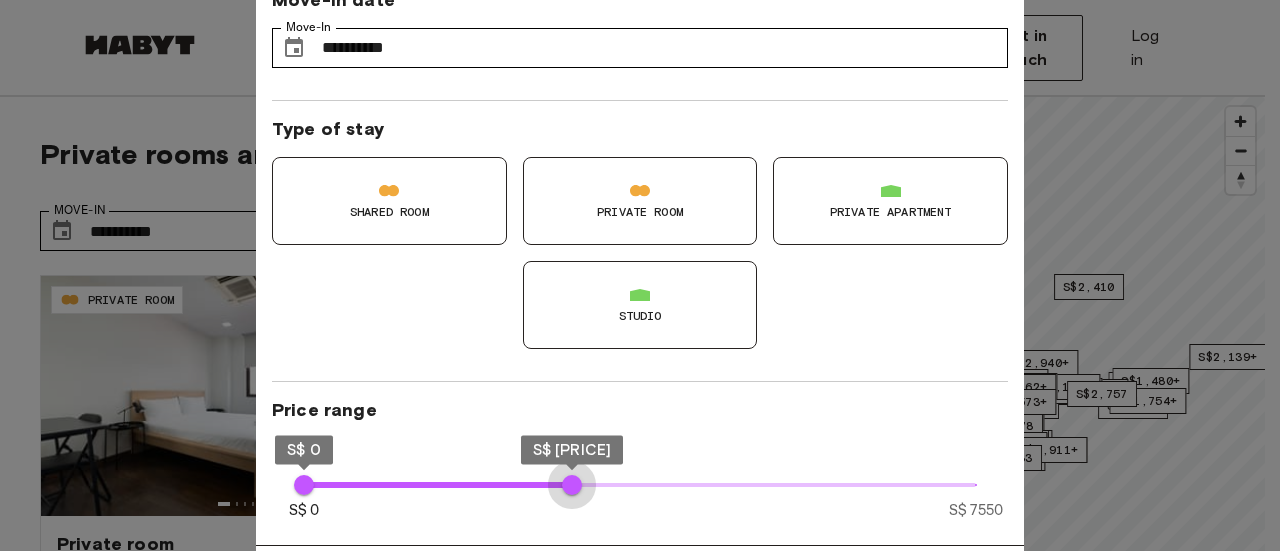 drag, startPoint x: 975, startPoint y: 484, endPoint x: 572, endPoint y: 485, distance: 403.00125 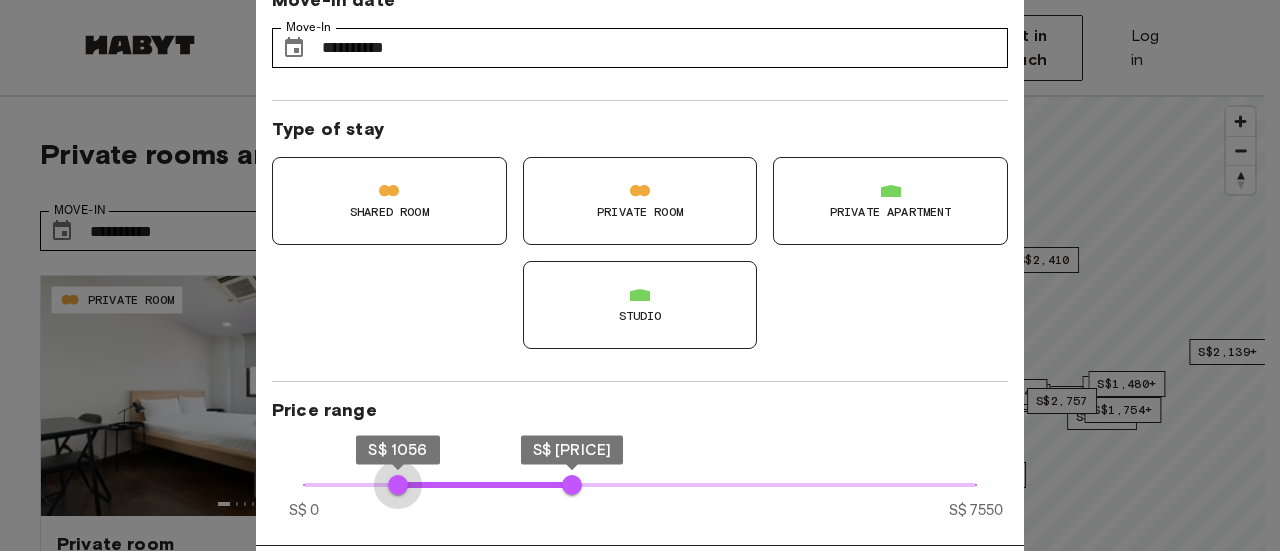 type on "****" 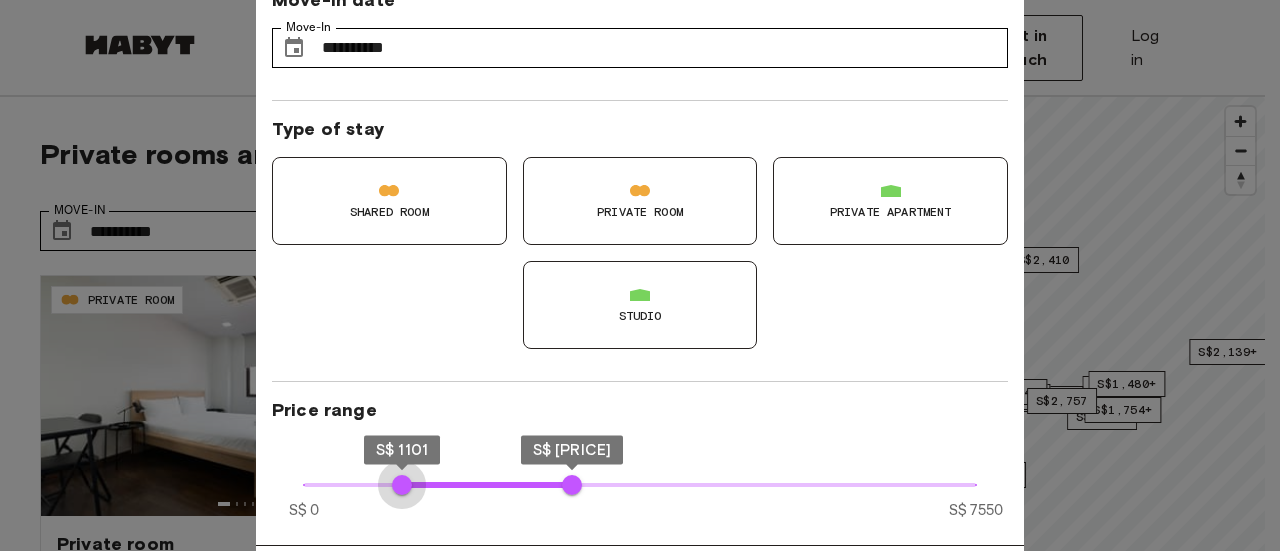 drag, startPoint x: 305, startPoint y: 481, endPoint x: 402, endPoint y: 476, distance: 97.128784 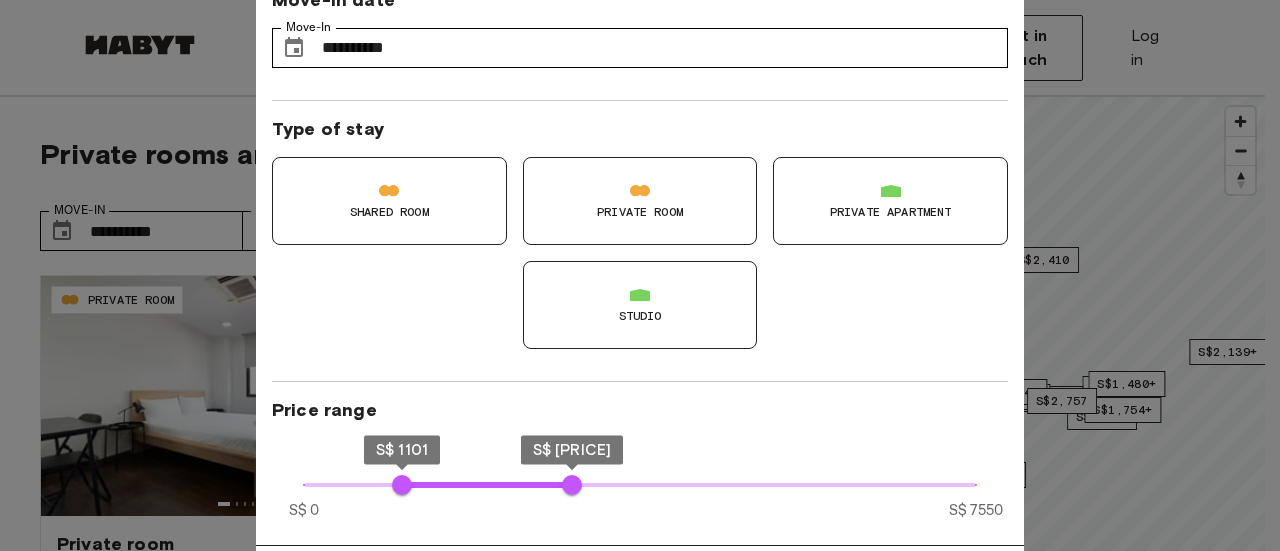 click on "Shared Room Private Room Private apartment Studio" at bounding box center [632, 245] 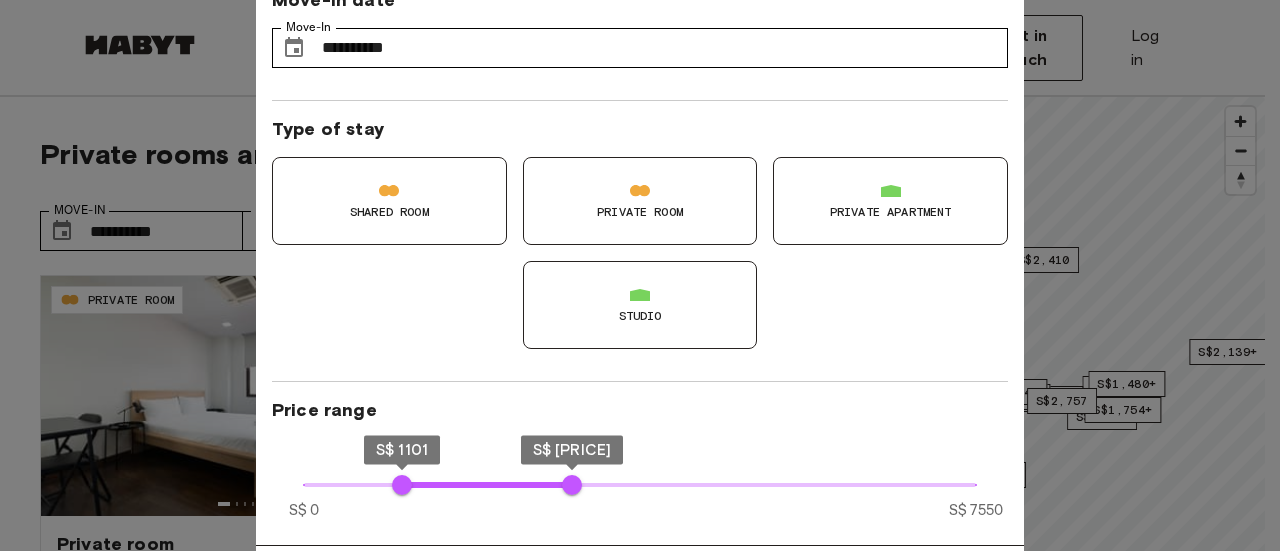 drag, startPoint x: 1279, startPoint y: 294, endPoint x: 1274, endPoint y: 500, distance: 206.06067 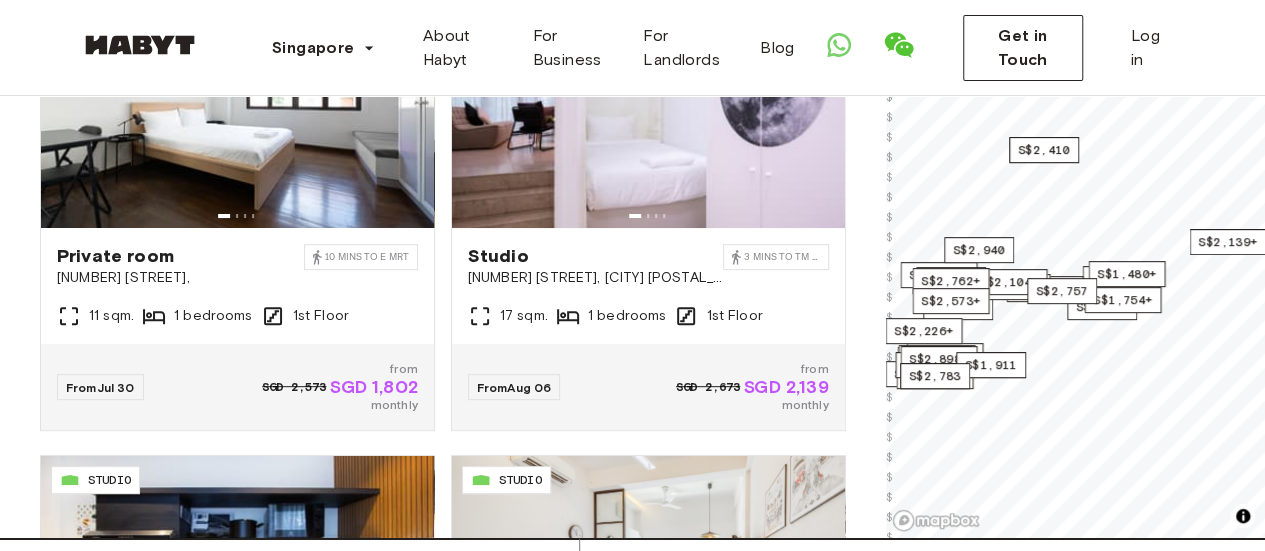 scroll, scrollTop: 282, scrollLeft: 0, axis: vertical 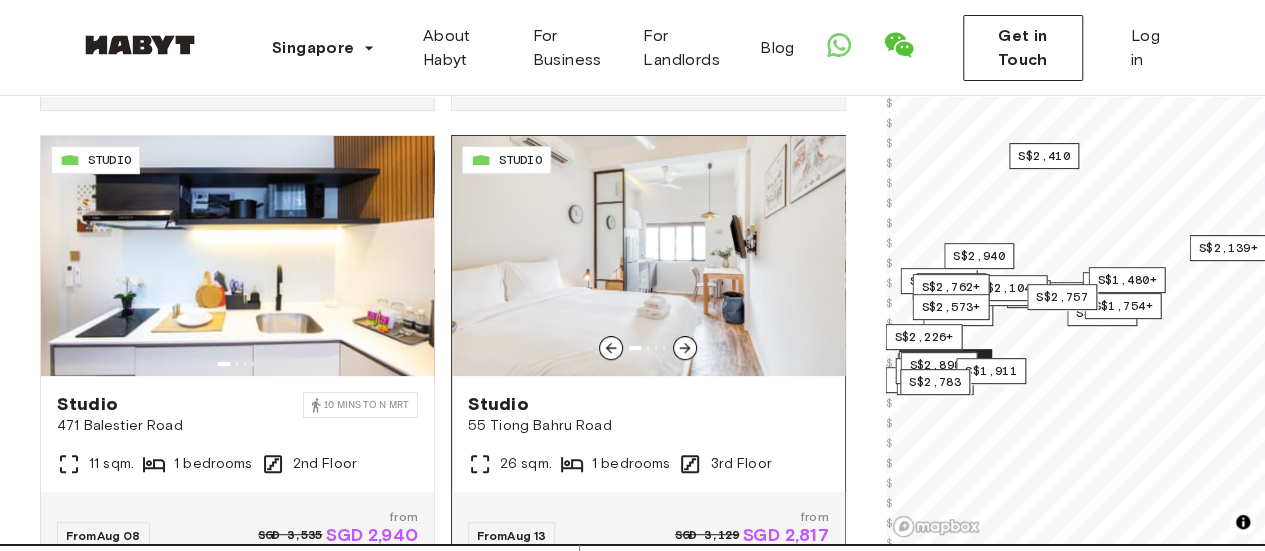 click 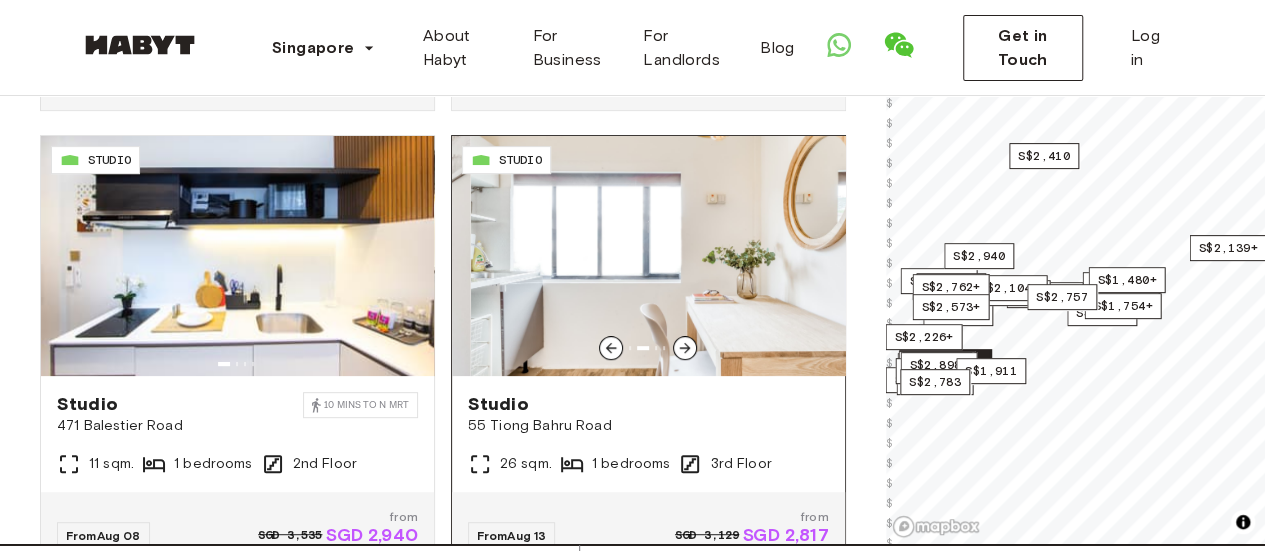 click 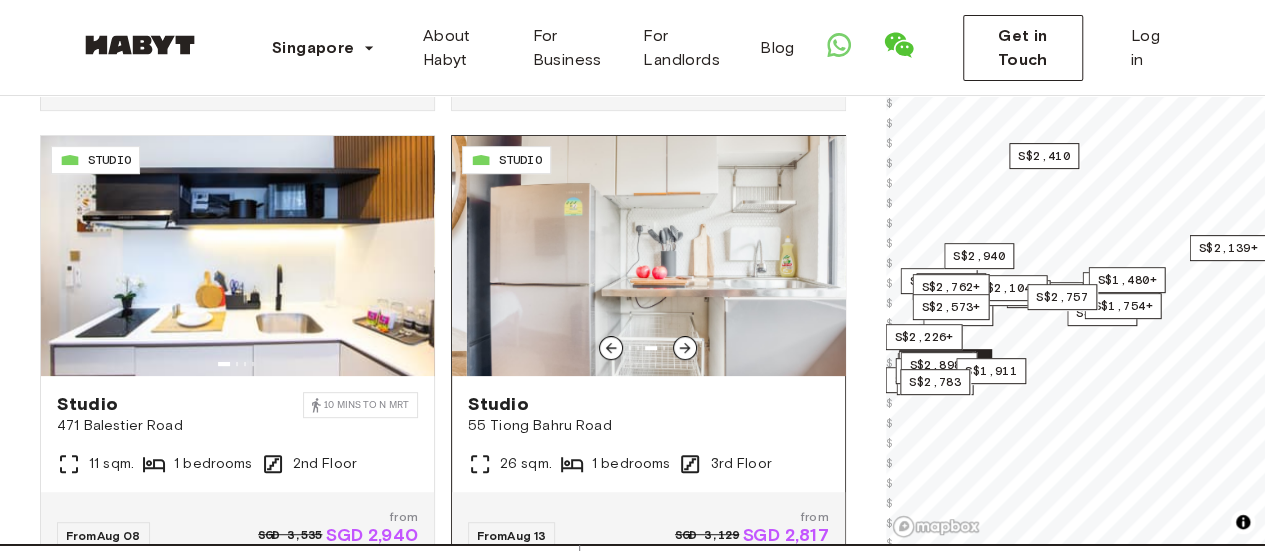 click 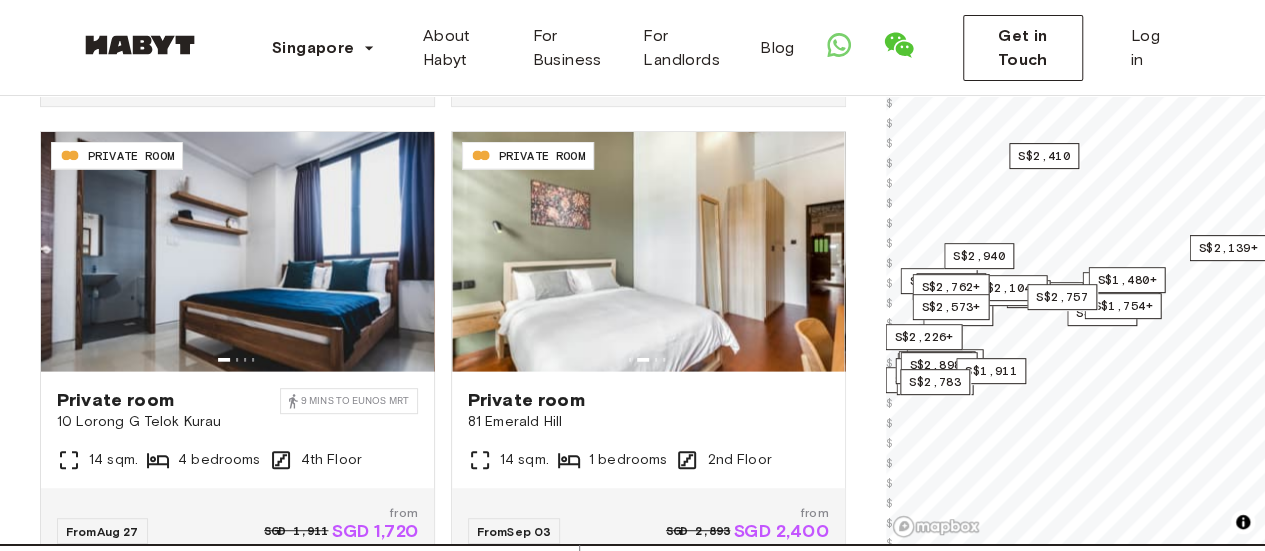 scroll, scrollTop: 2177, scrollLeft: 0, axis: vertical 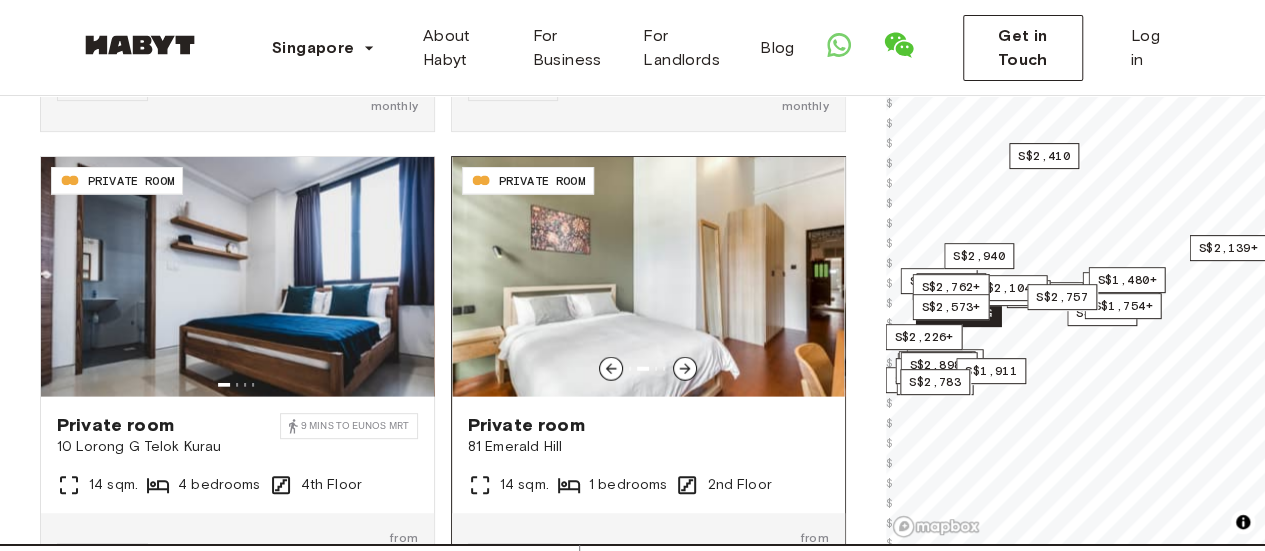 click 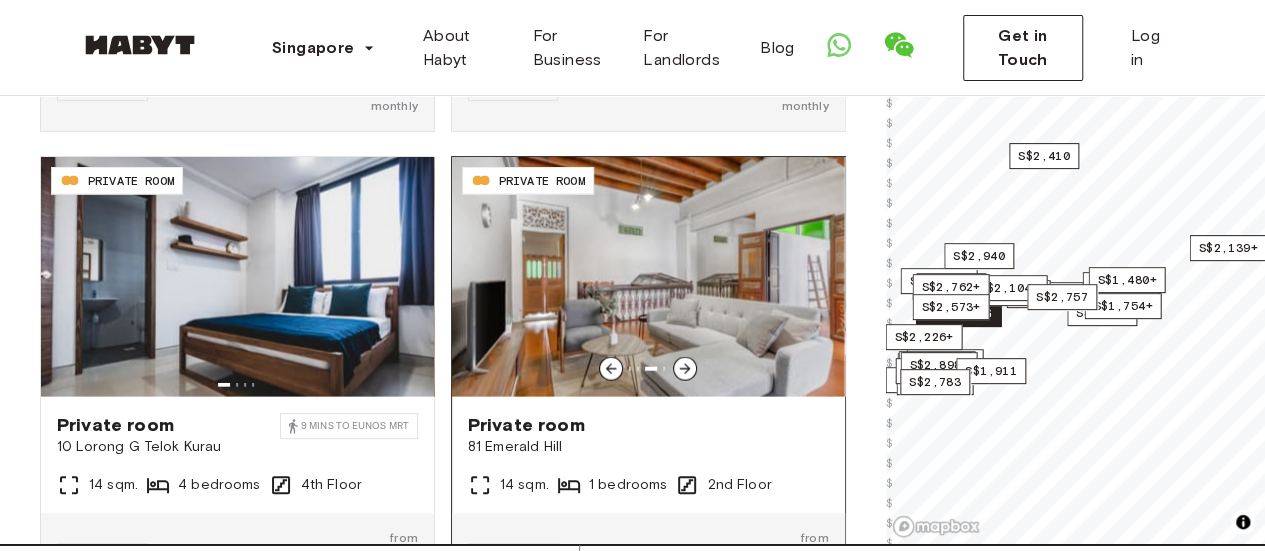 click 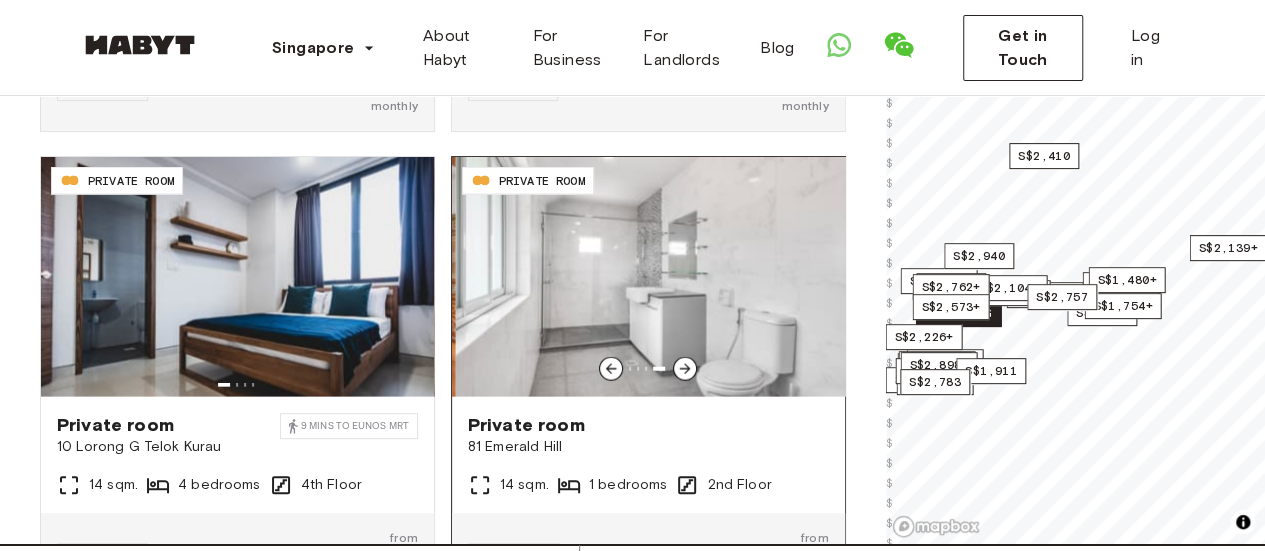 click 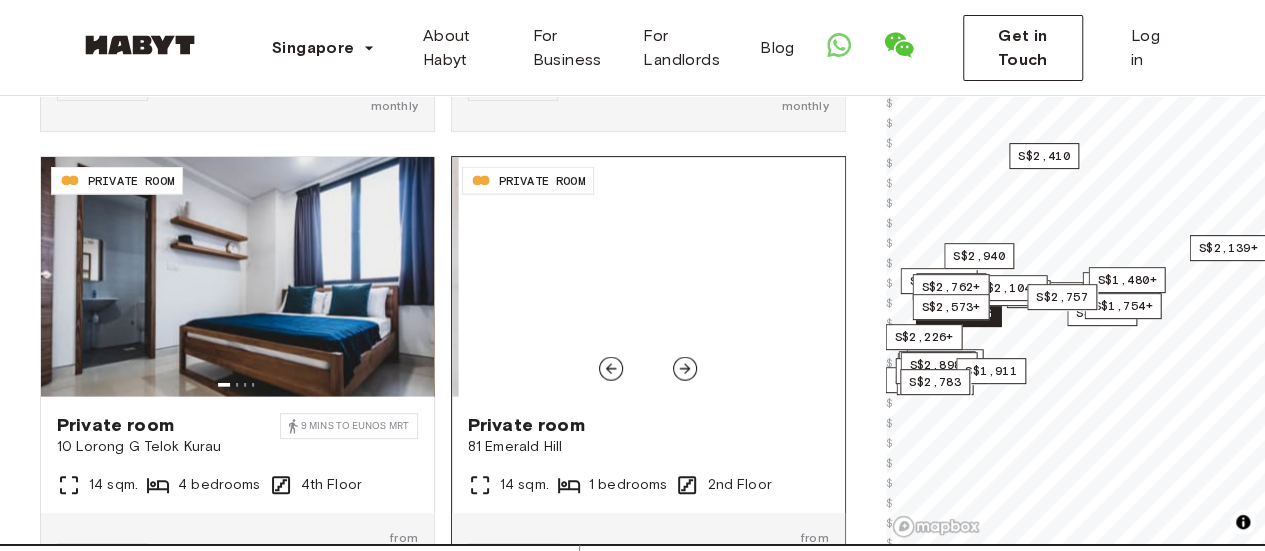 click 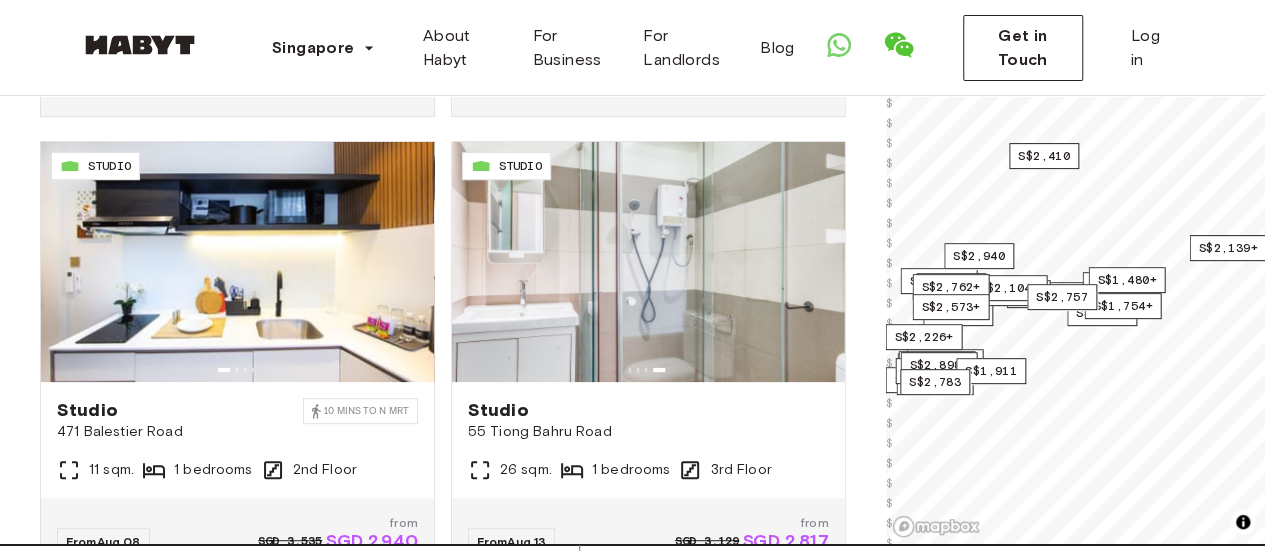 scroll, scrollTop: 0, scrollLeft: 0, axis: both 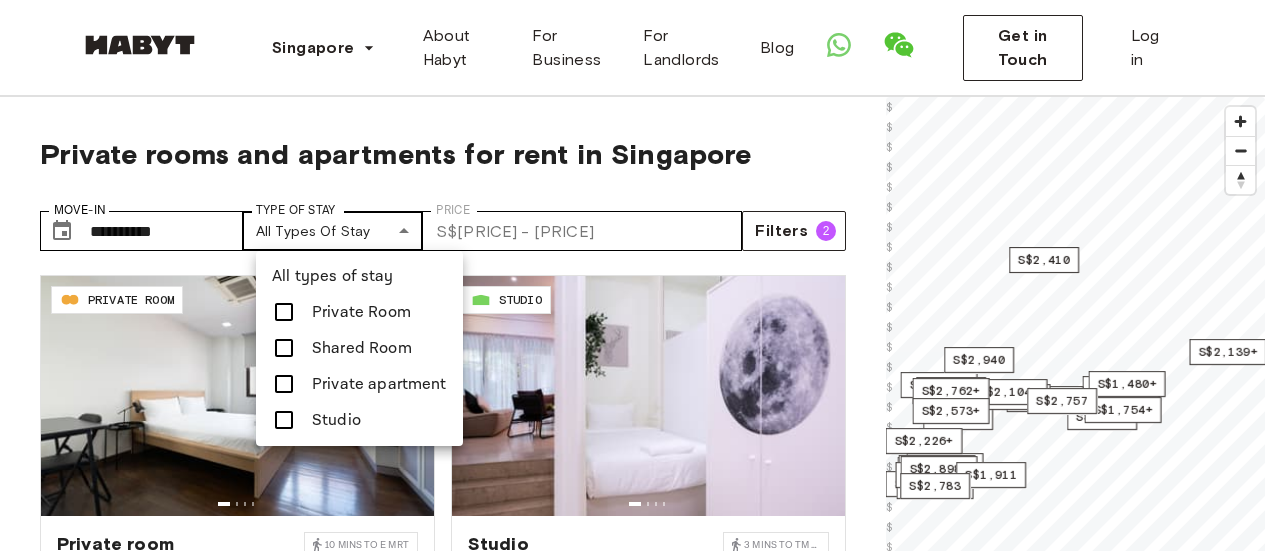 click on "**********" at bounding box center (640, 2315) 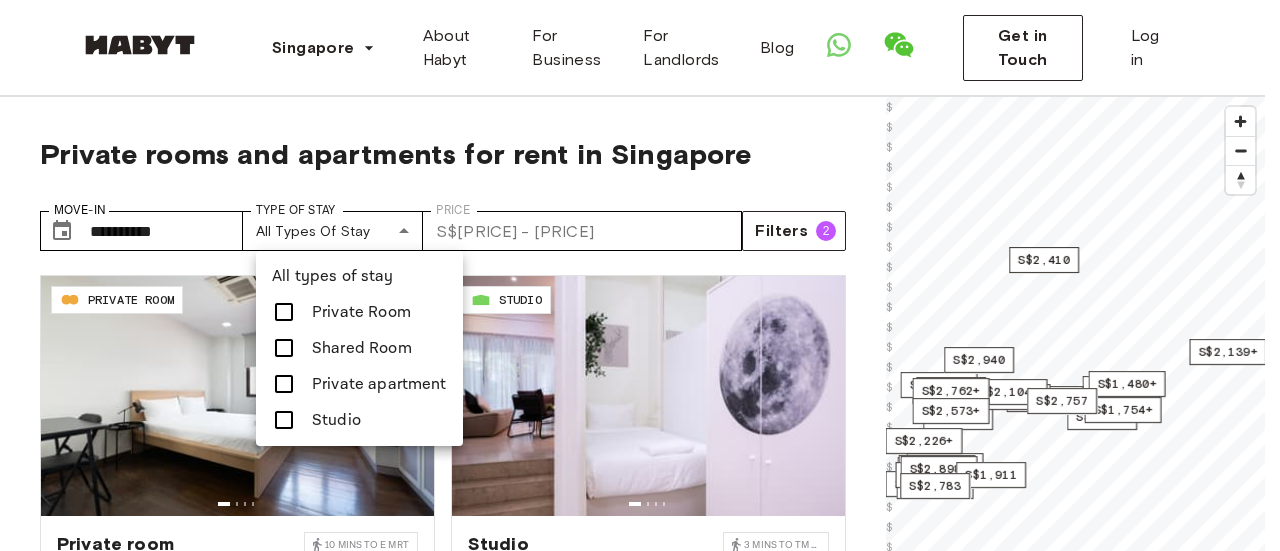click at bounding box center [284, 420] 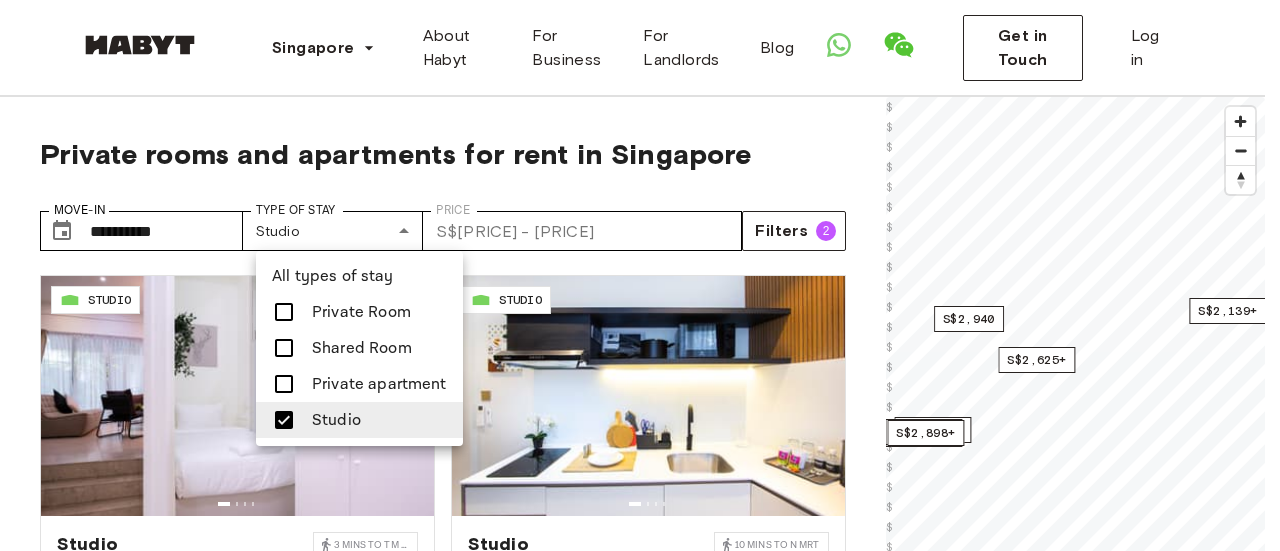 click at bounding box center [640, 275] 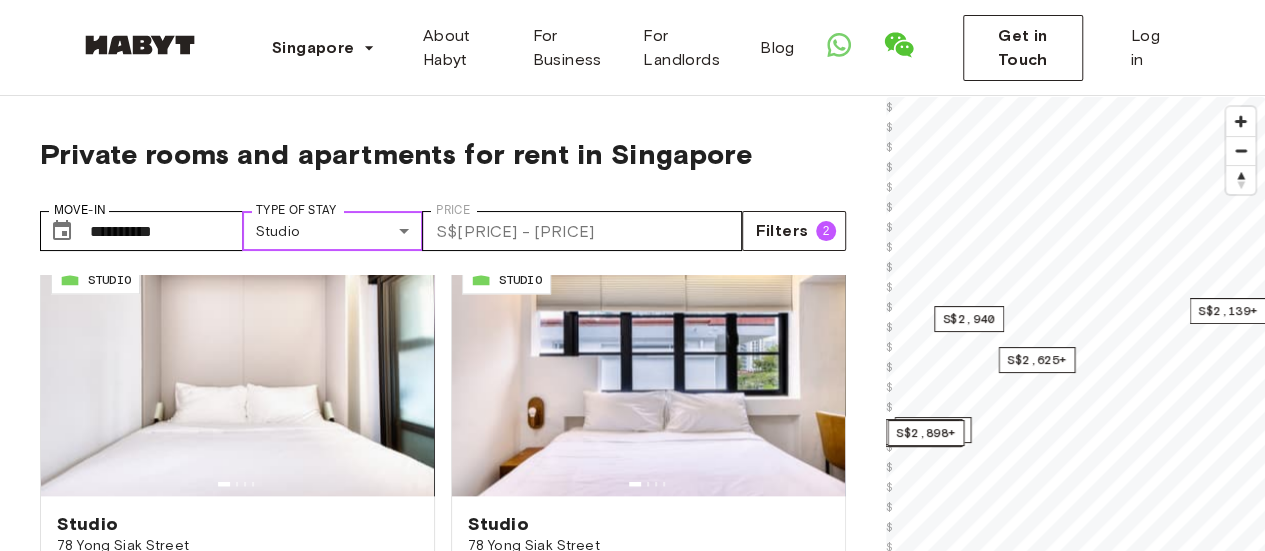 scroll, scrollTop: 1439, scrollLeft: 0, axis: vertical 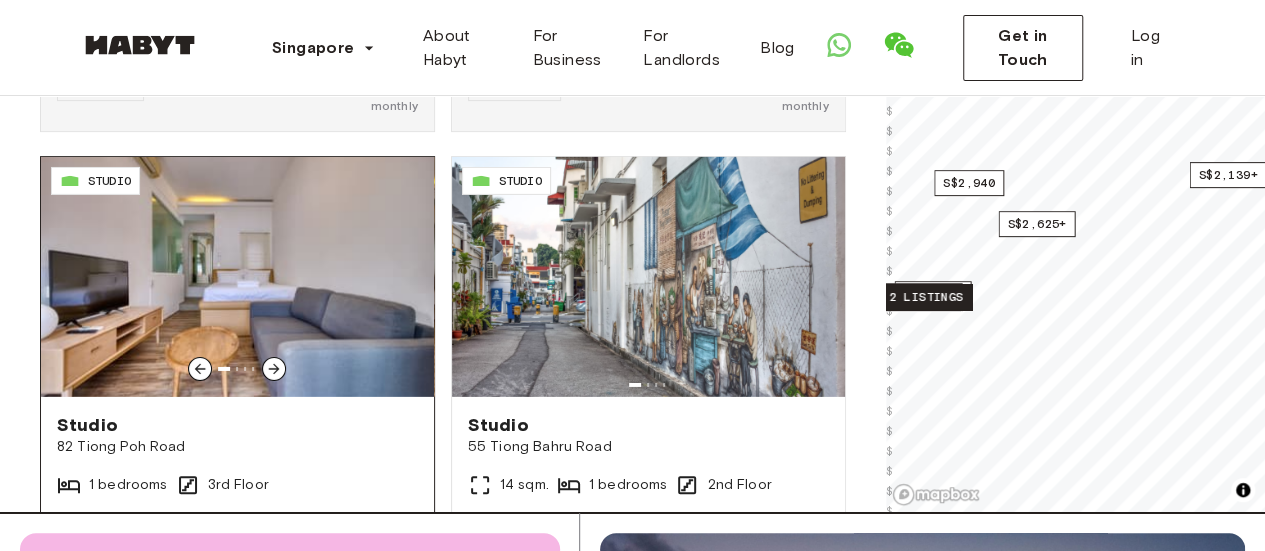 click 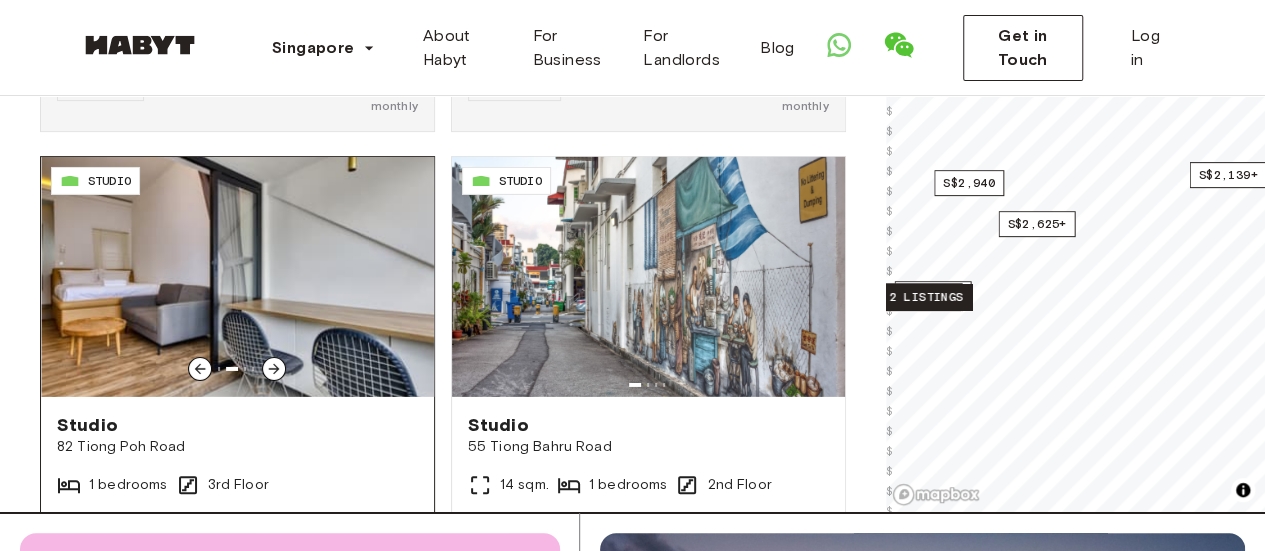 click 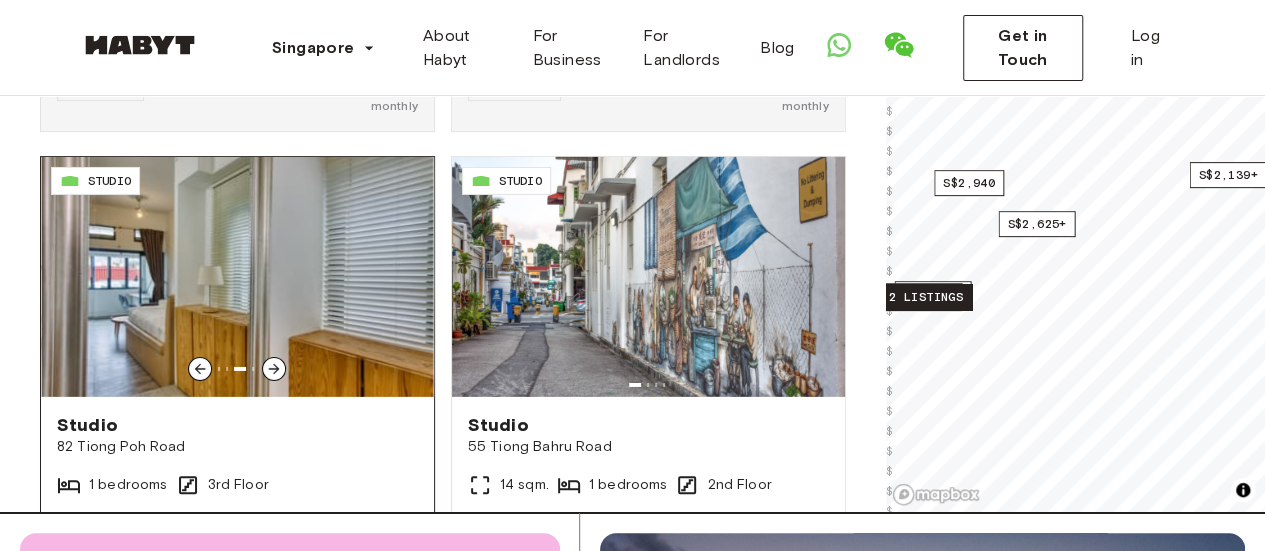 click 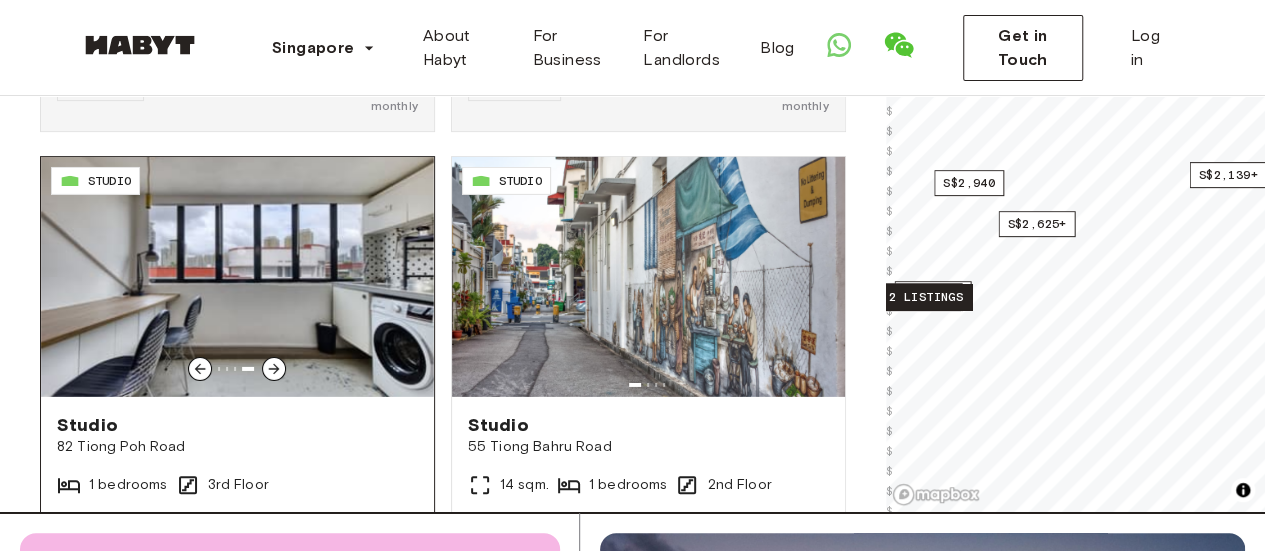 click 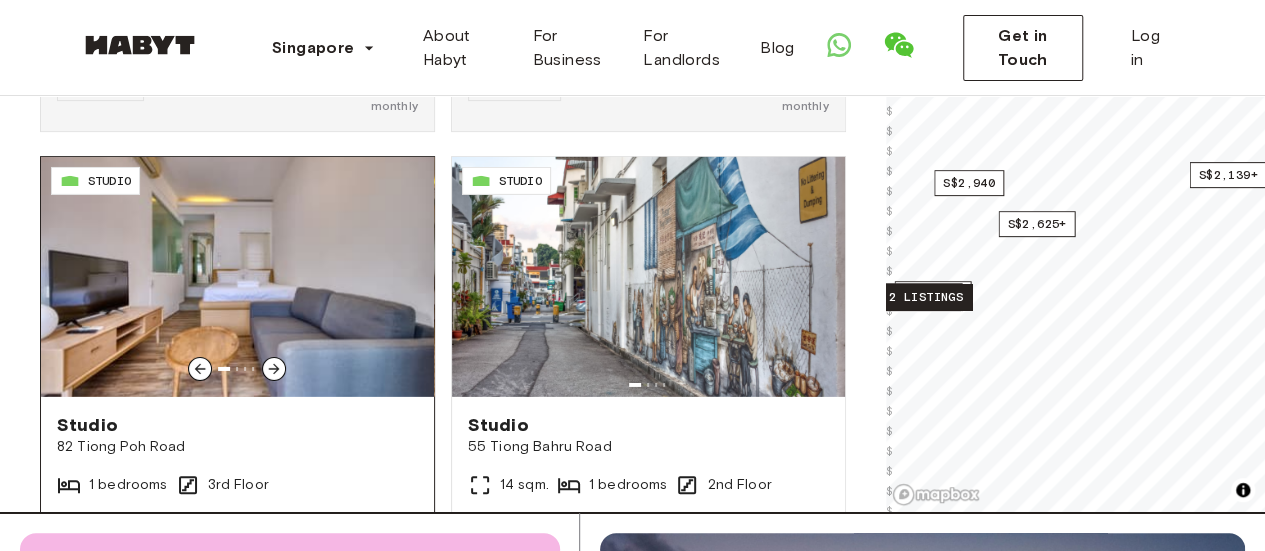 click 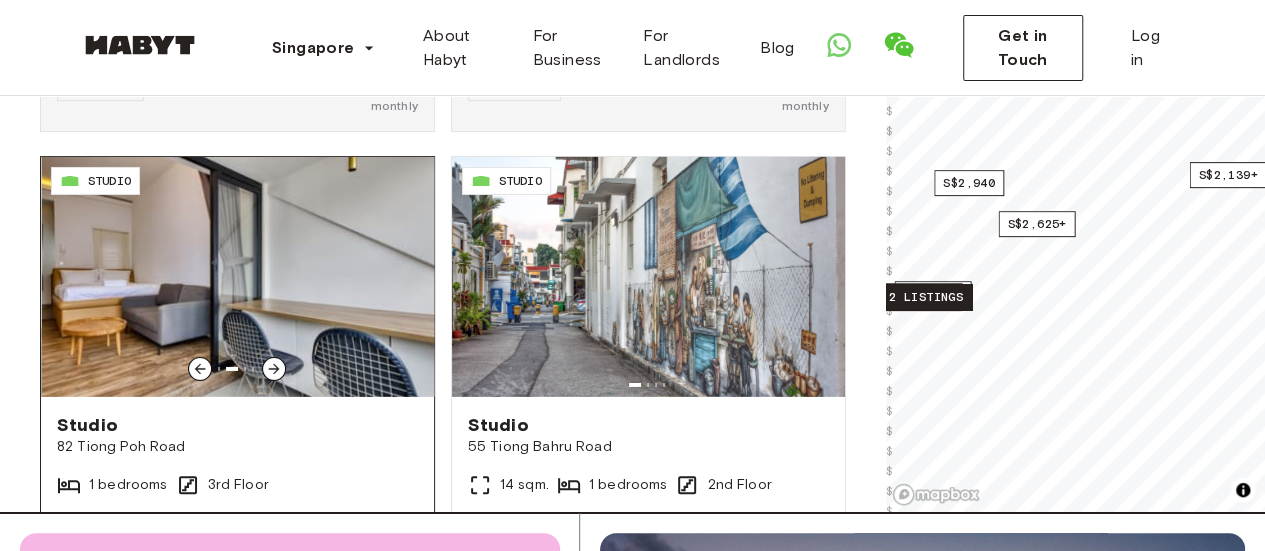 click 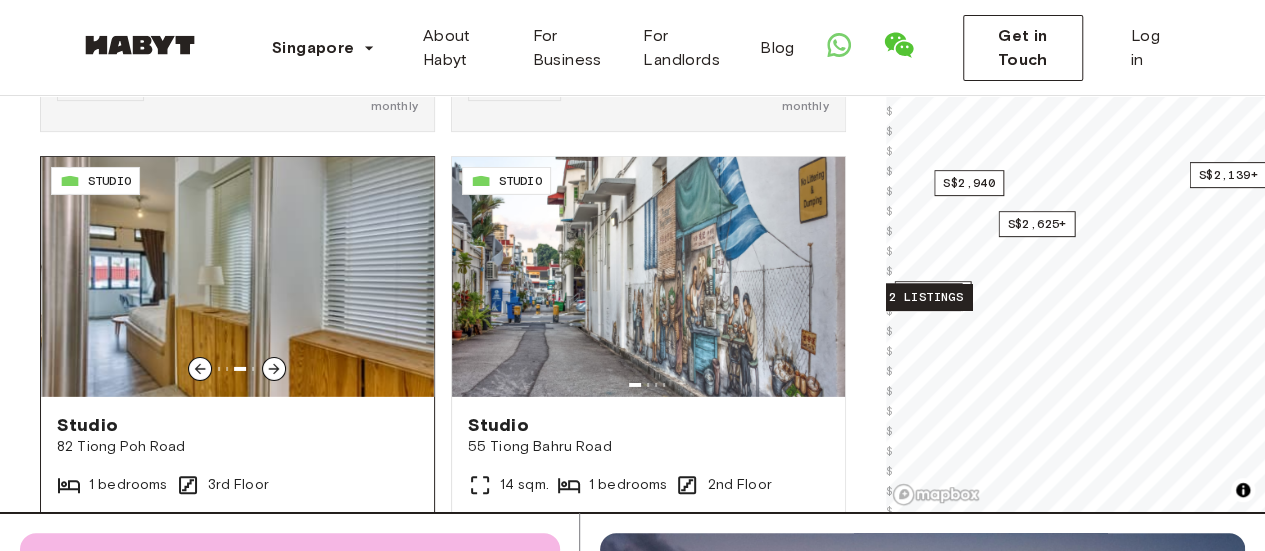 click 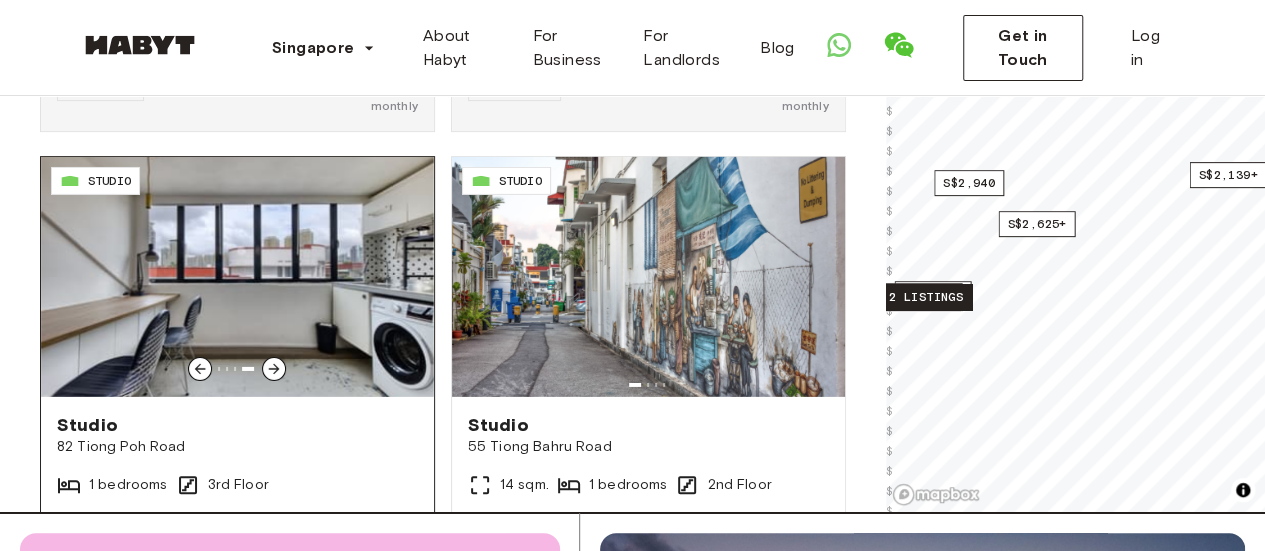 click 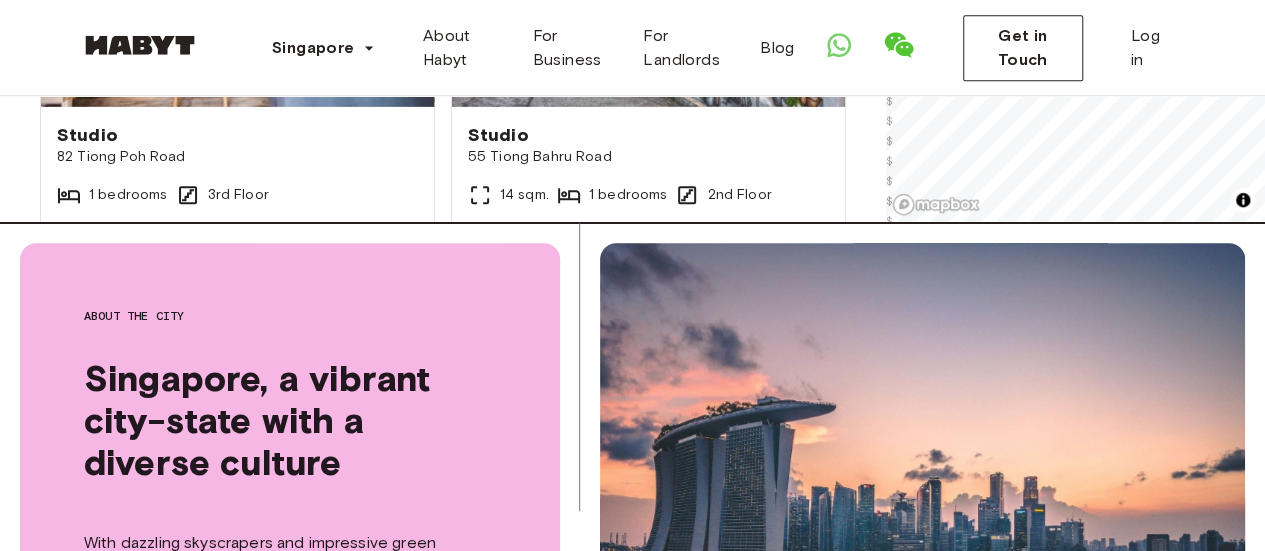 scroll, scrollTop: 568, scrollLeft: 0, axis: vertical 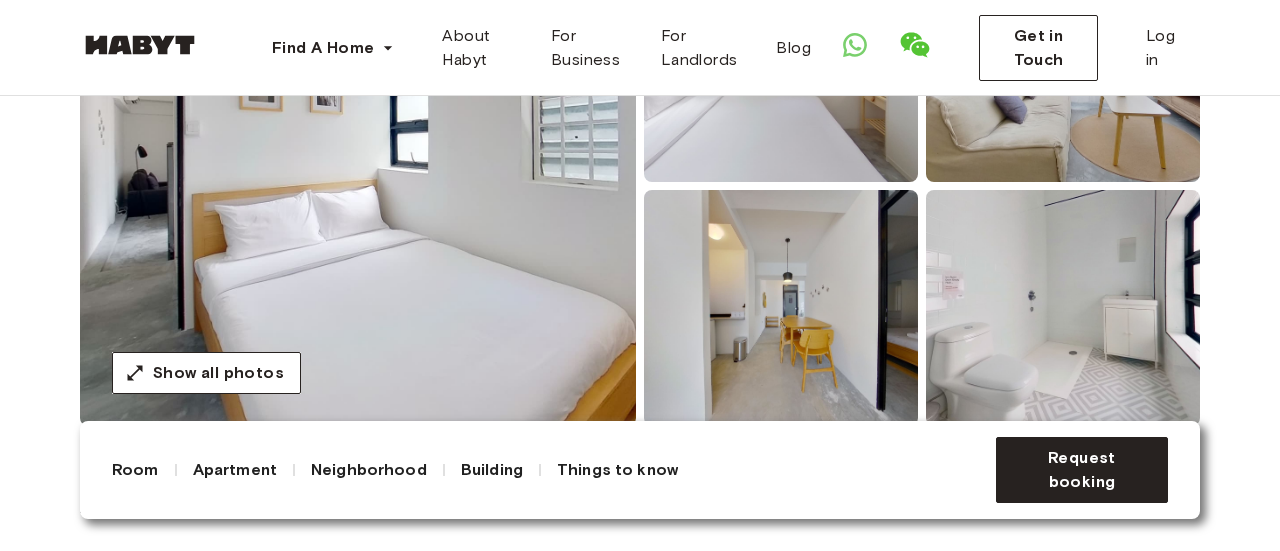 click at bounding box center (358, 186) 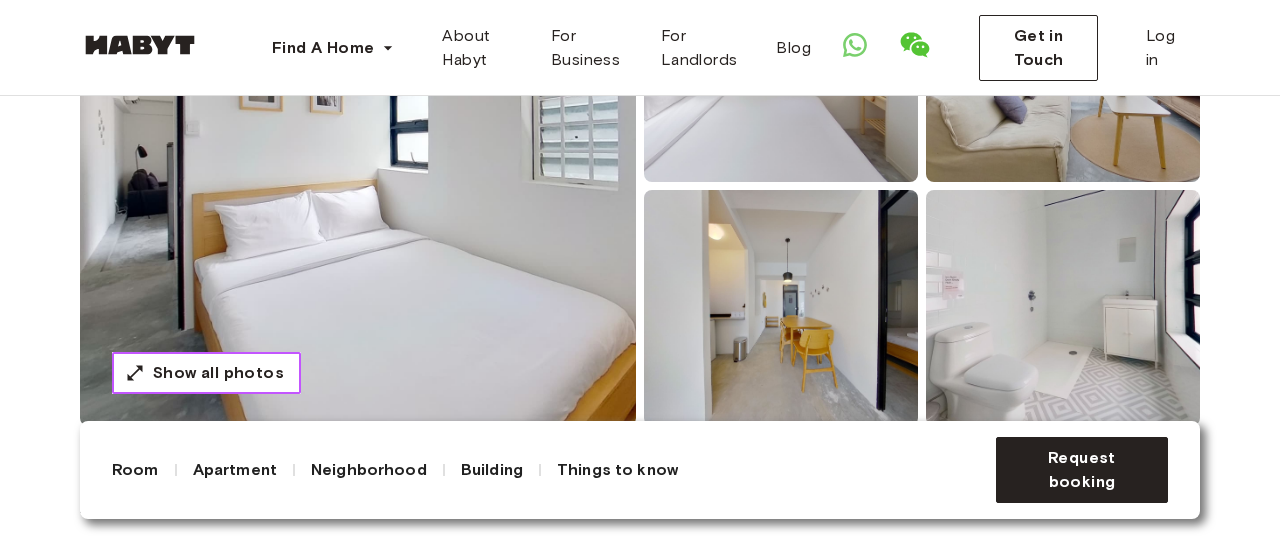 click on "Show all photos" at bounding box center [218, 373] 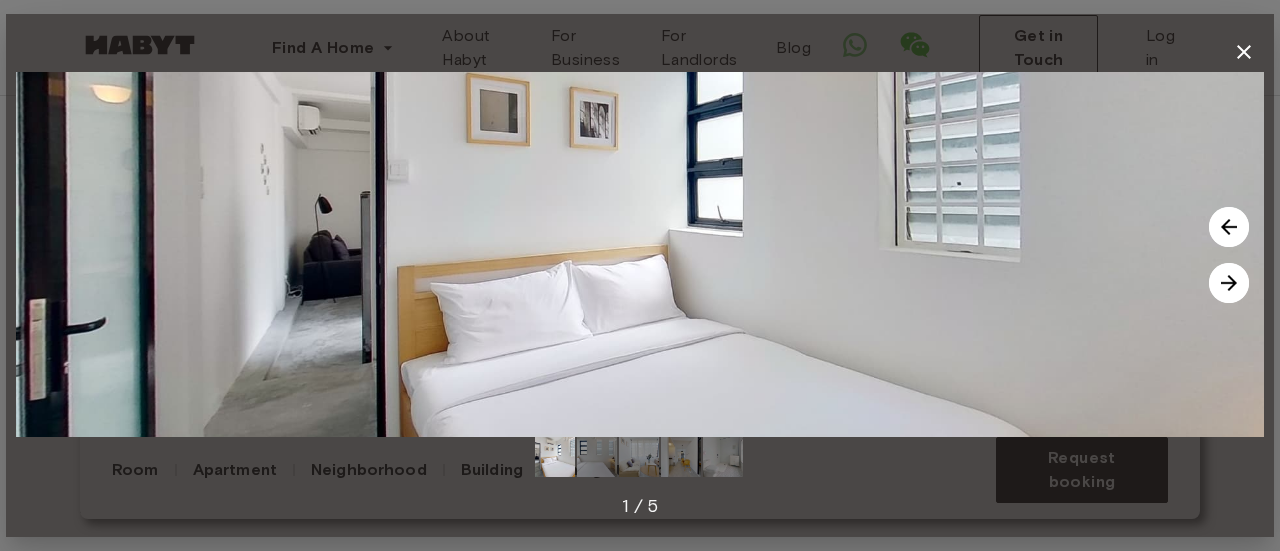 click at bounding box center (640, 254) 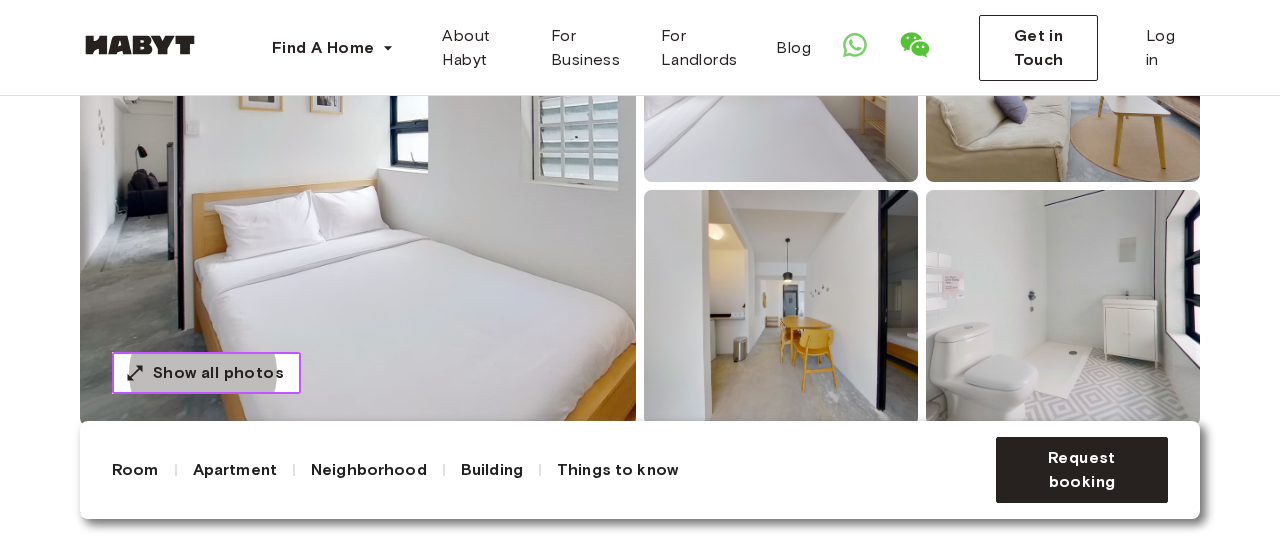 type 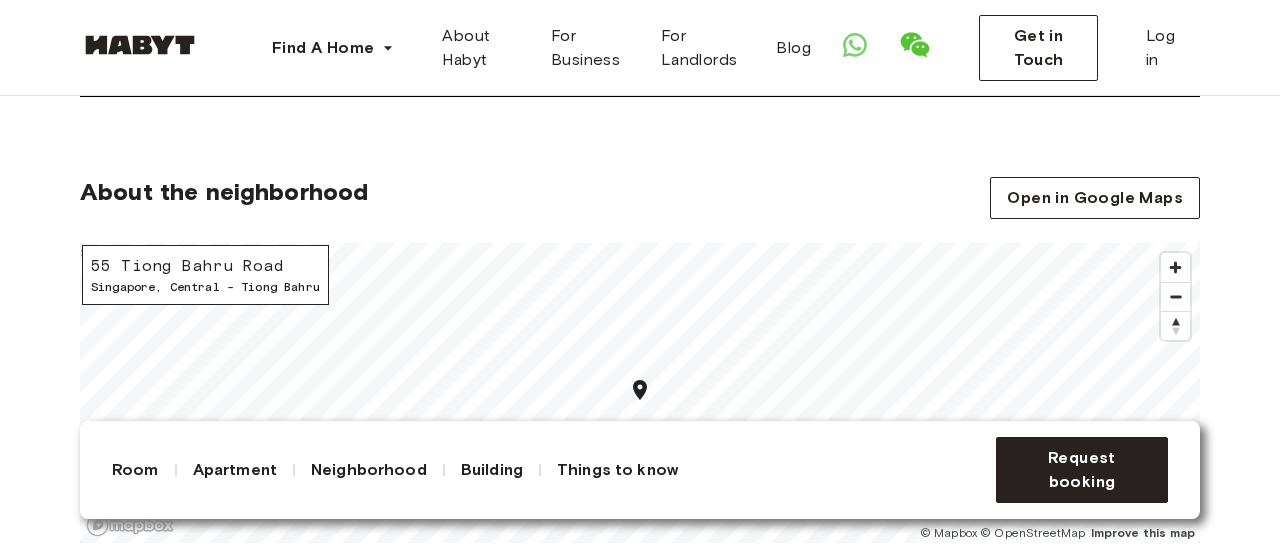 scroll, scrollTop: 1476, scrollLeft: 0, axis: vertical 